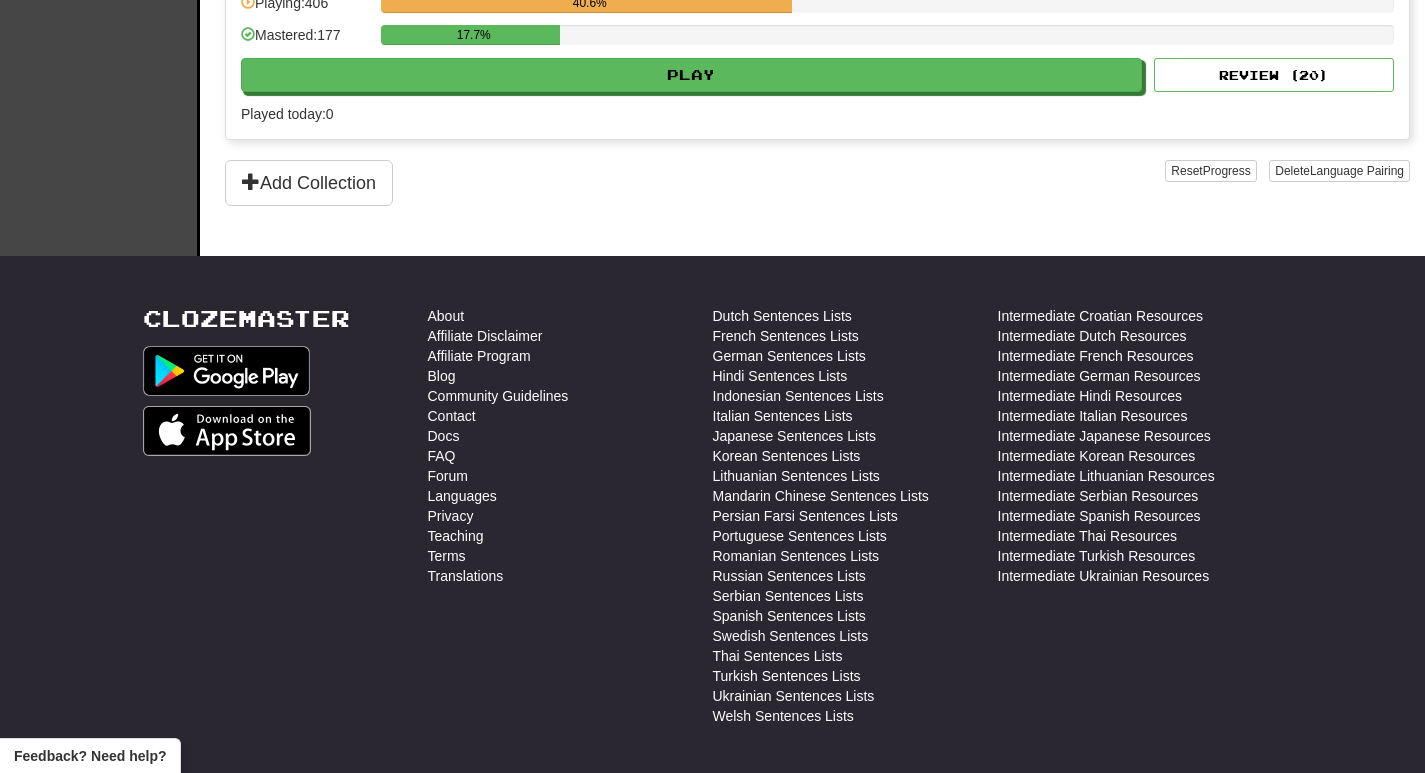 scroll, scrollTop: 0, scrollLeft: 0, axis: both 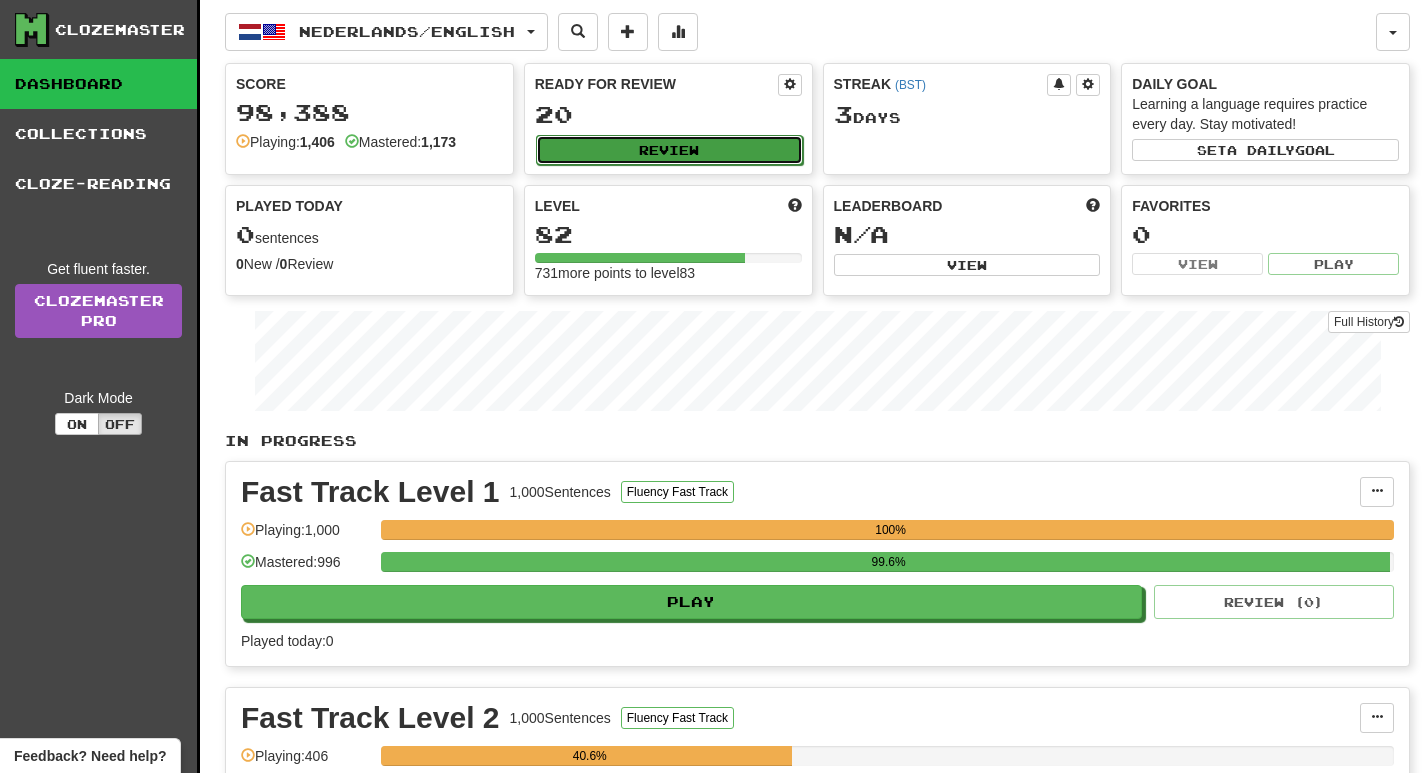 click on "Review" at bounding box center [669, 150] 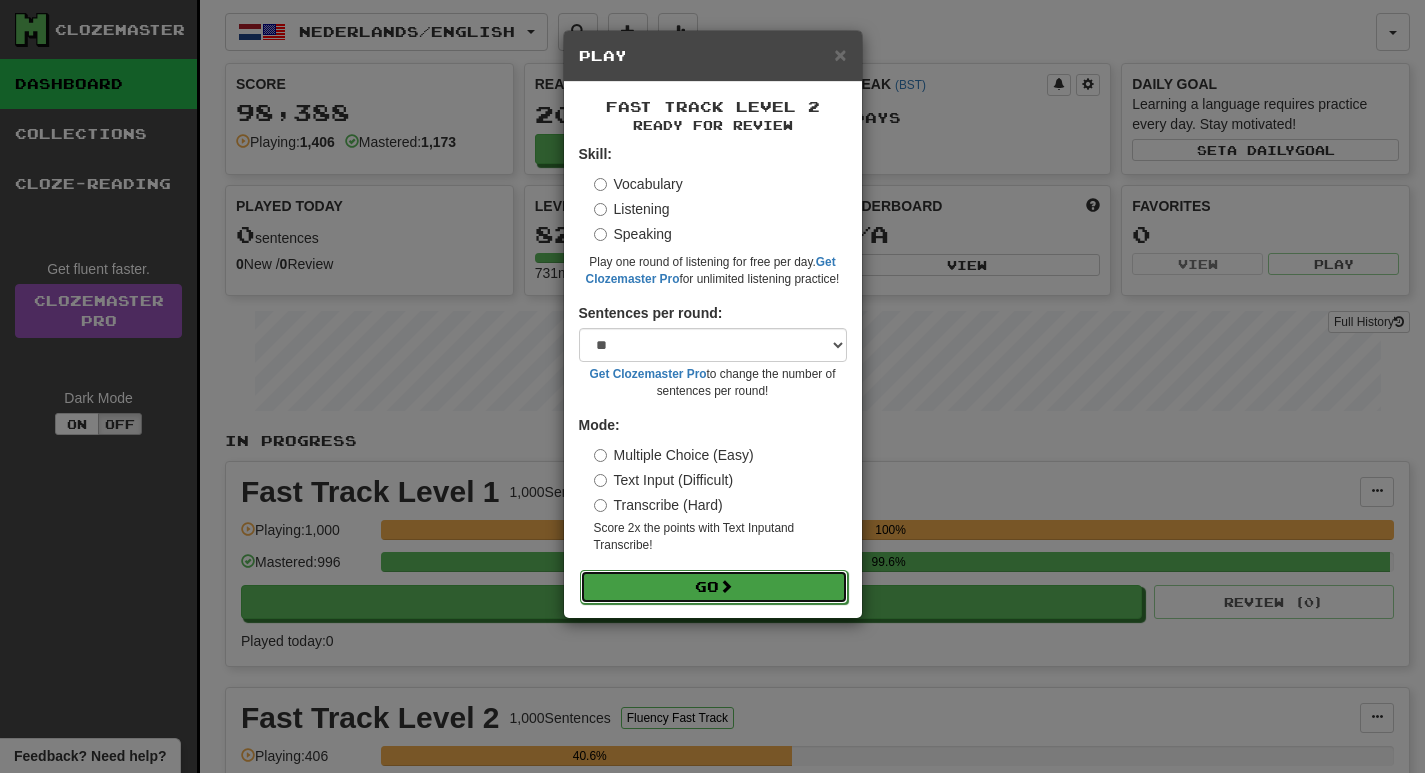 click on "Go" at bounding box center [714, 587] 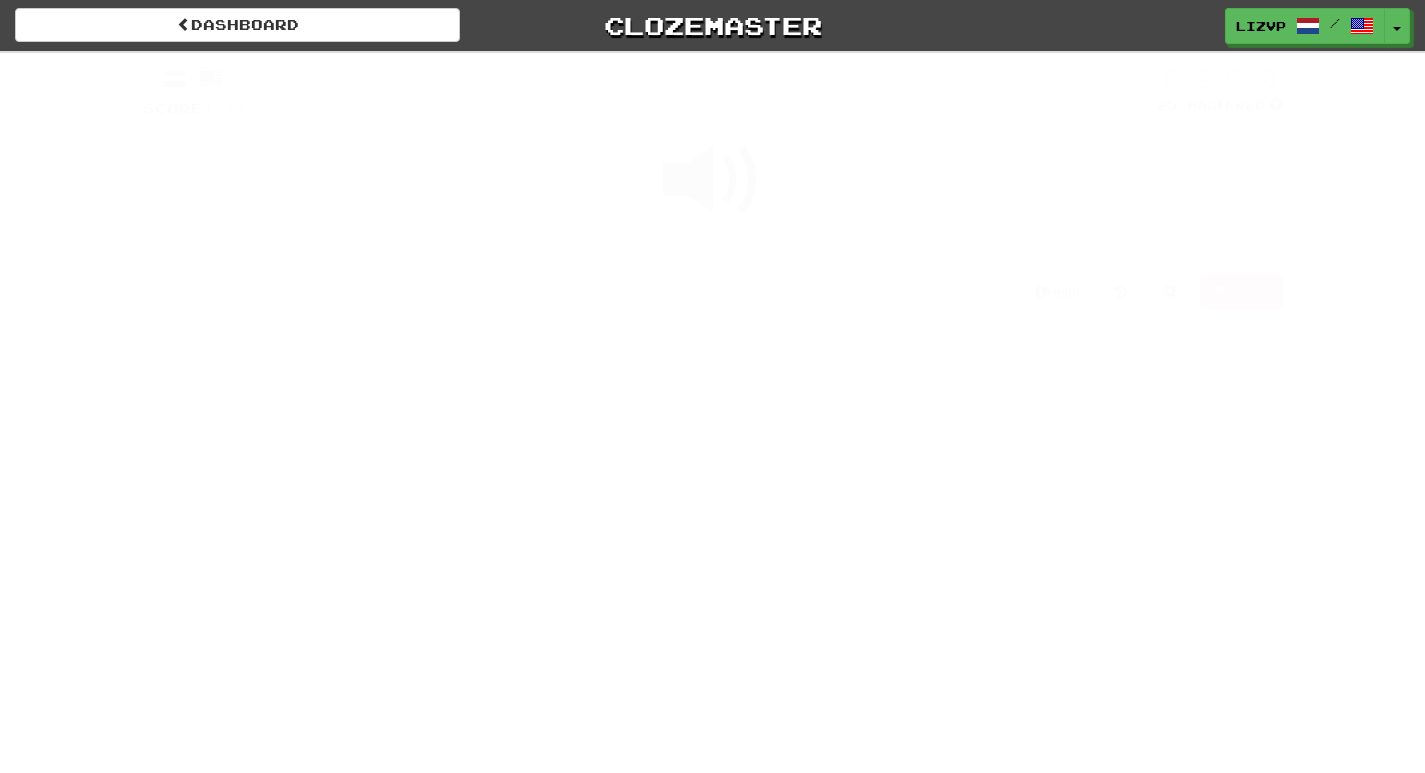 scroll, scrollTop: 0, scrollLeft: 0, axis: both 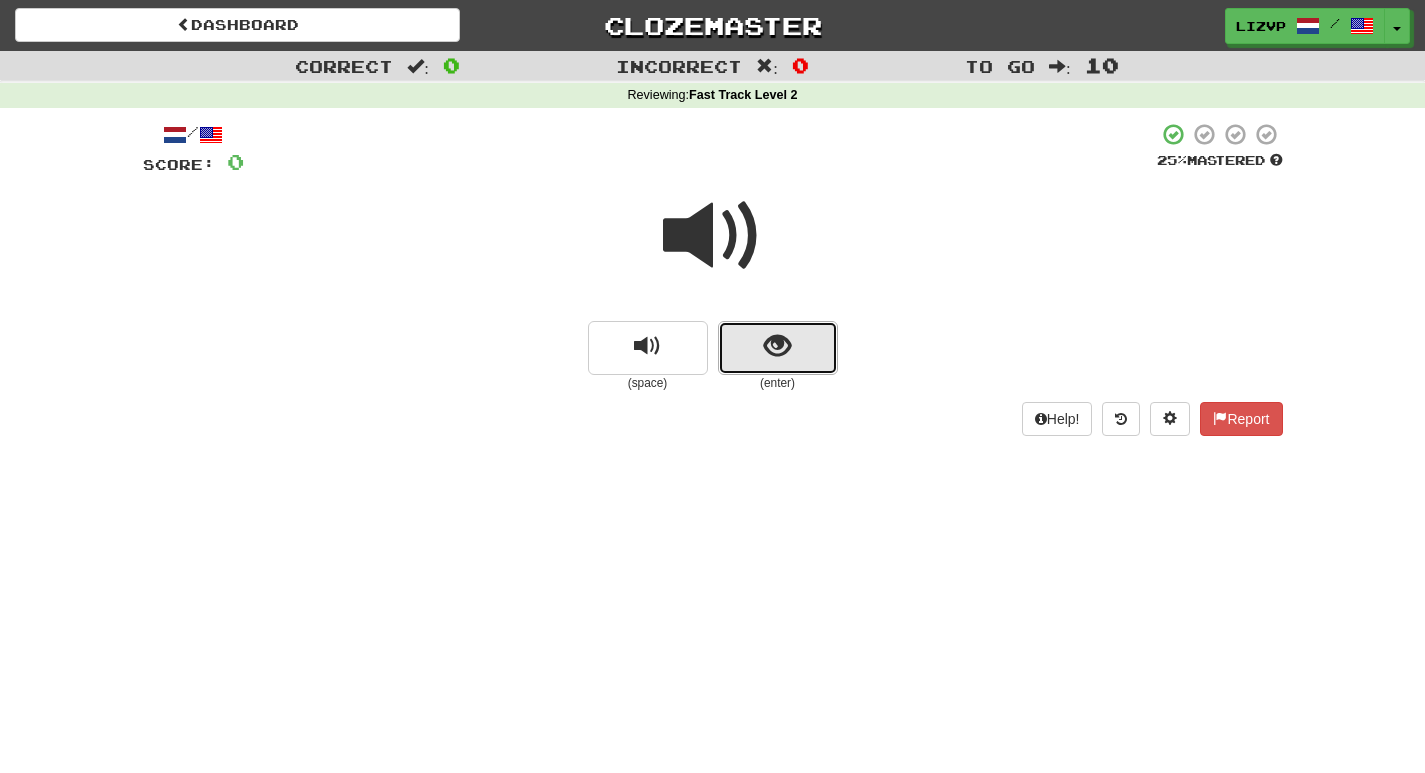 click at bounding box center (778, 348) 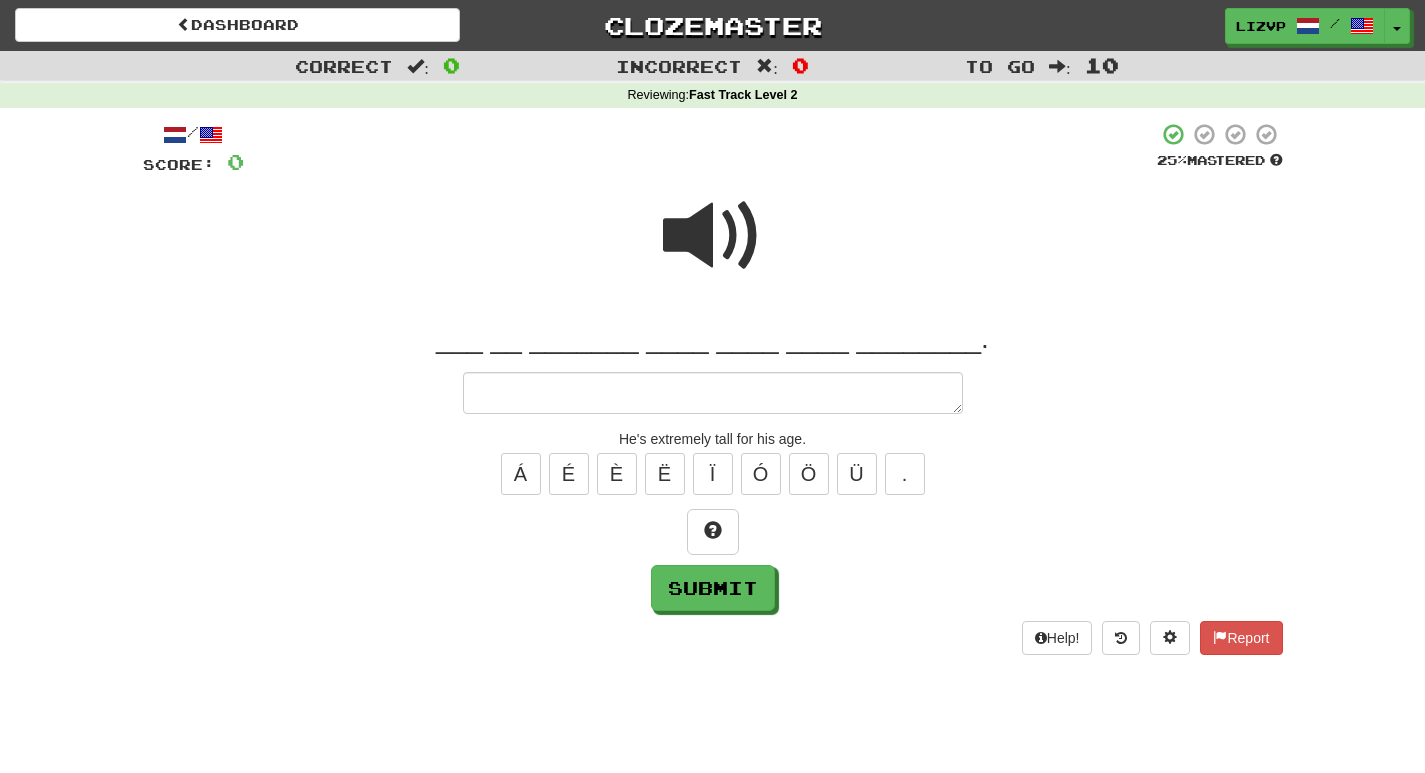 type on "*" 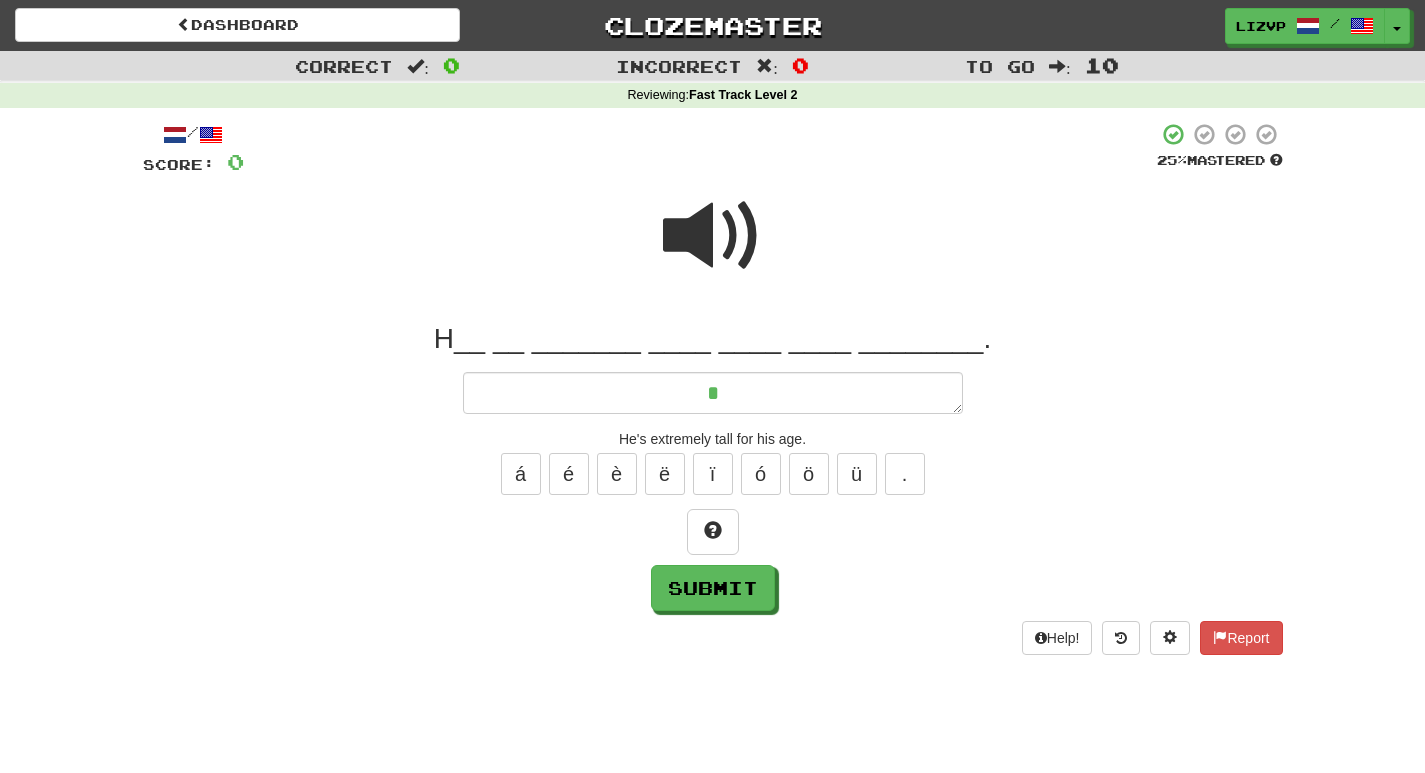 type on "*" 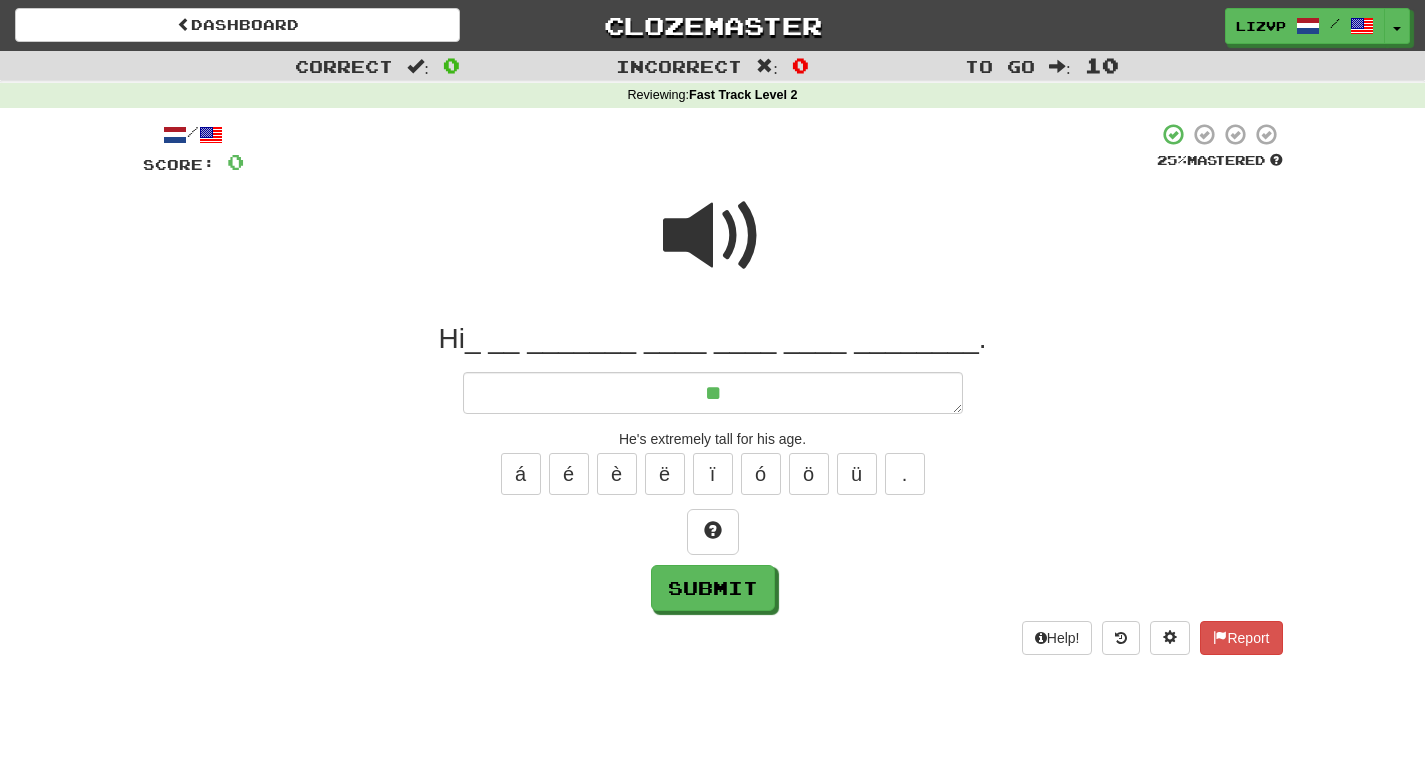 type on "*" 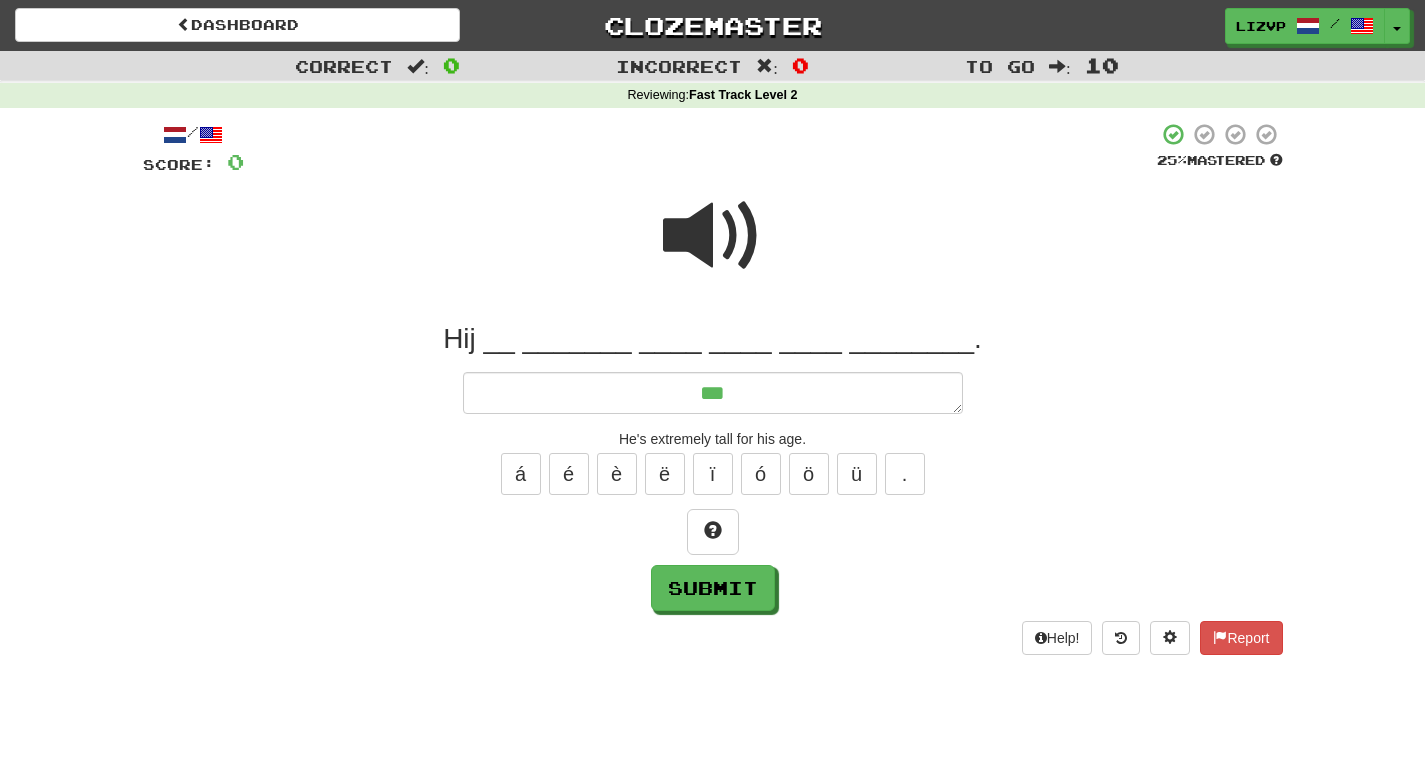 type on "*" 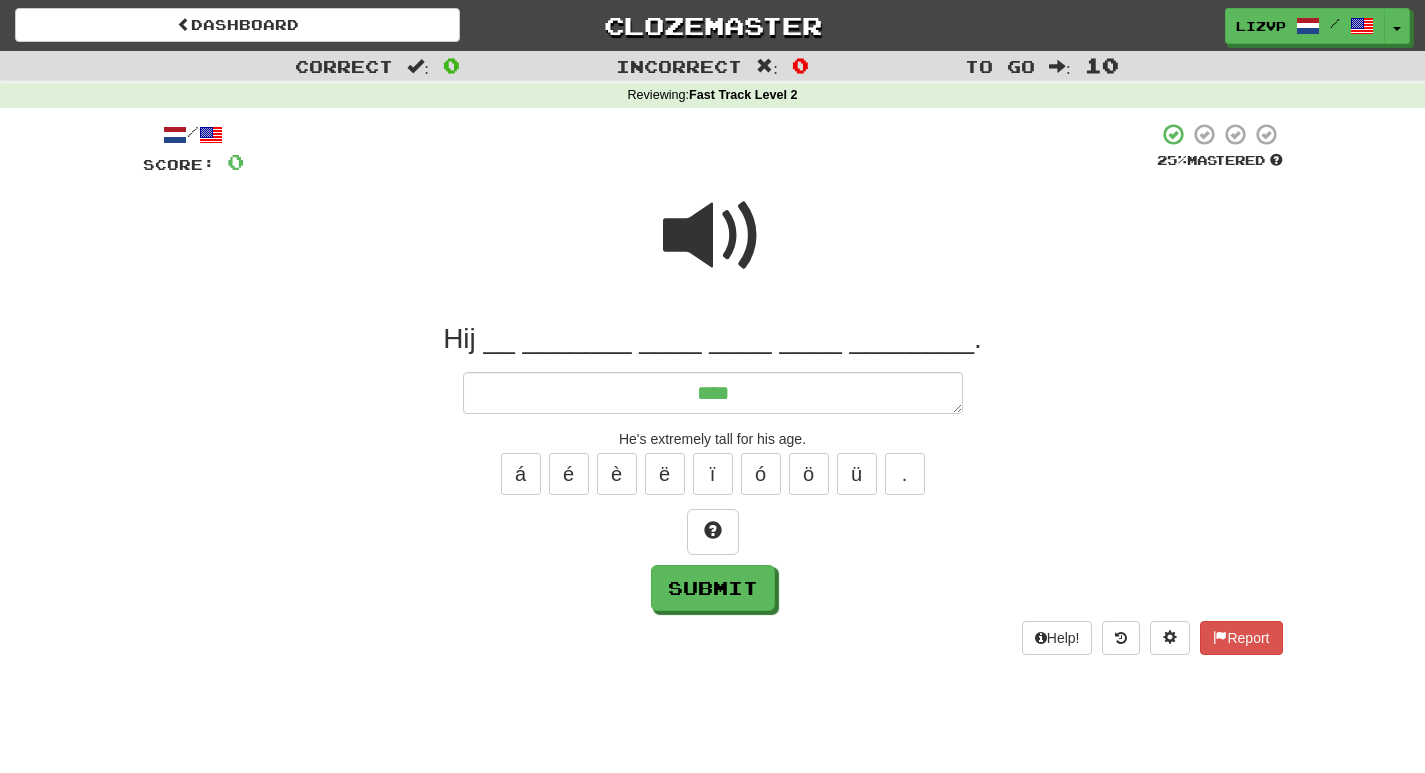type on "*" 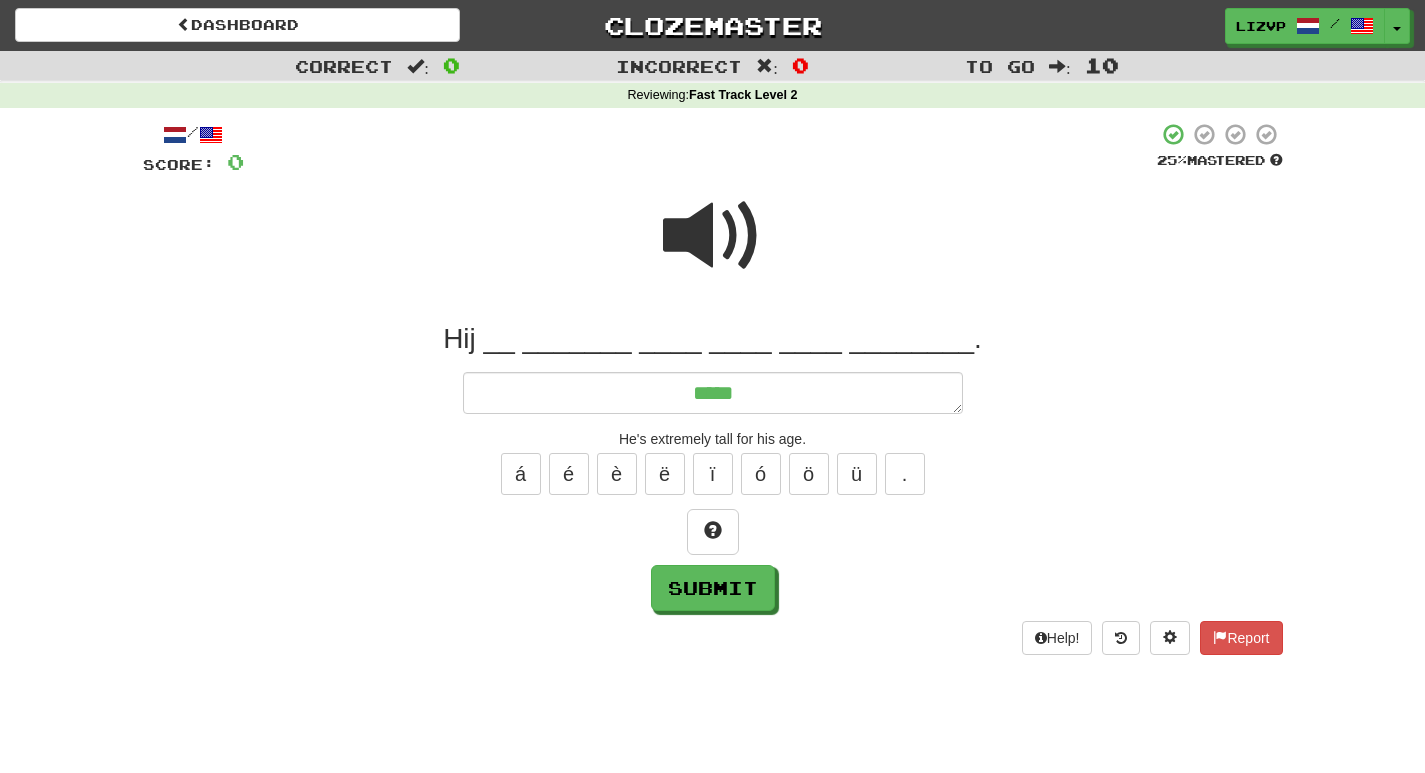 type on "*" 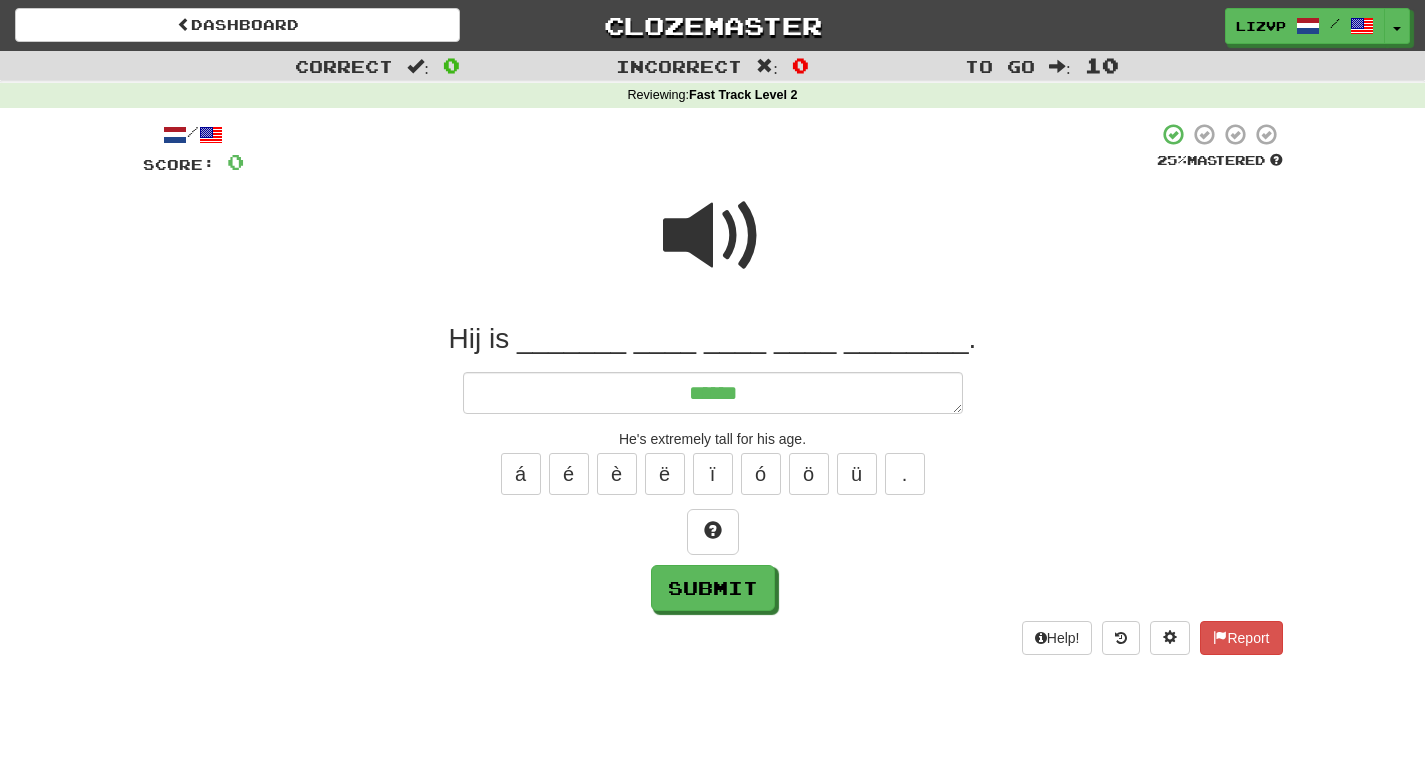 type on "*" 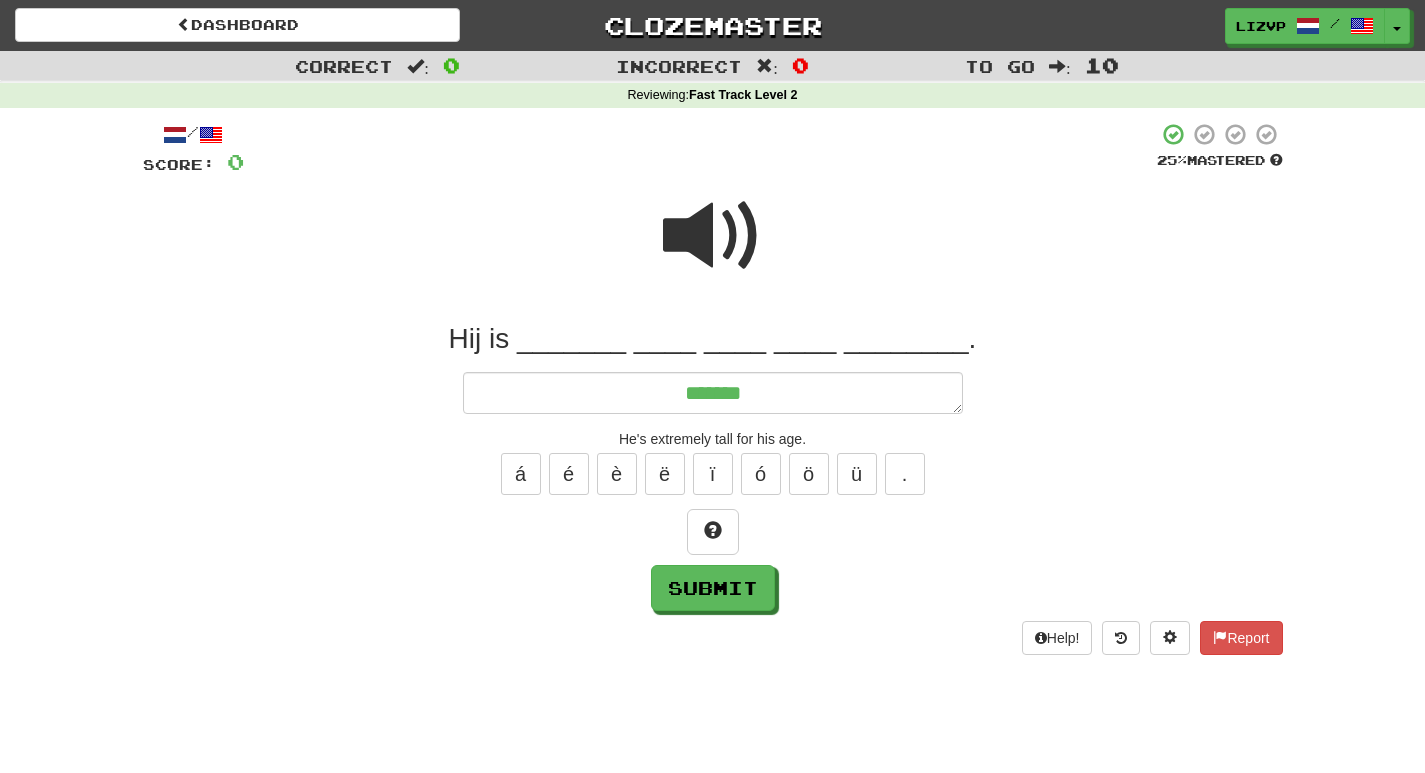 type on "********" 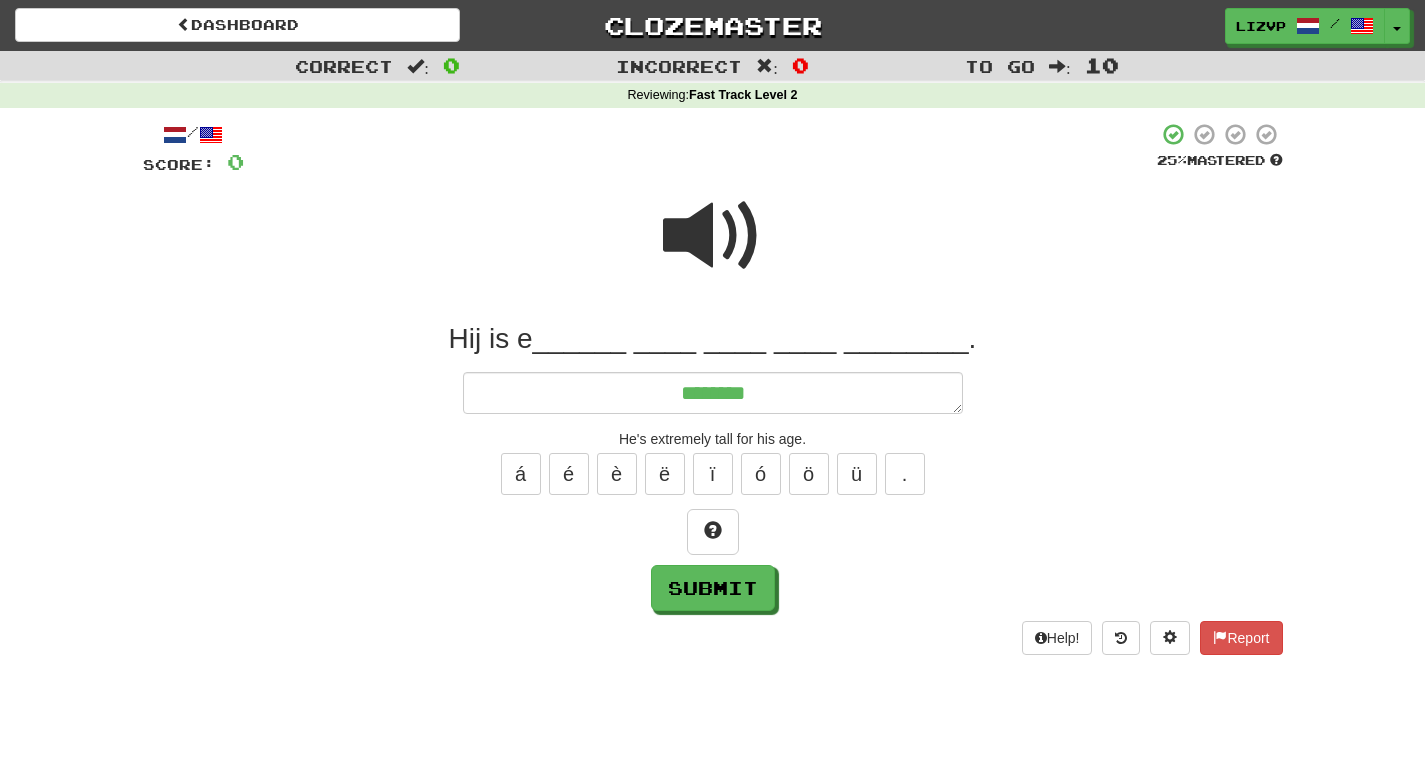 type on "*" 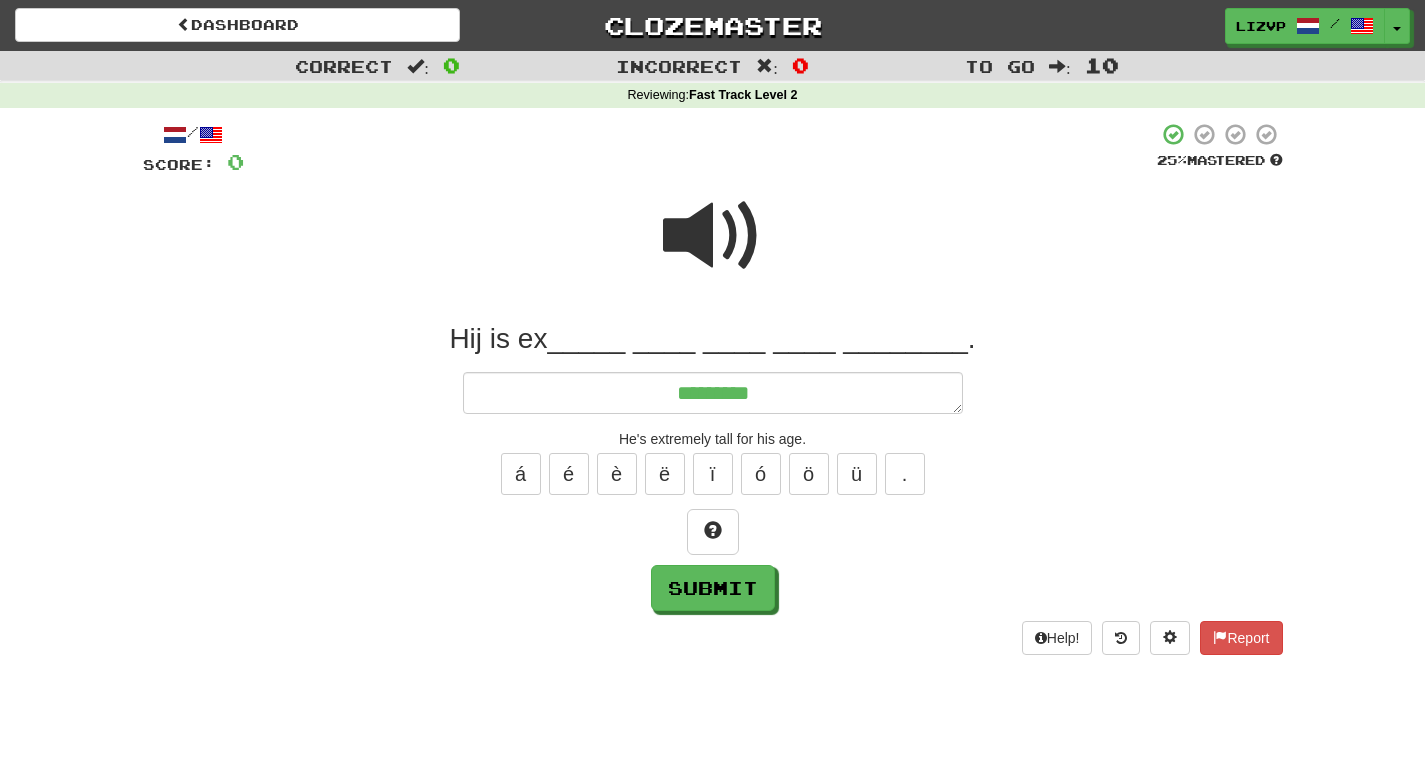 type on "*" 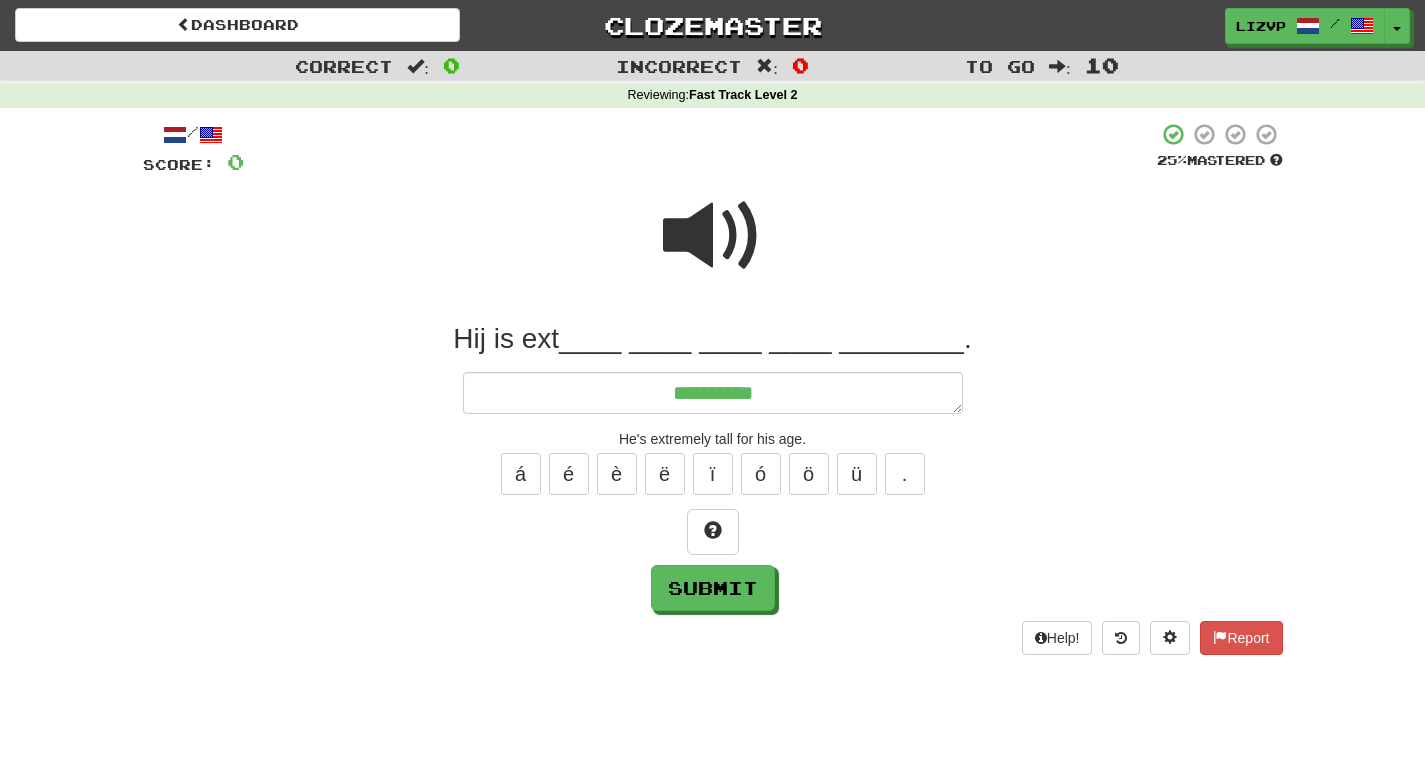 type on "*" 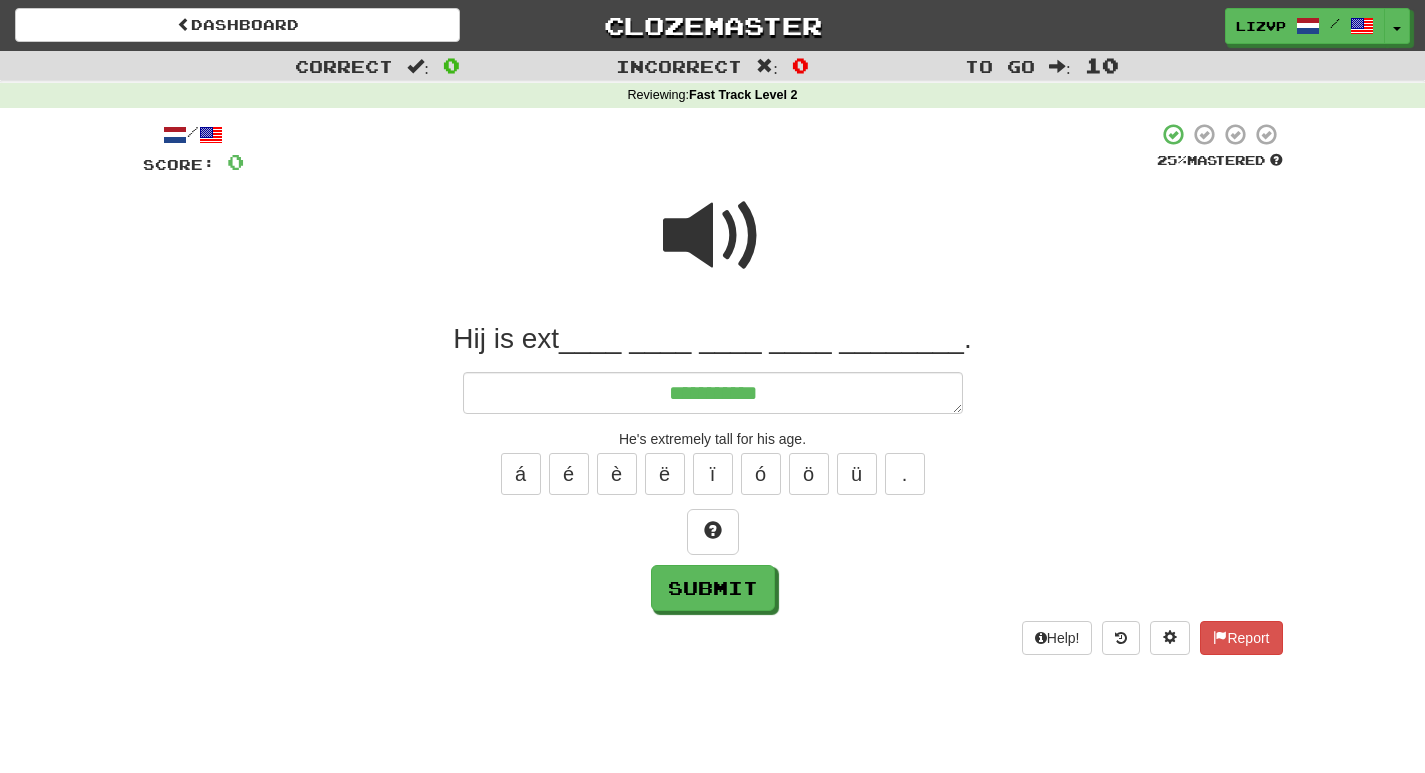 type on "*" 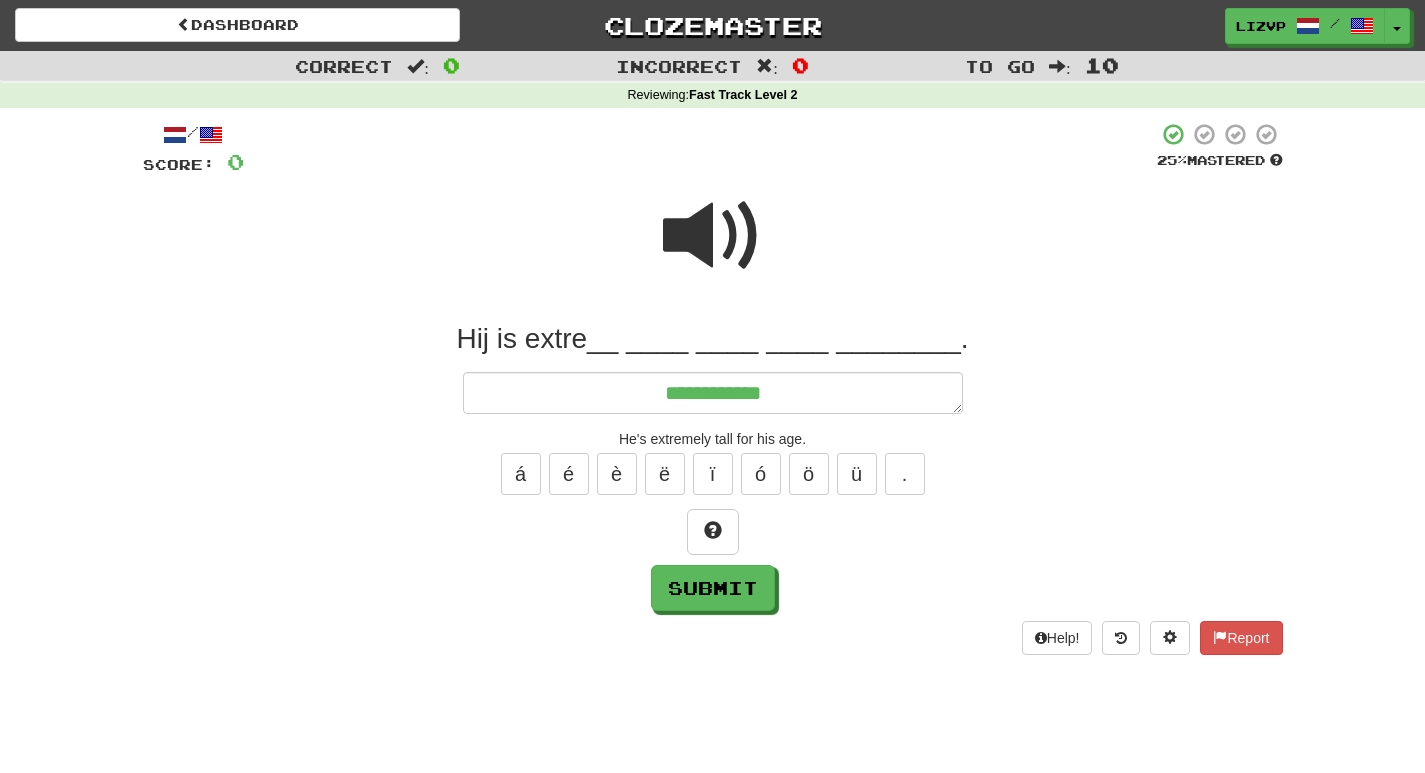 type on "*" 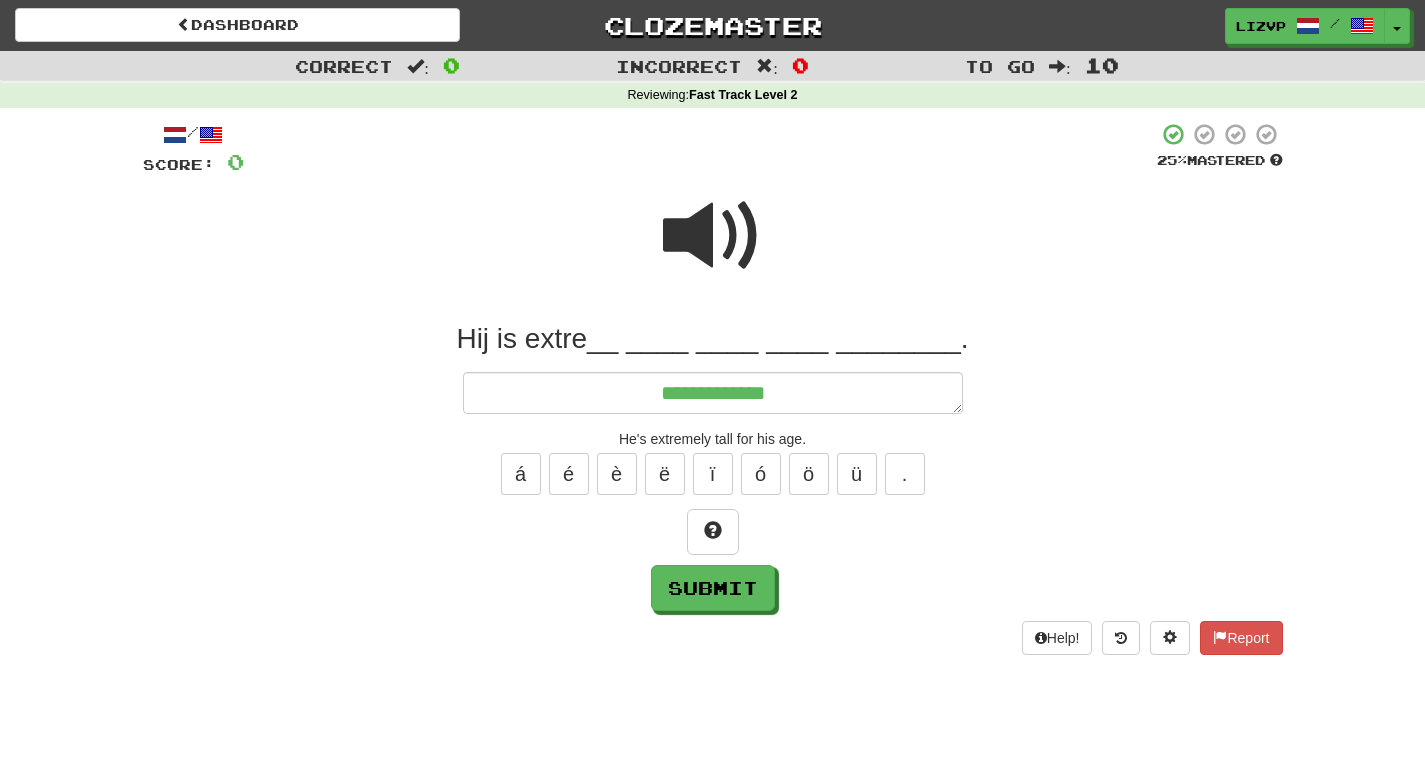 type on "*" 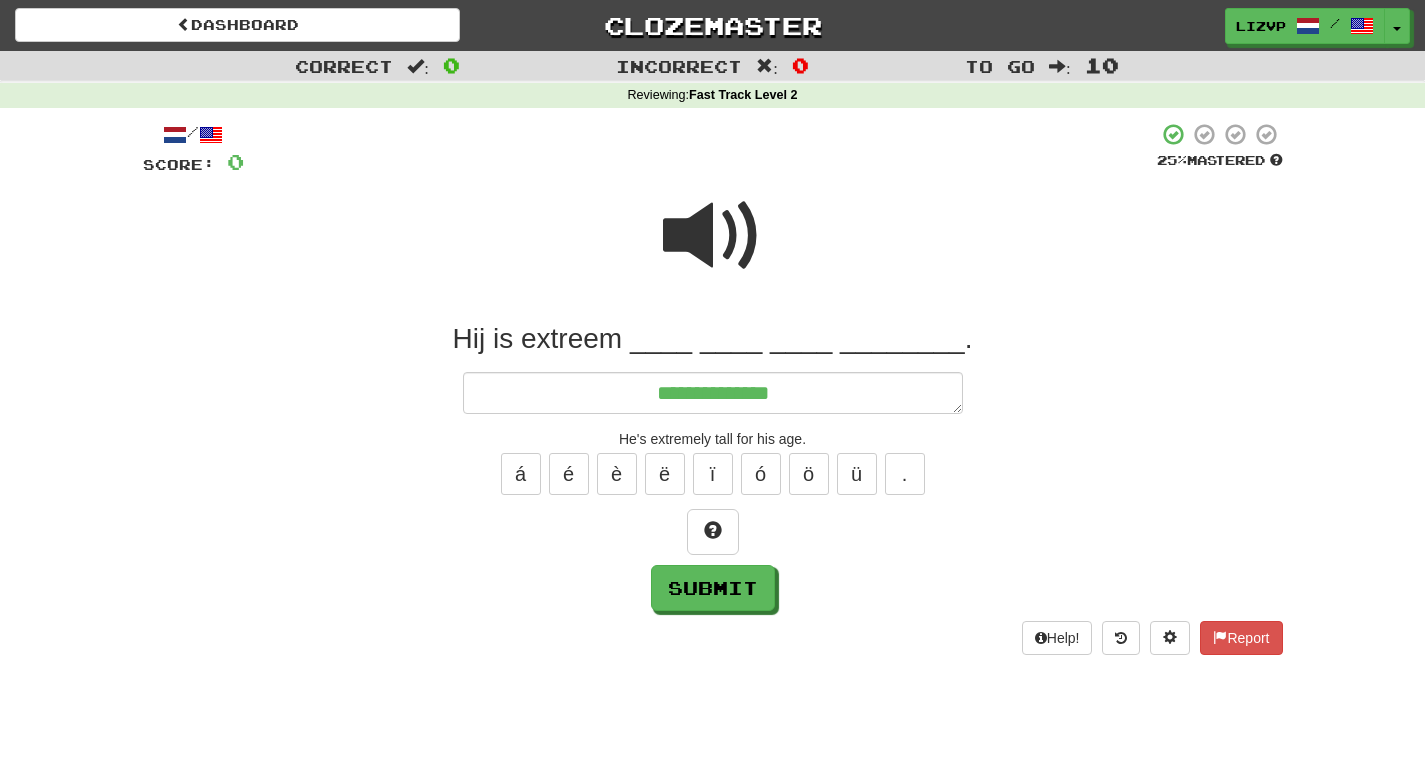 type on "**********" 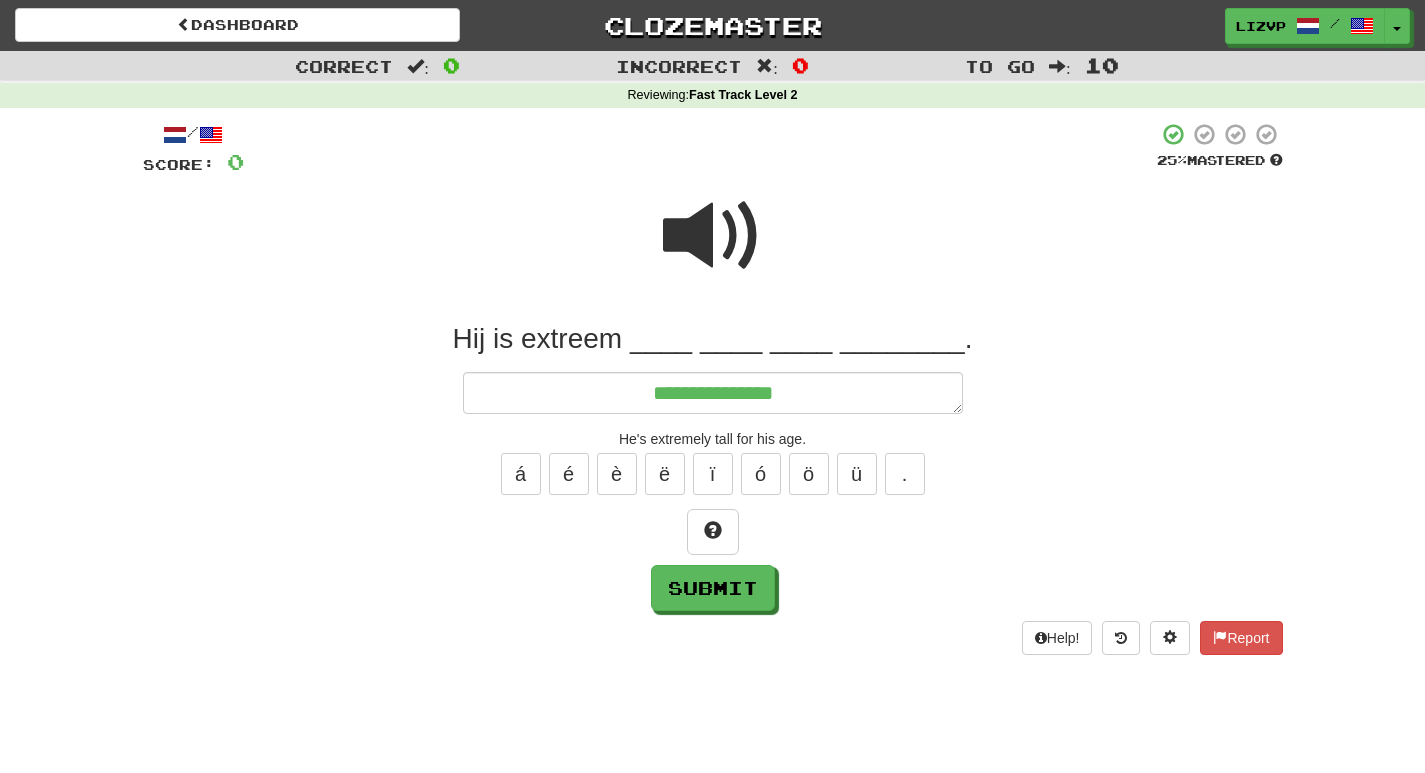 type on "*" 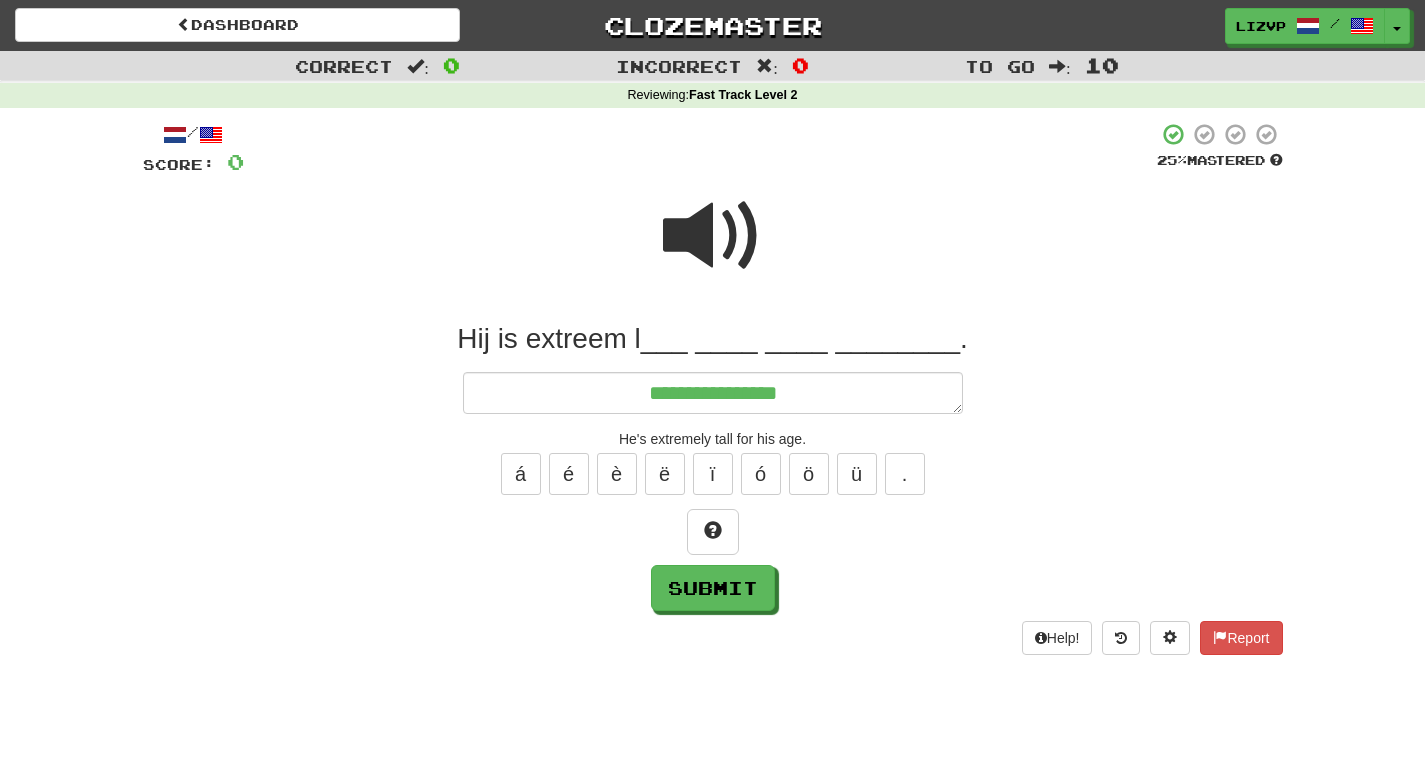 type on "*" 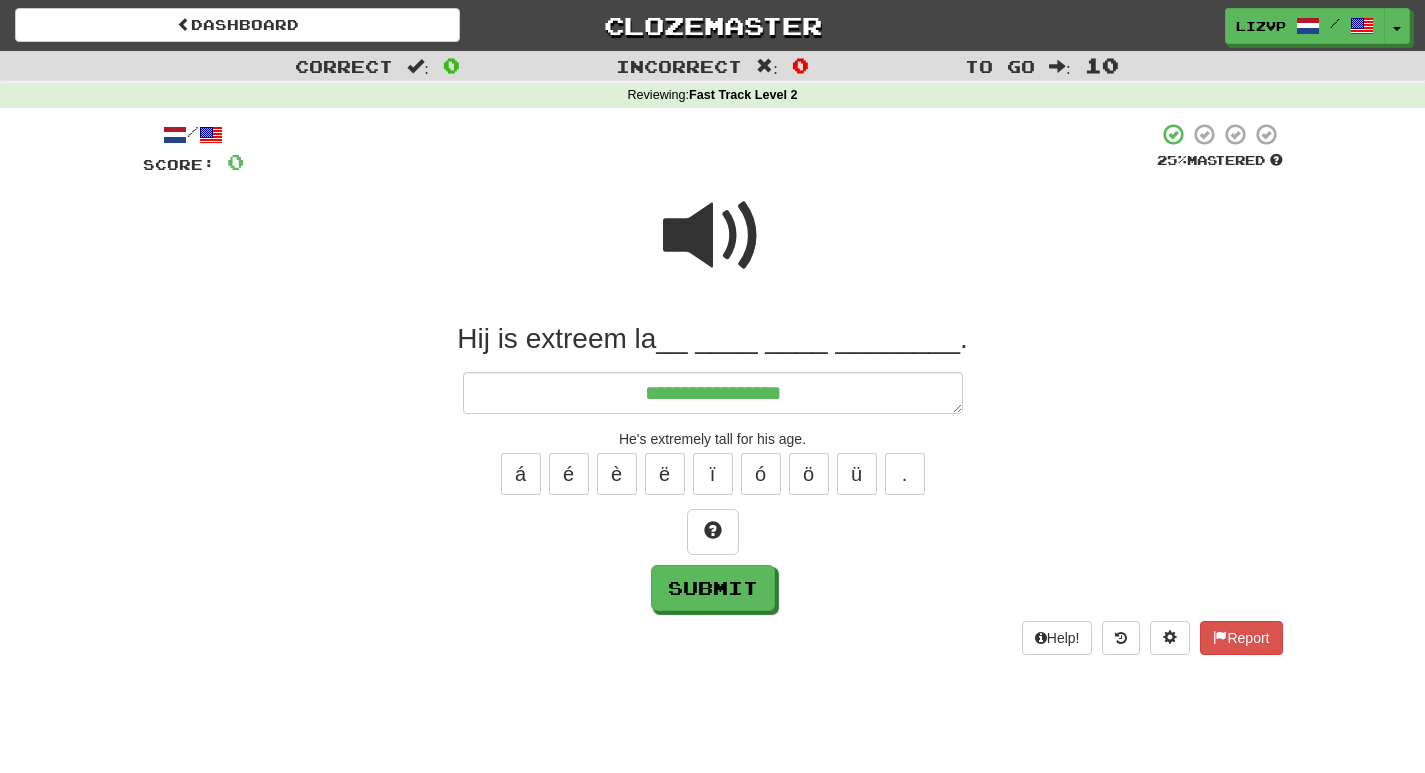 type on "*" 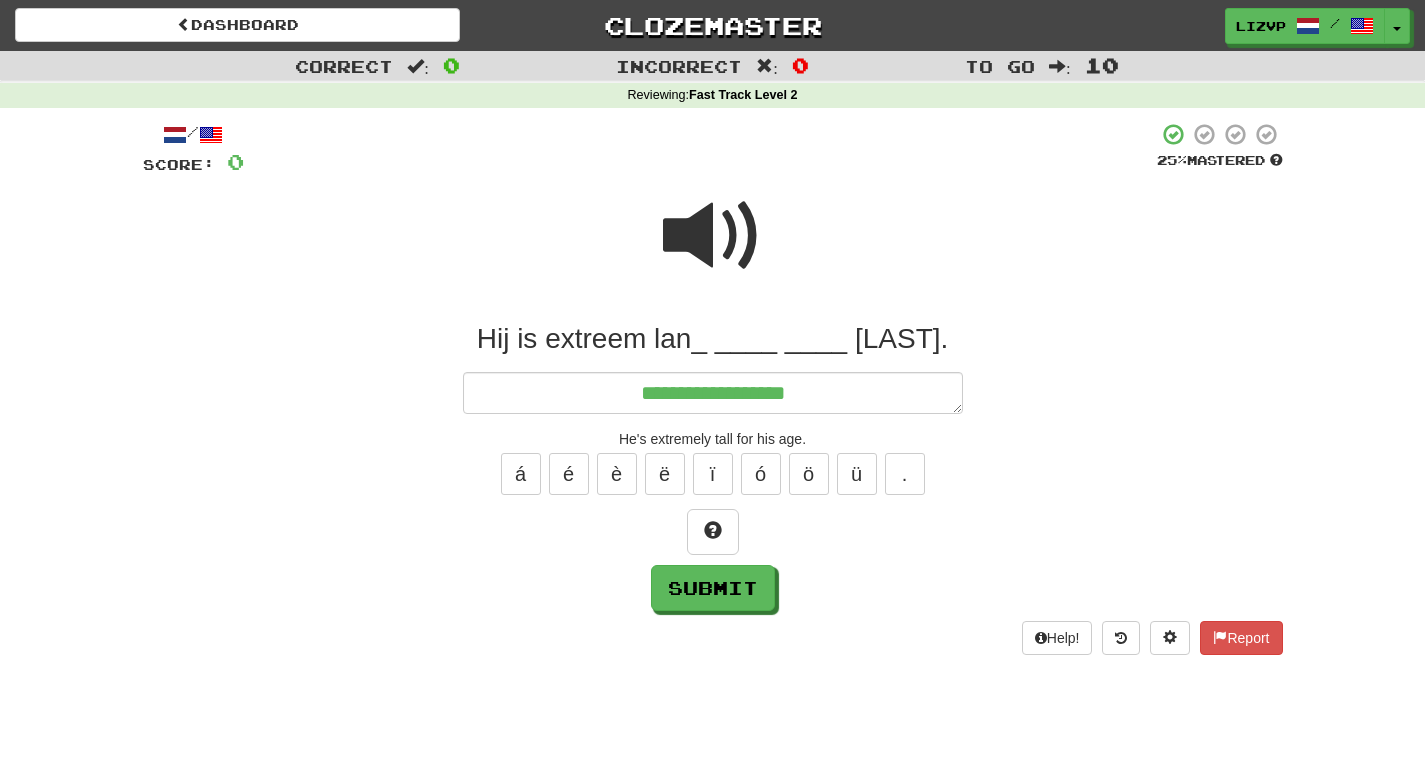 type on "*" 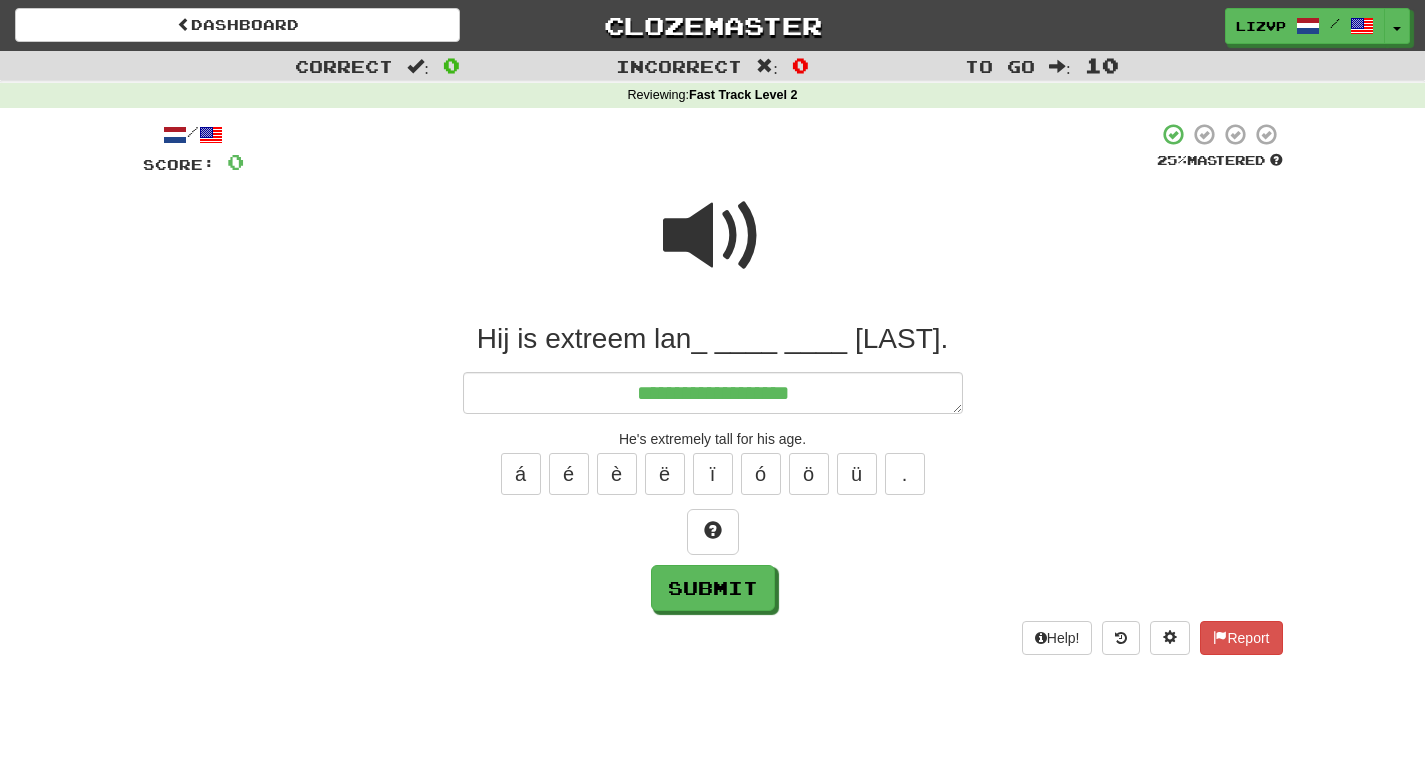type on "*" 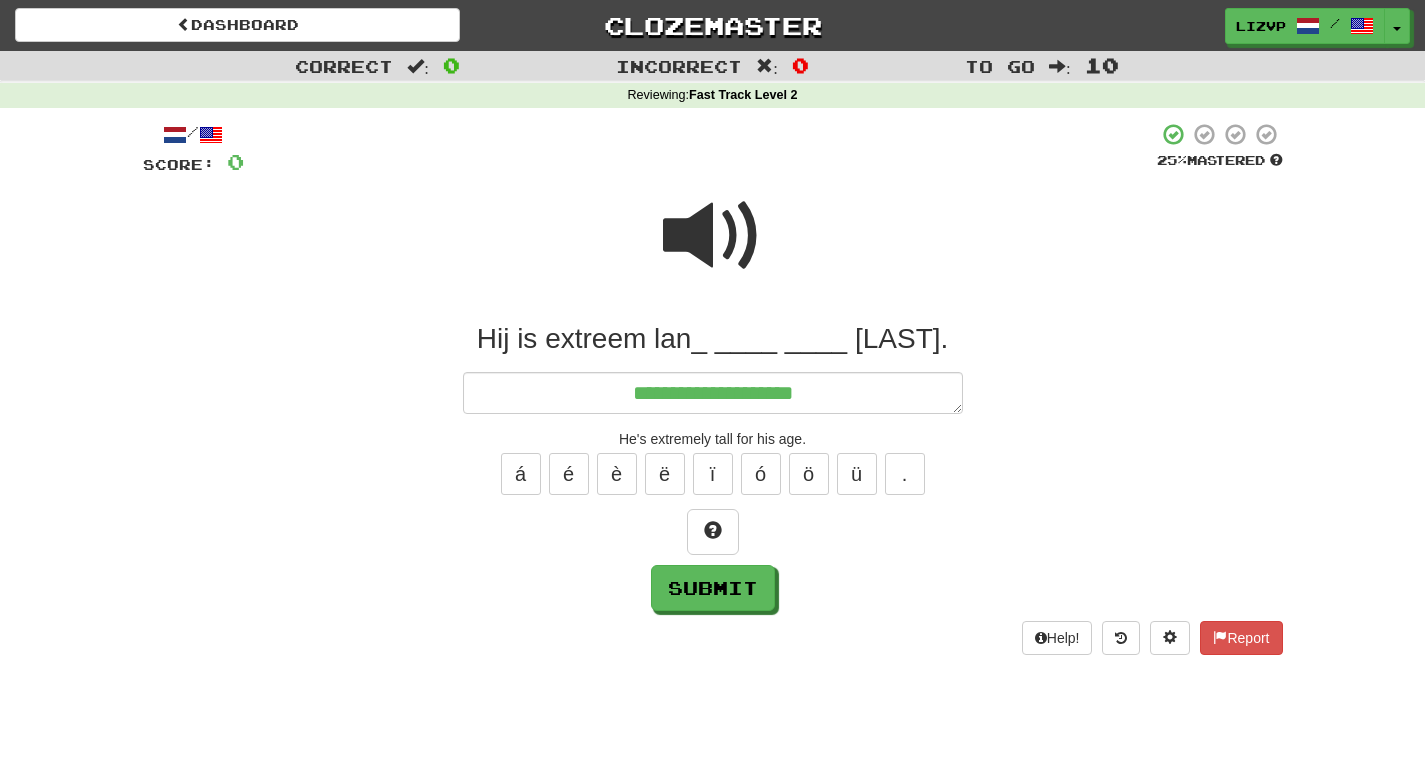 type on "*" 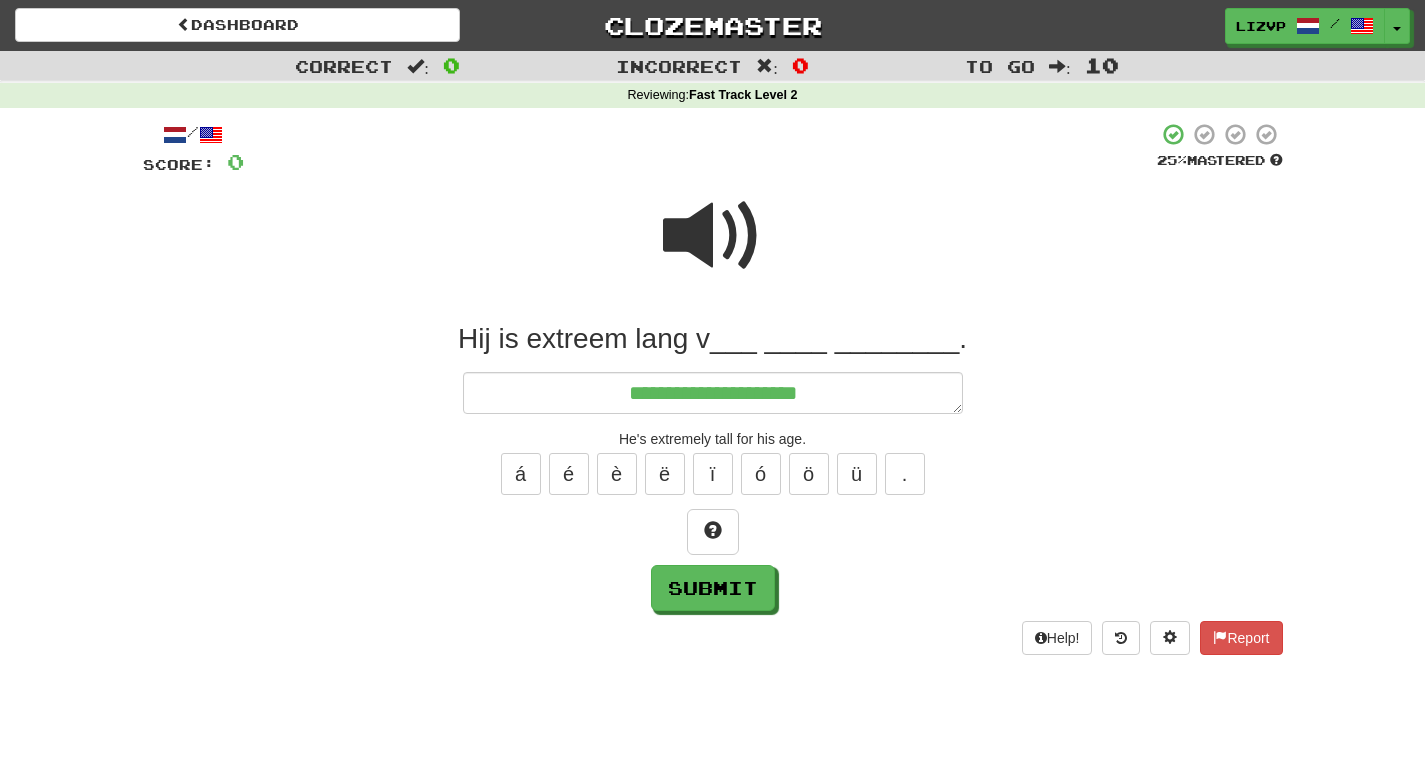 type on "*" 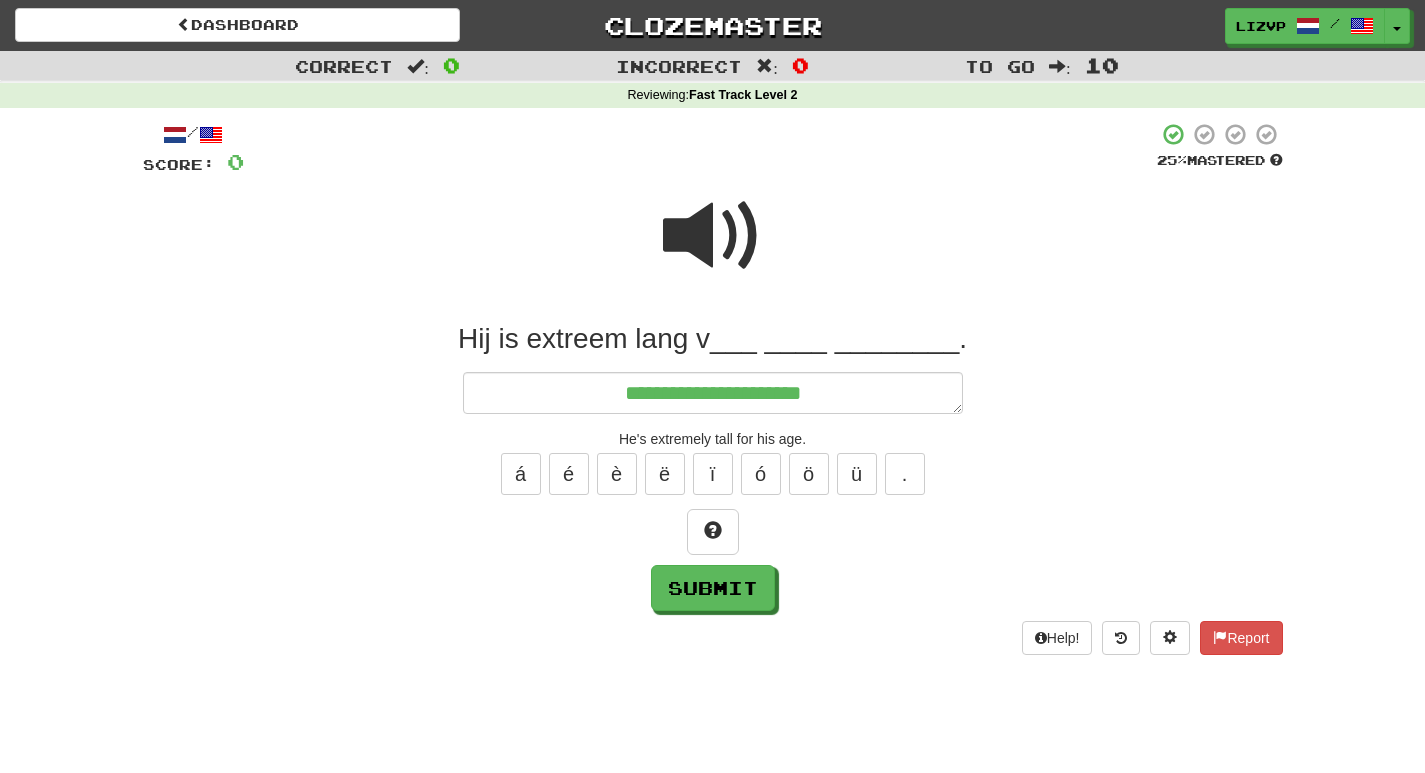 type on "*" 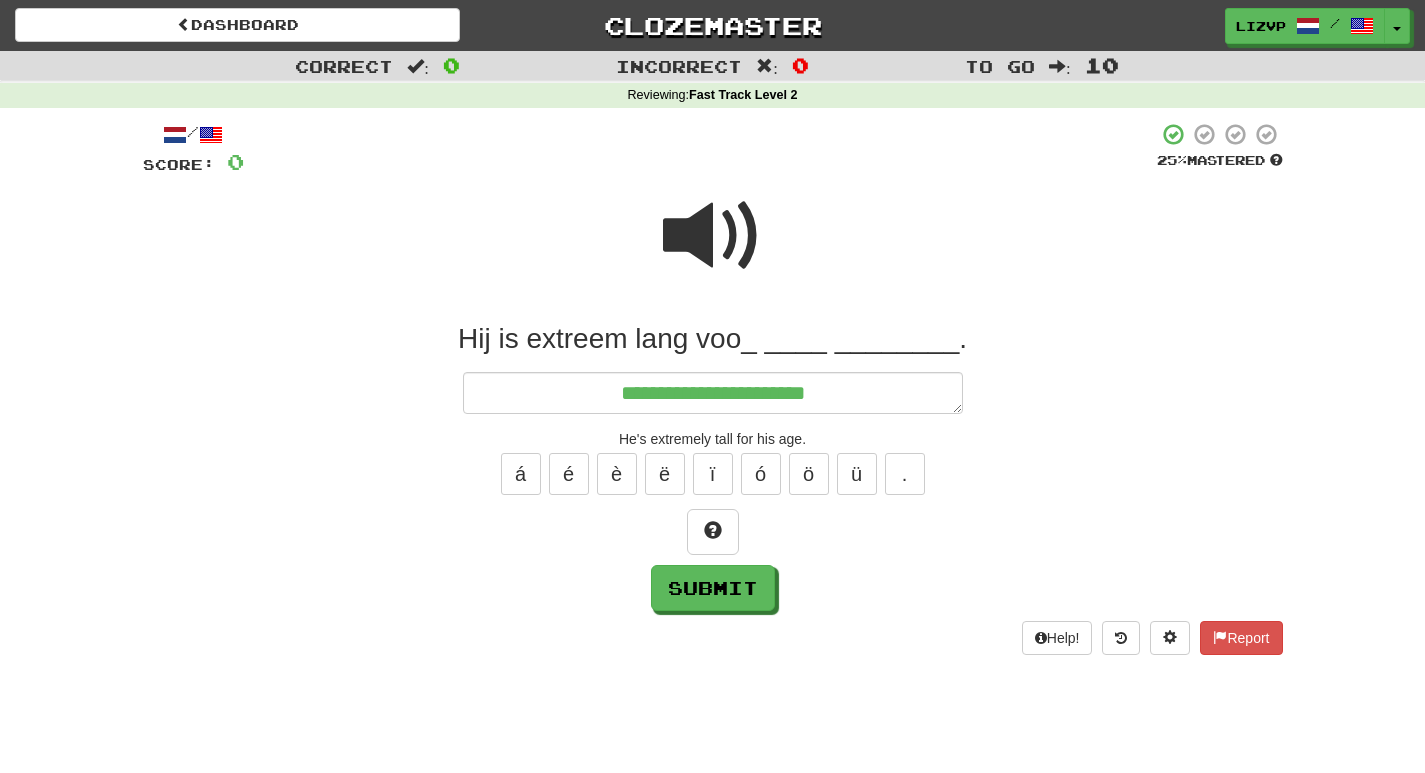 type on "*" 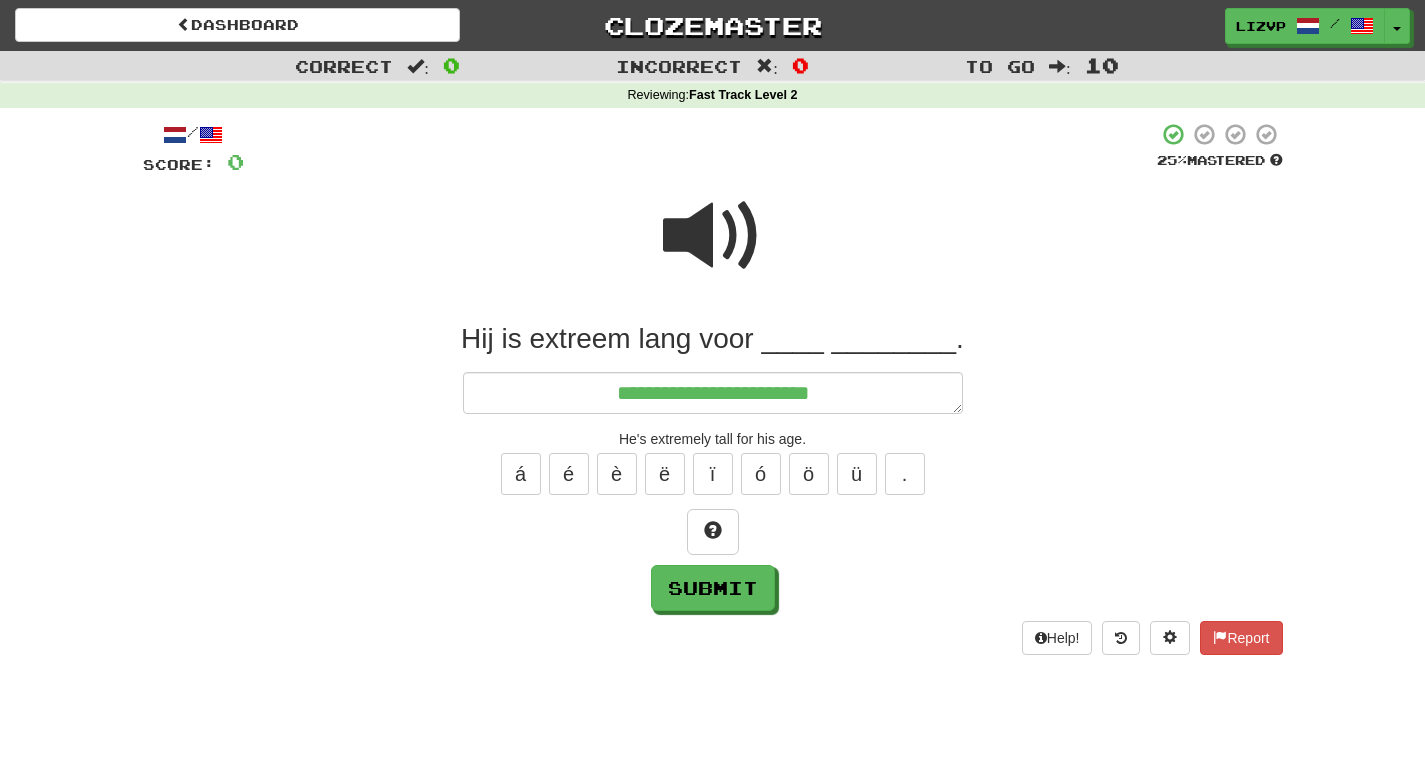 type on "*" 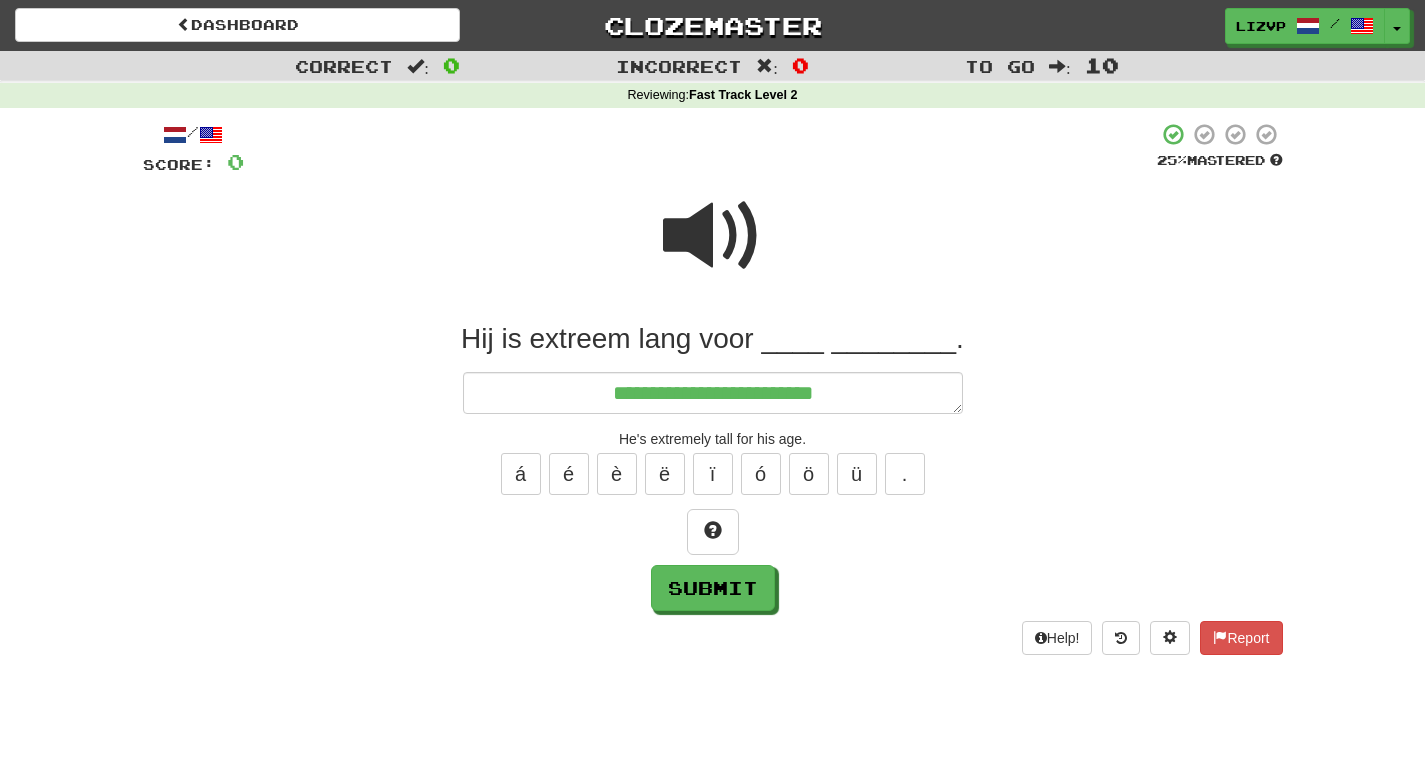 type on "*" 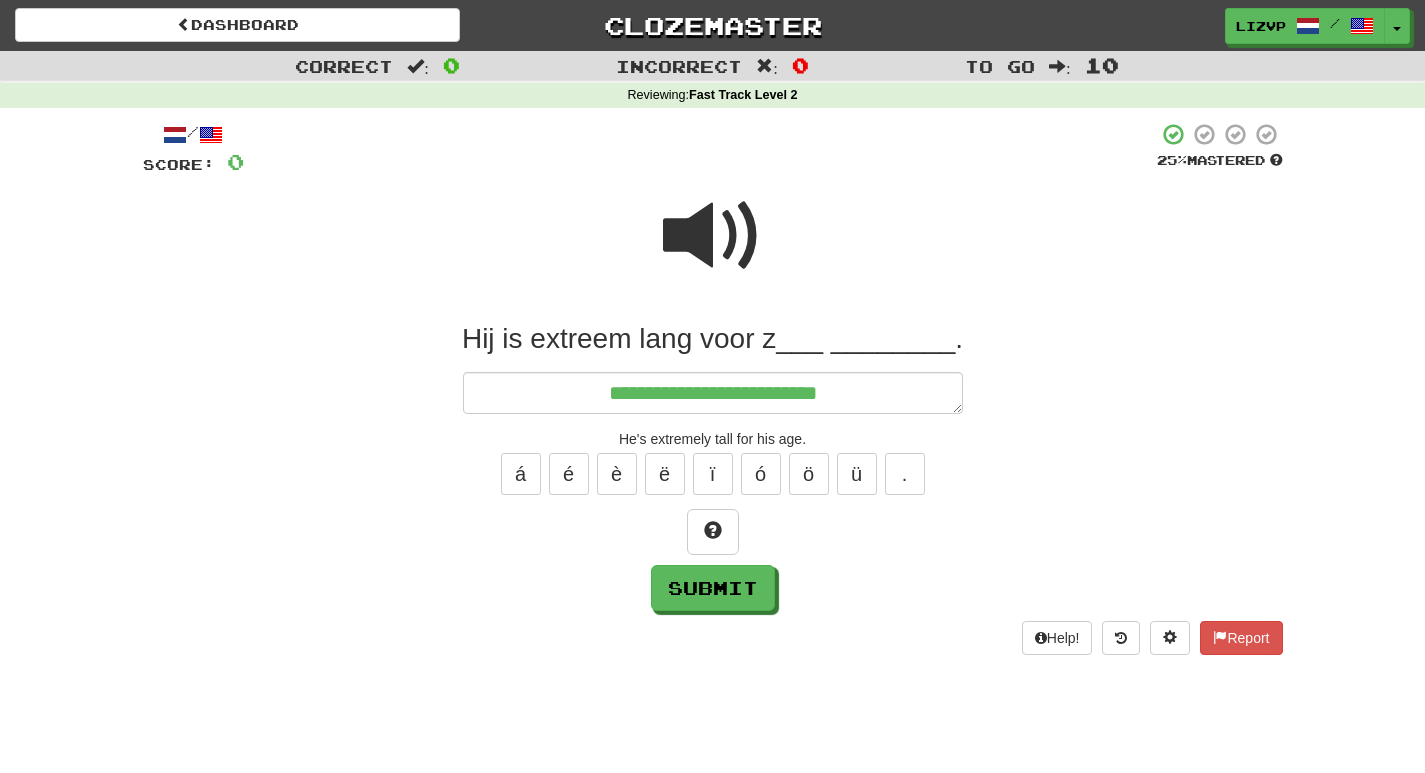 type on "*" 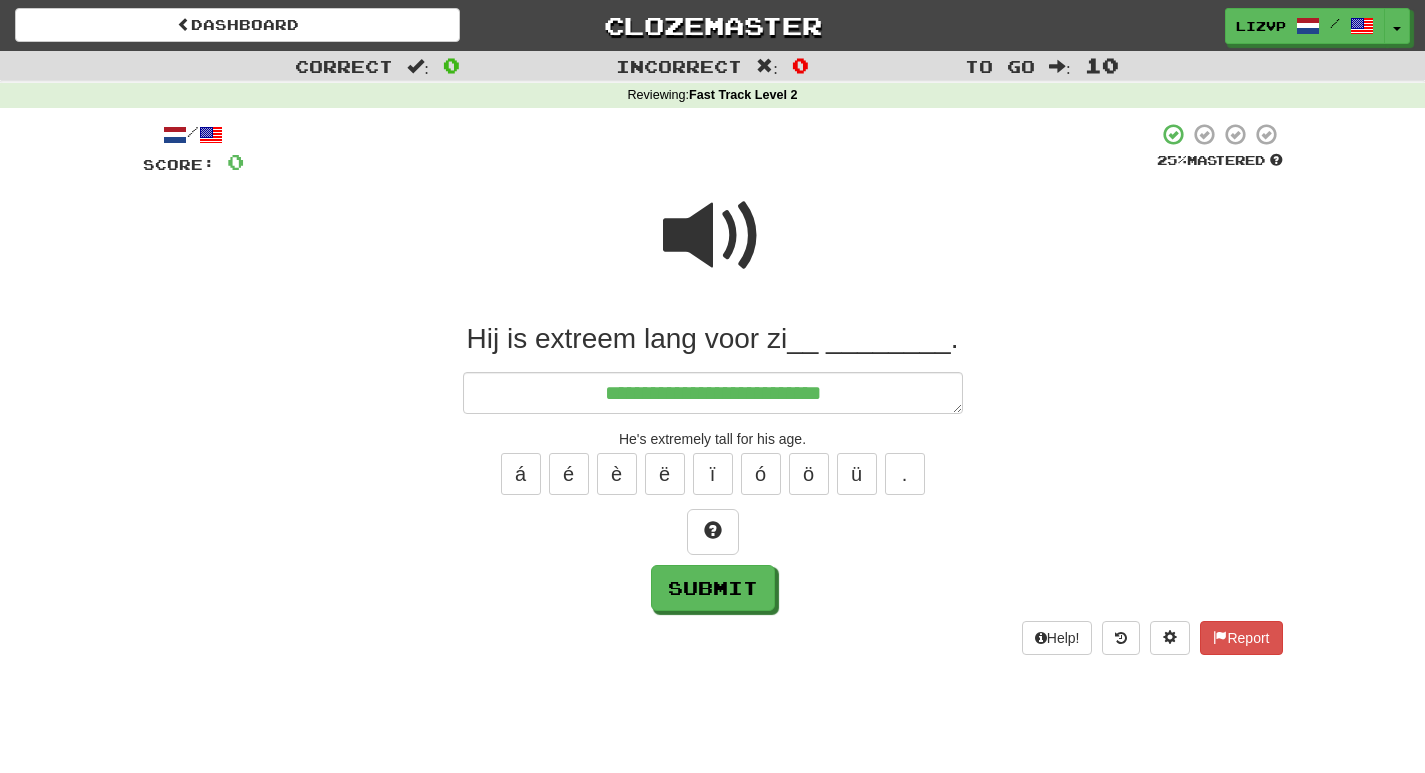 type on "*" 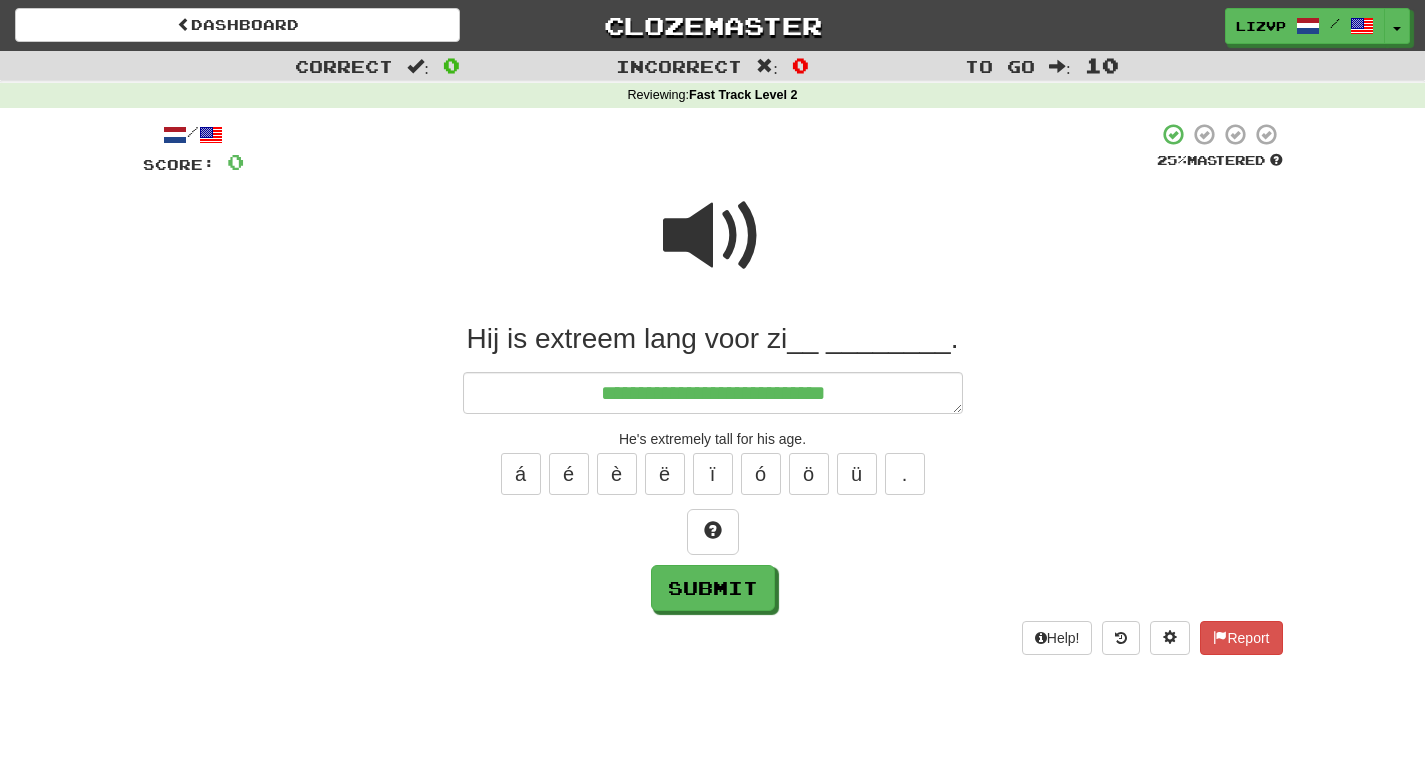 type on "*" 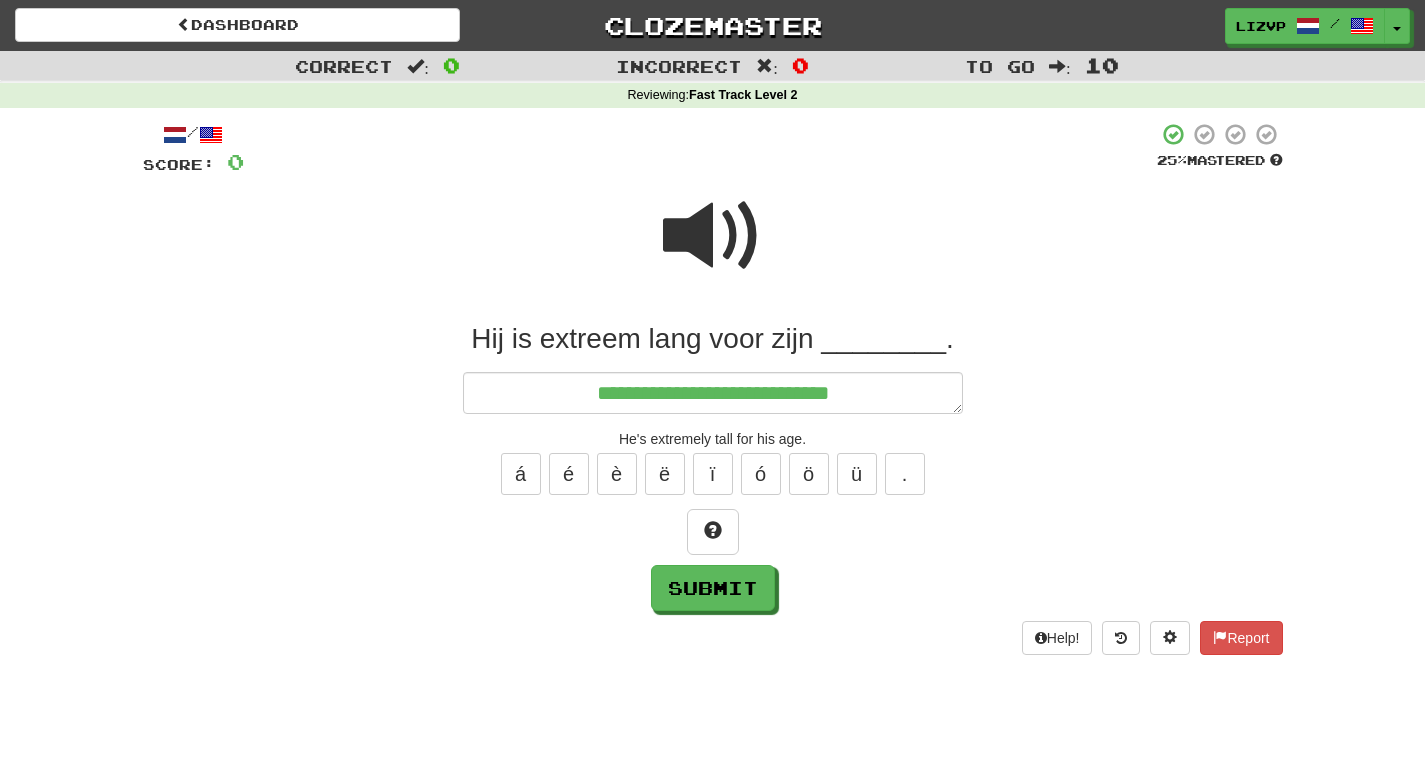 type on "**********" 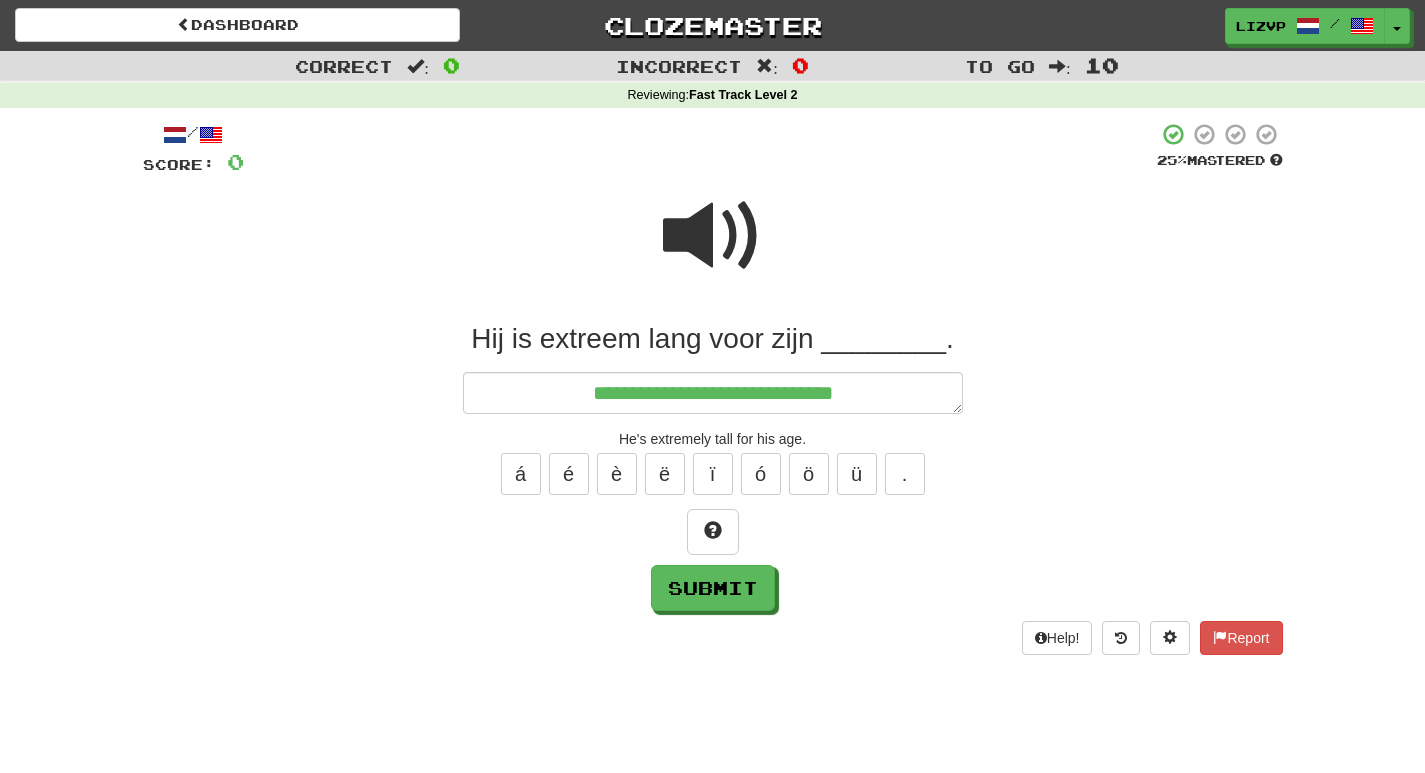 type on "*" 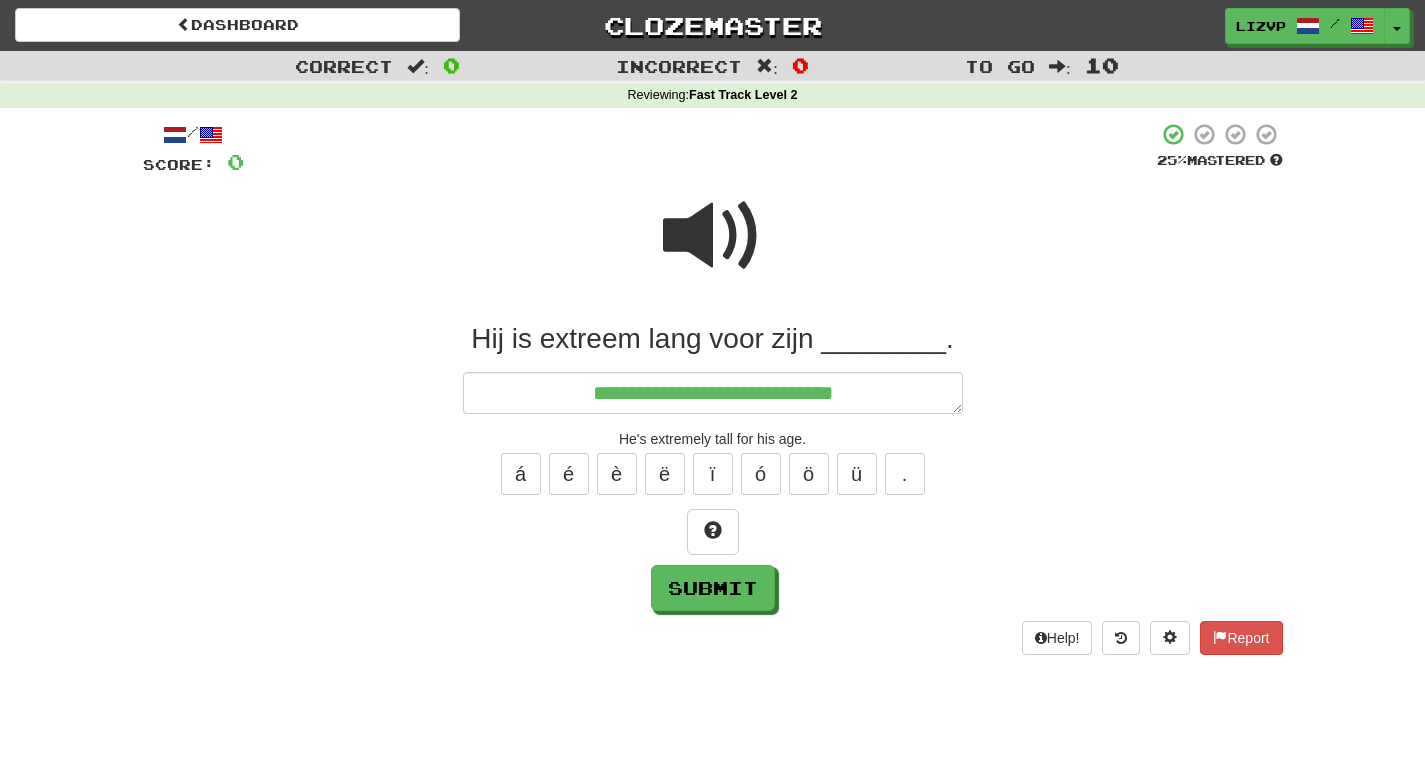type on "**********" 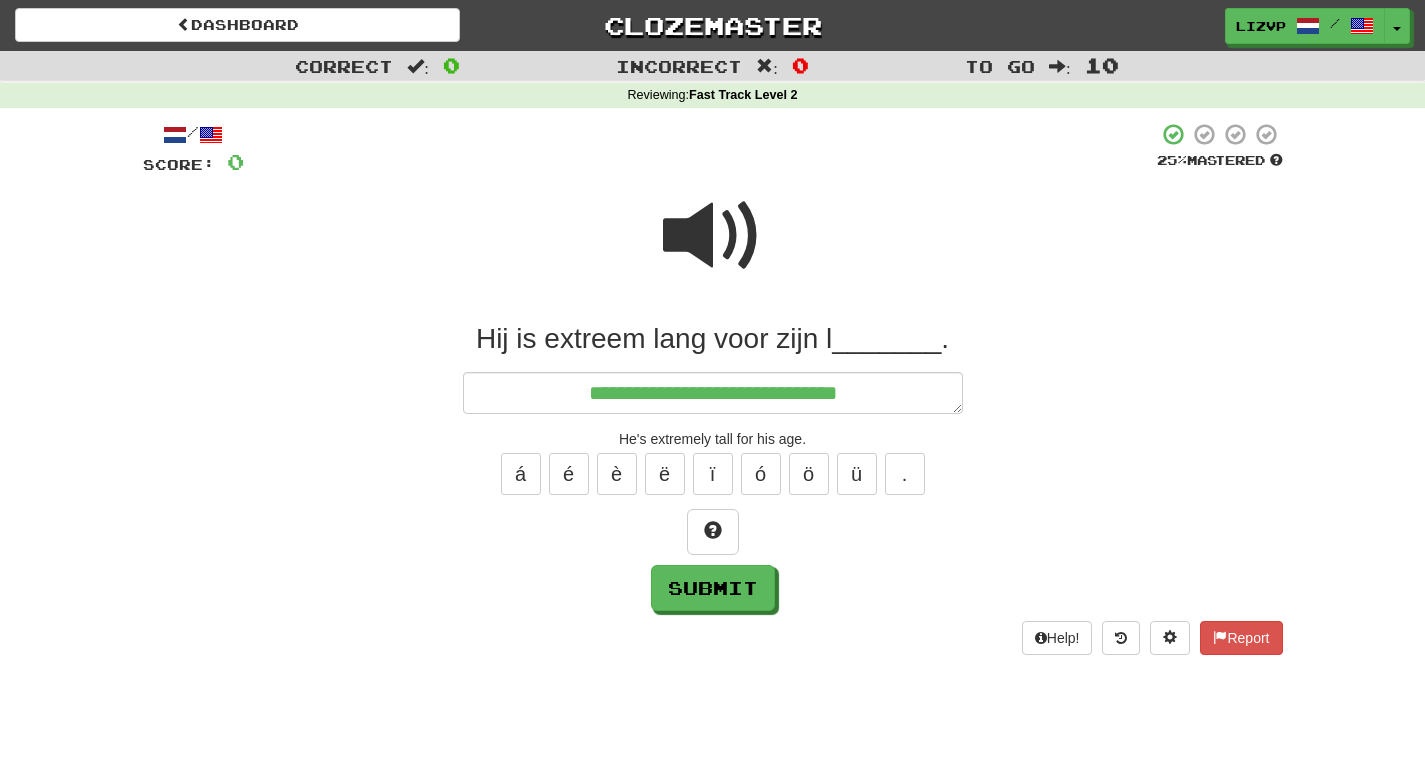 type on "*" 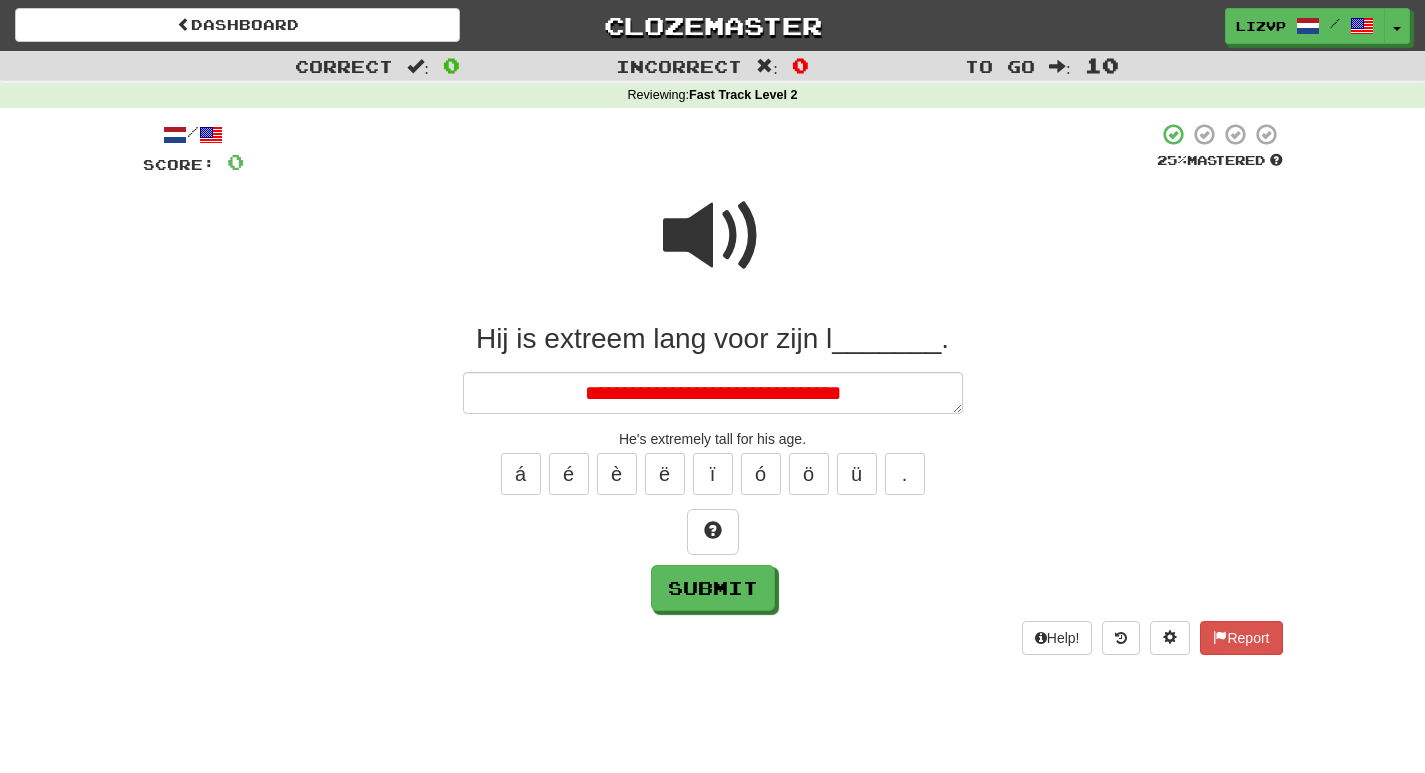 type on "*" 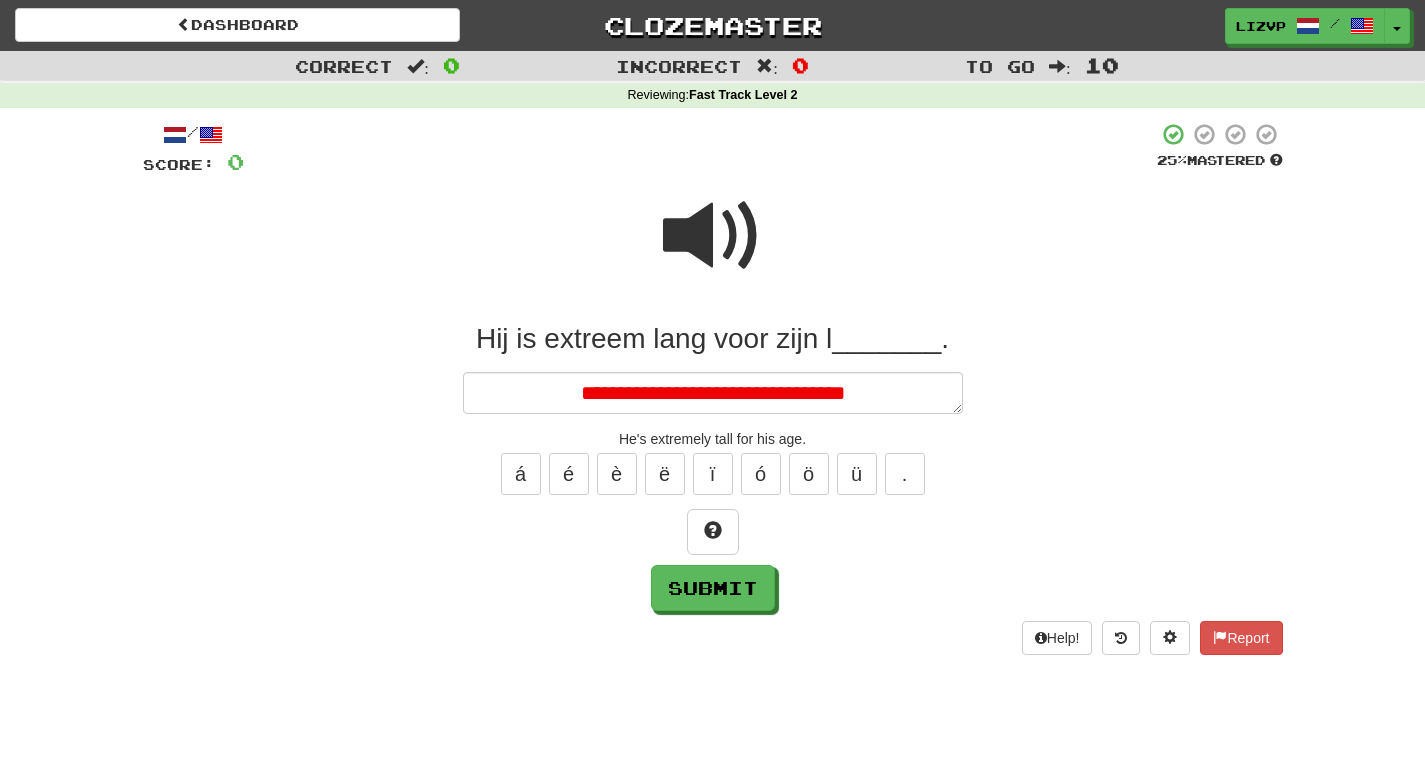 type on "*" 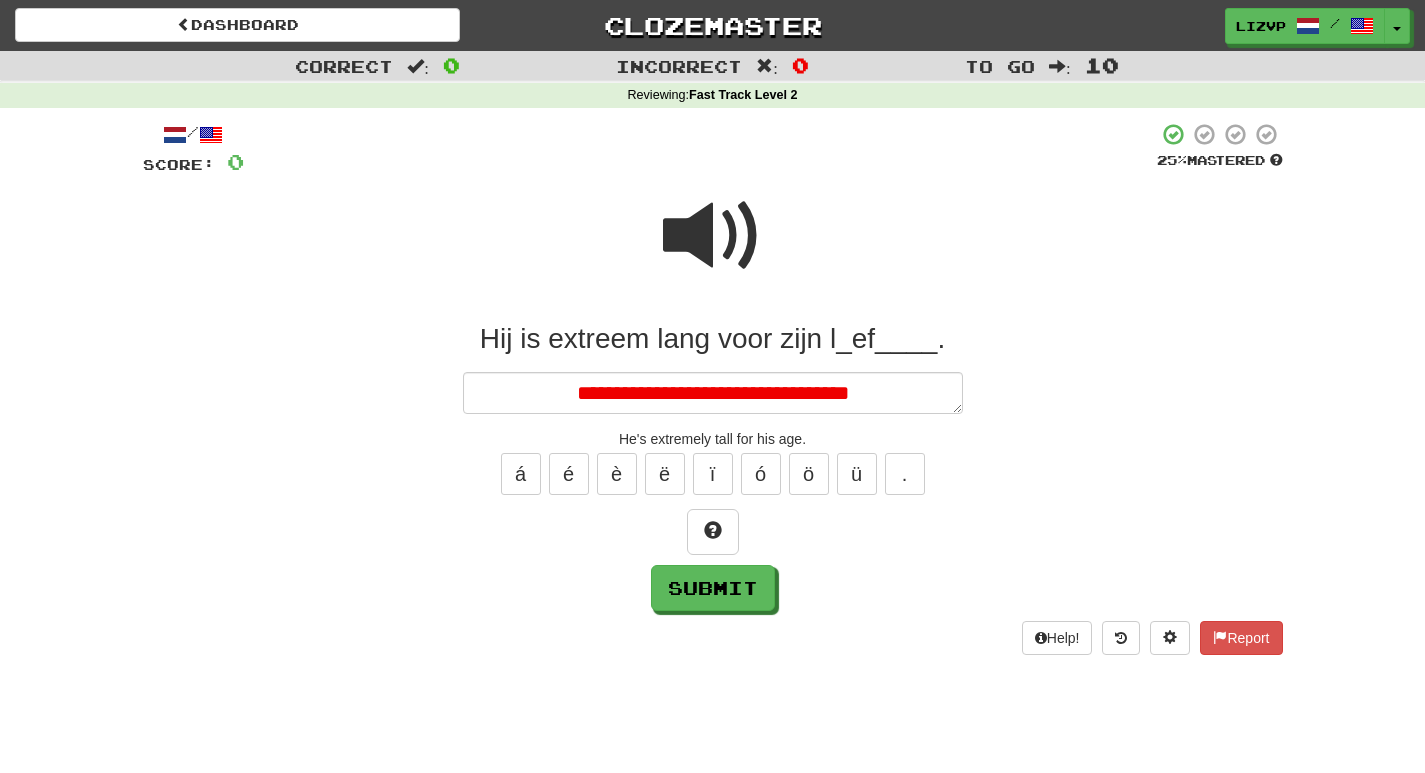 type on "*" 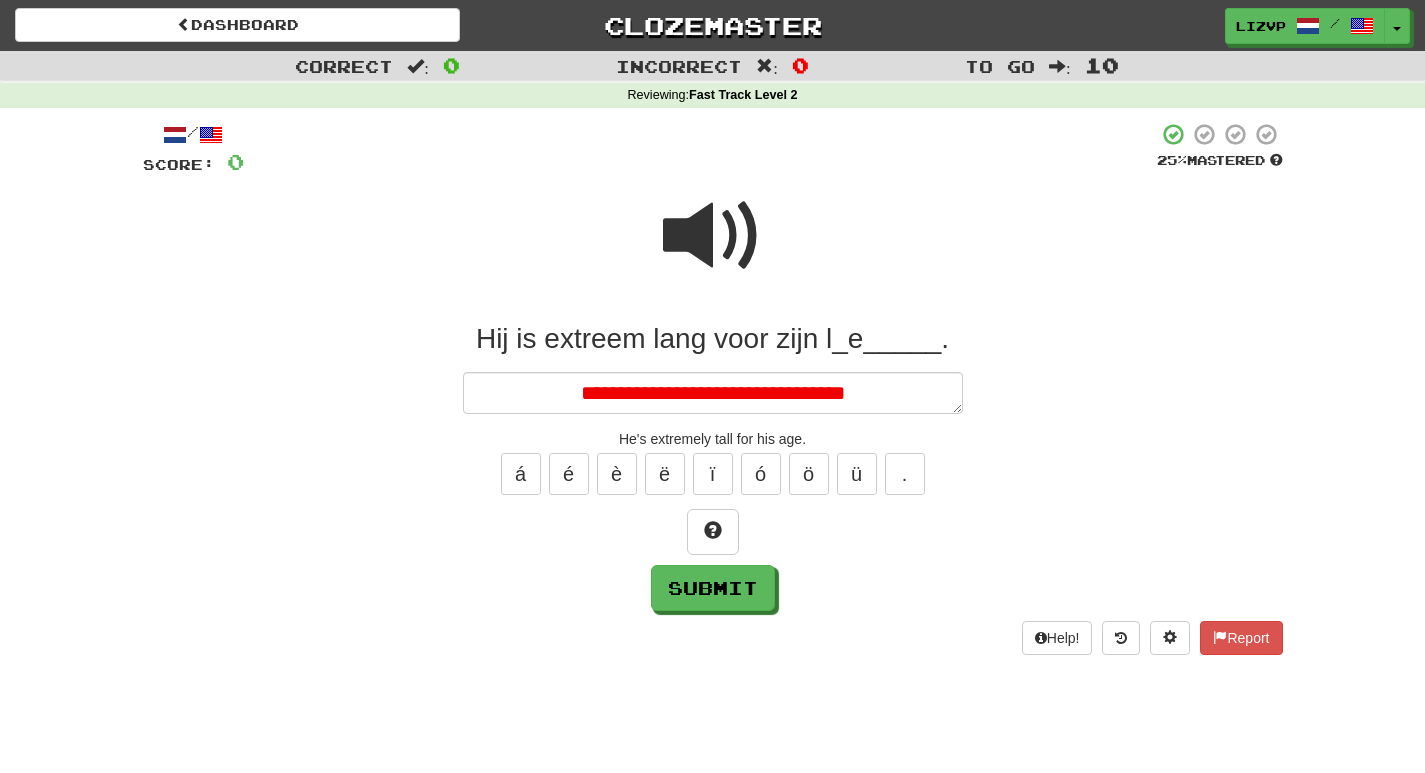type on "*" 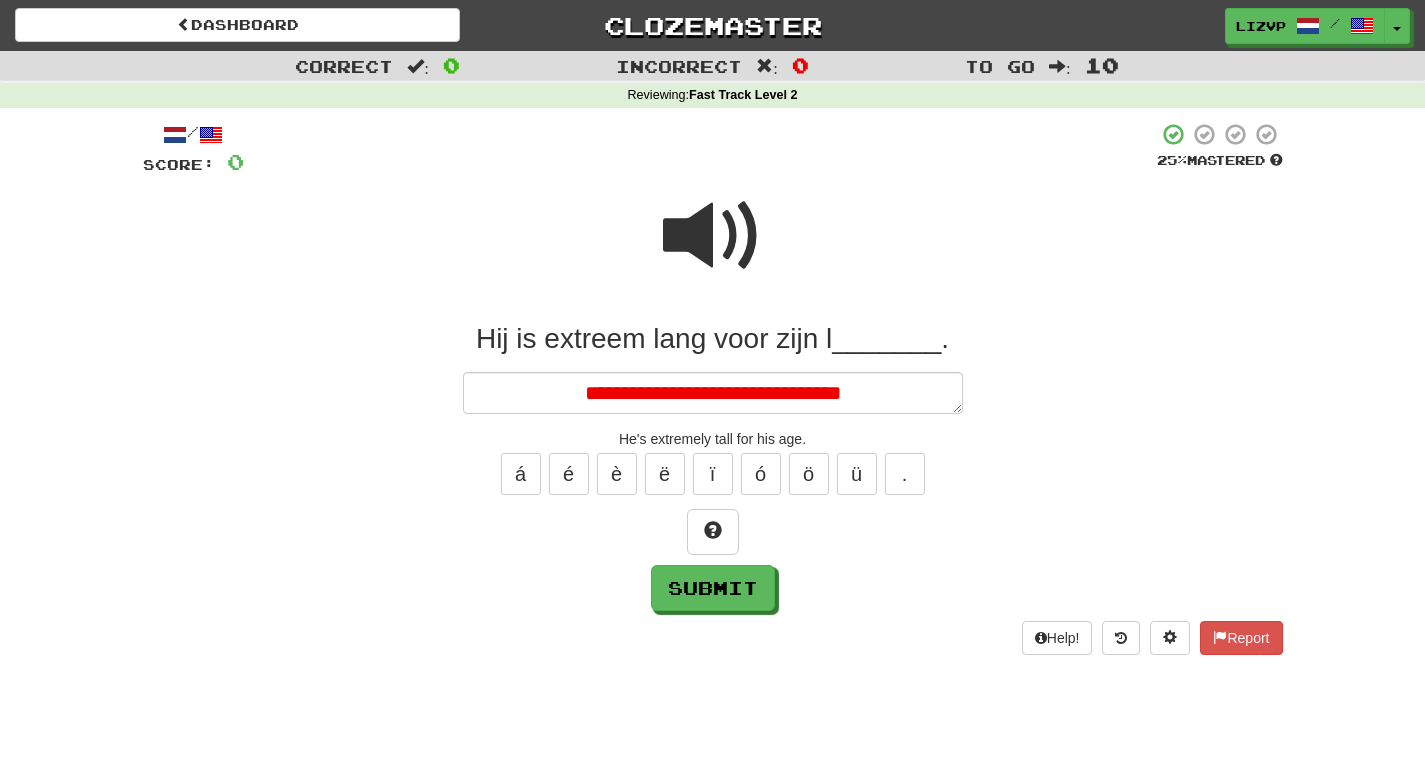type on "*" 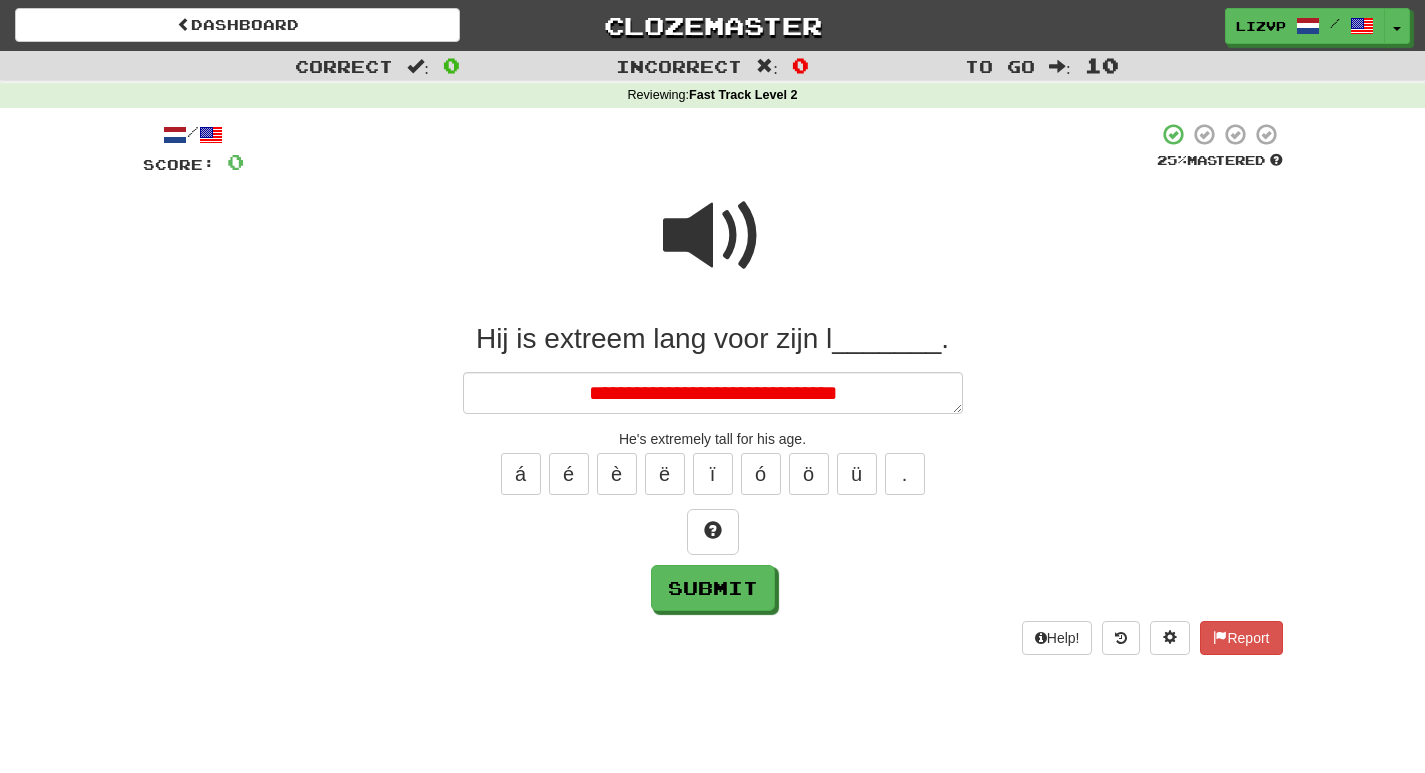type on "*" 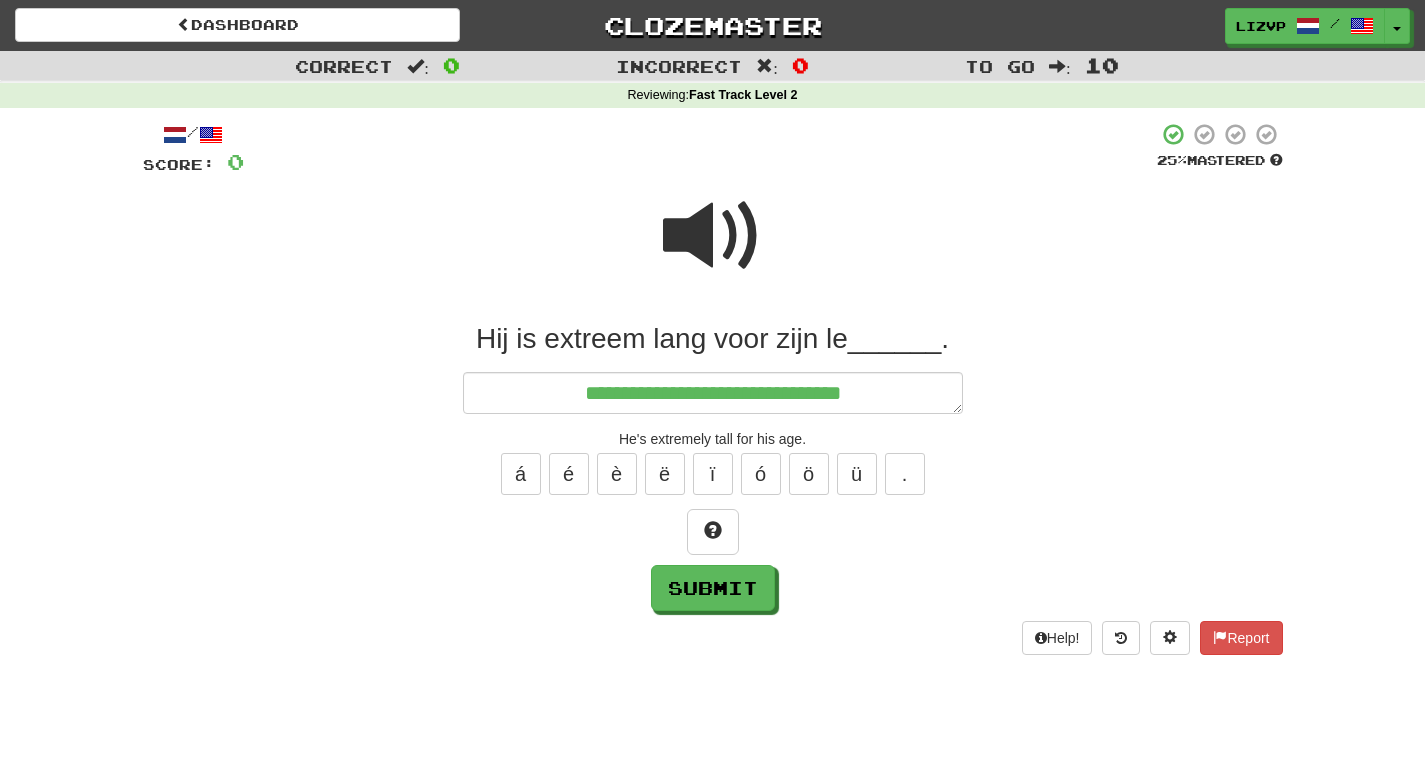 type on "*" 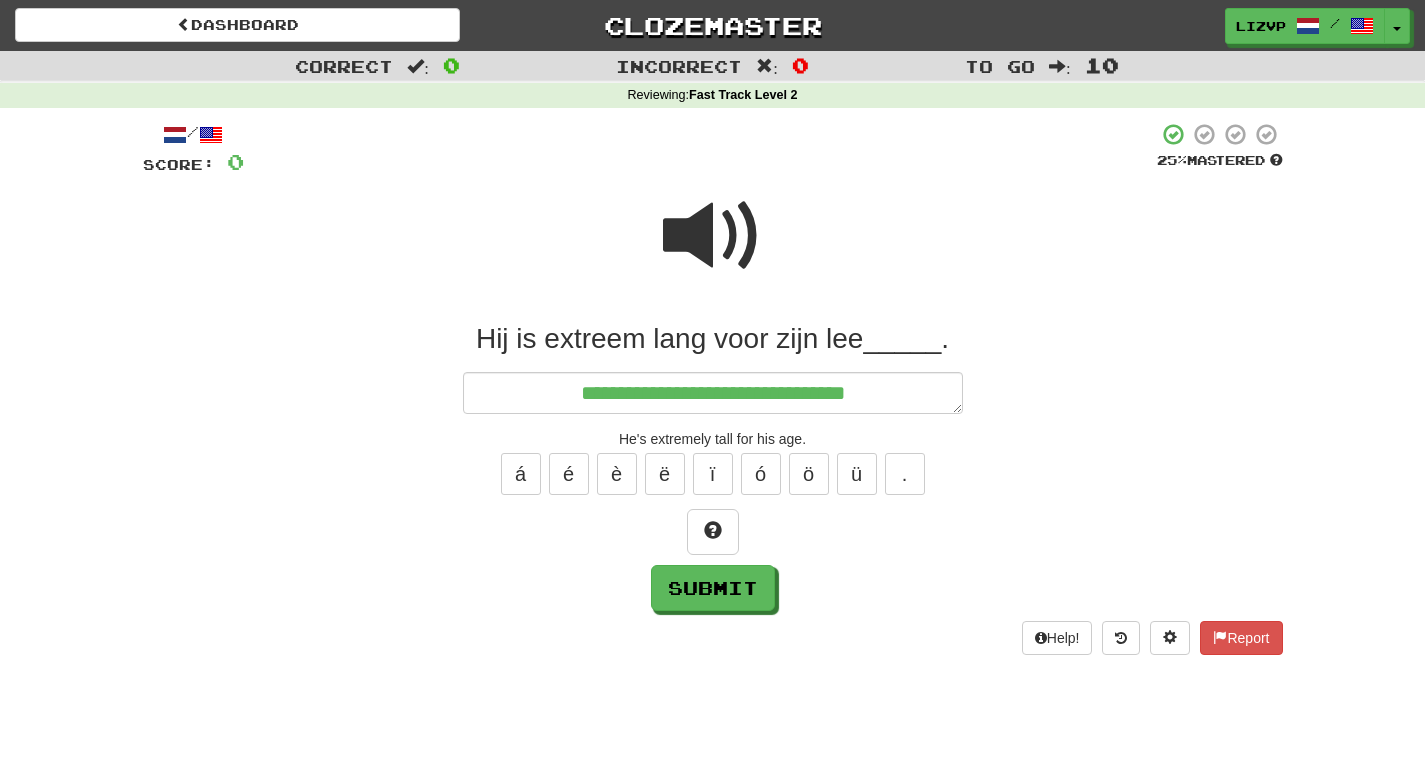 type on "*" 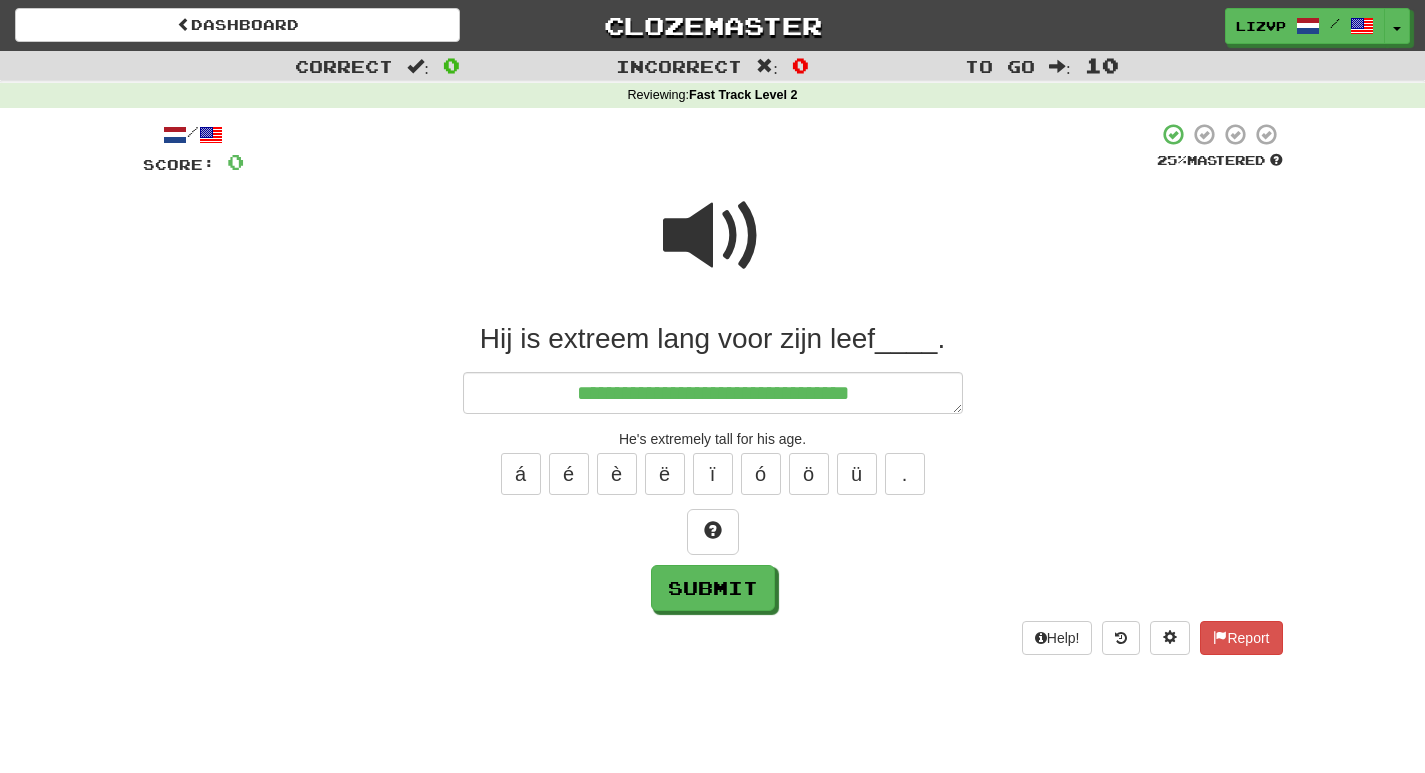 type on "*" 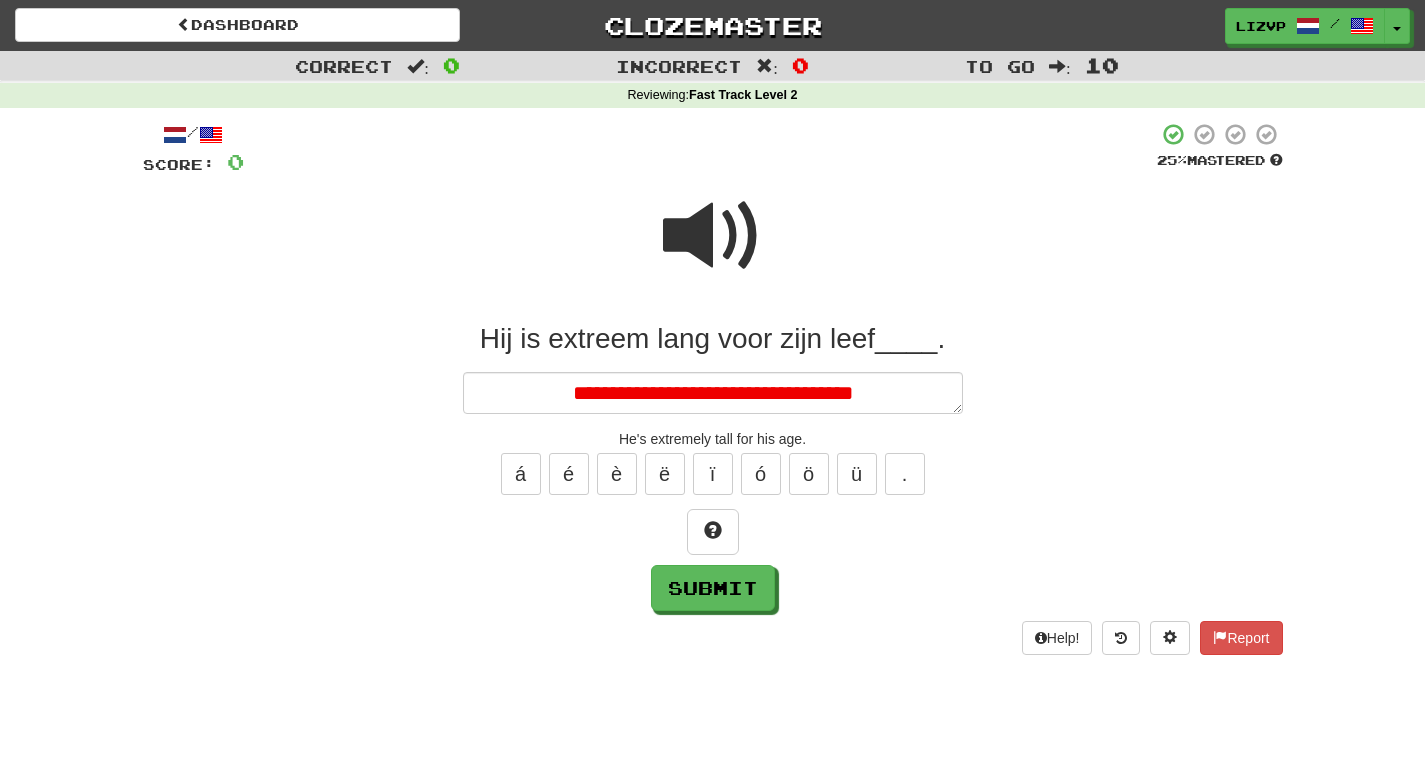 type on "*" 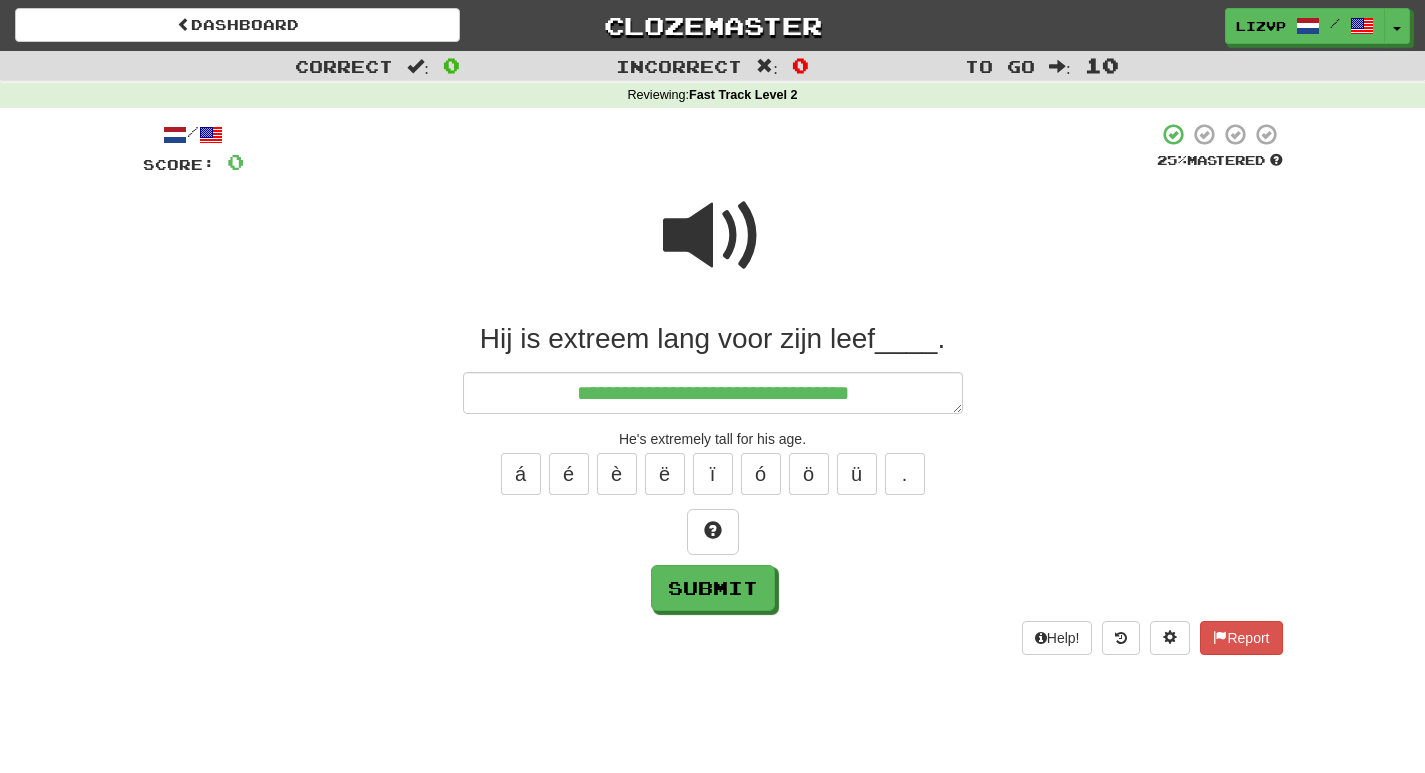 type on "*" 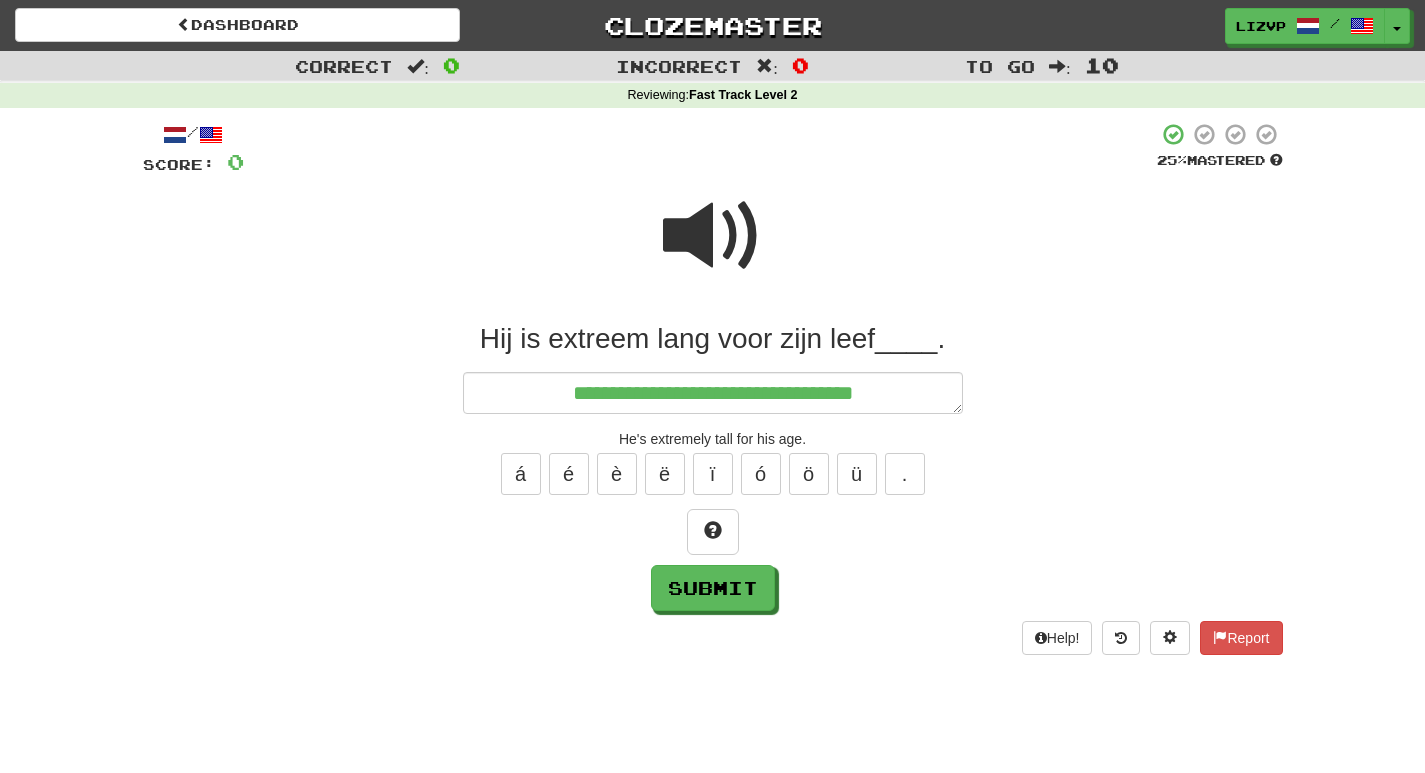type on "*" 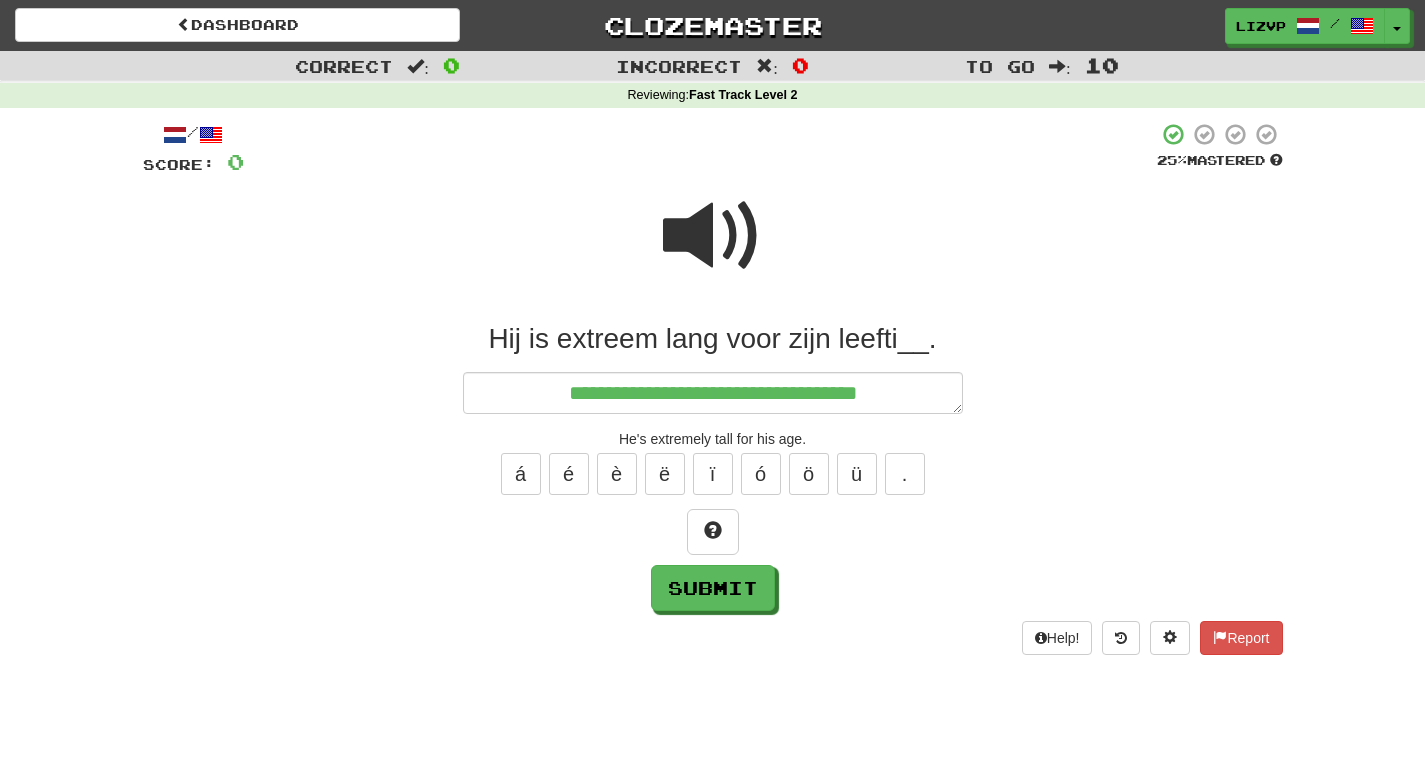 type on "*" 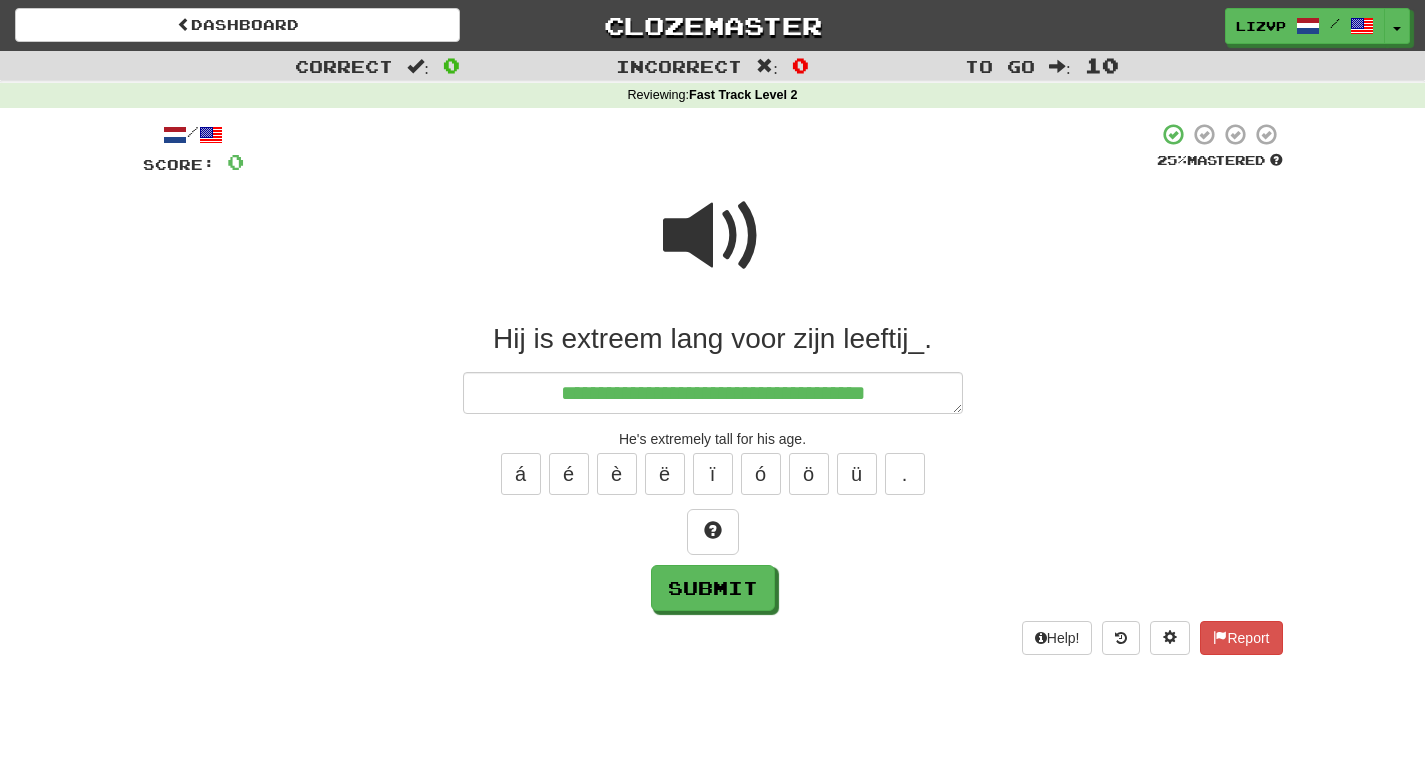 type on "*" 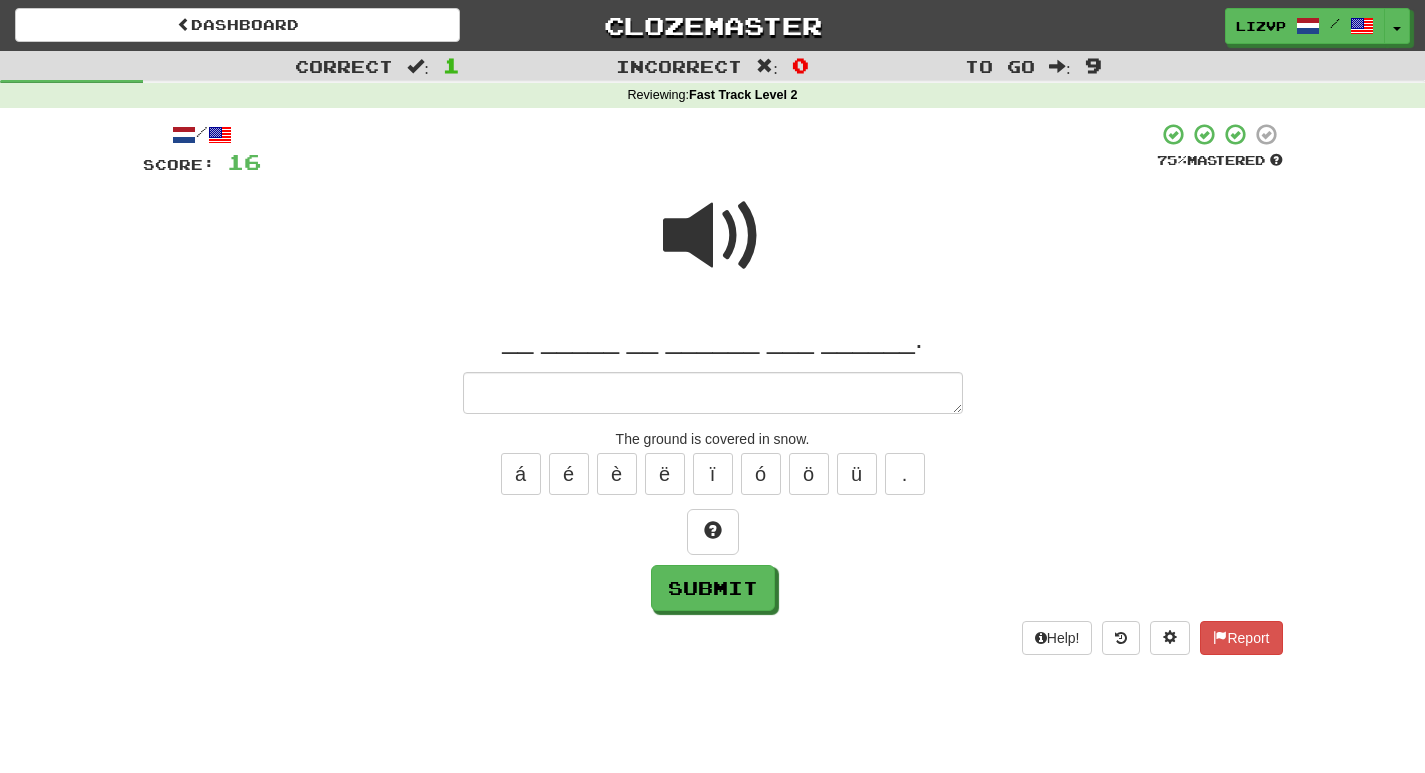 type on "*" 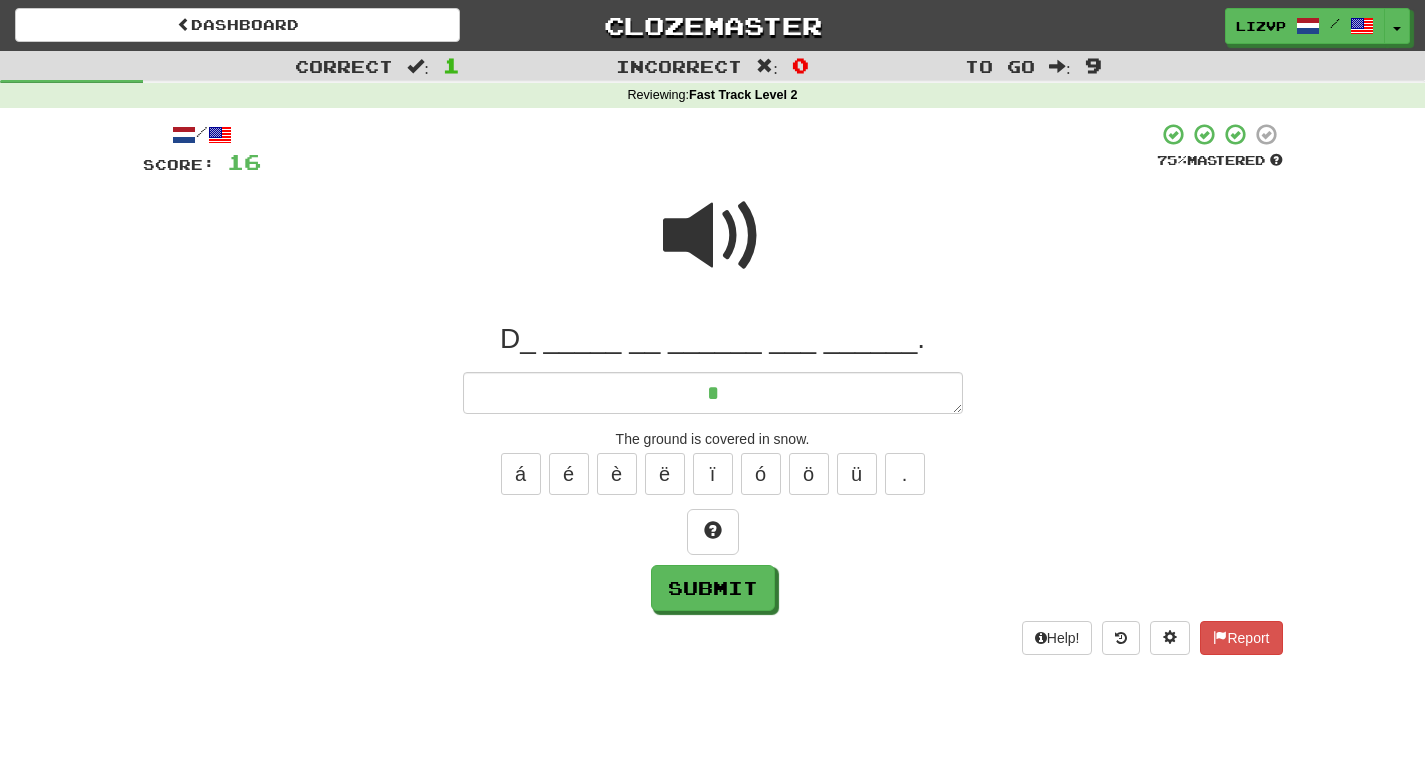 type on "*" 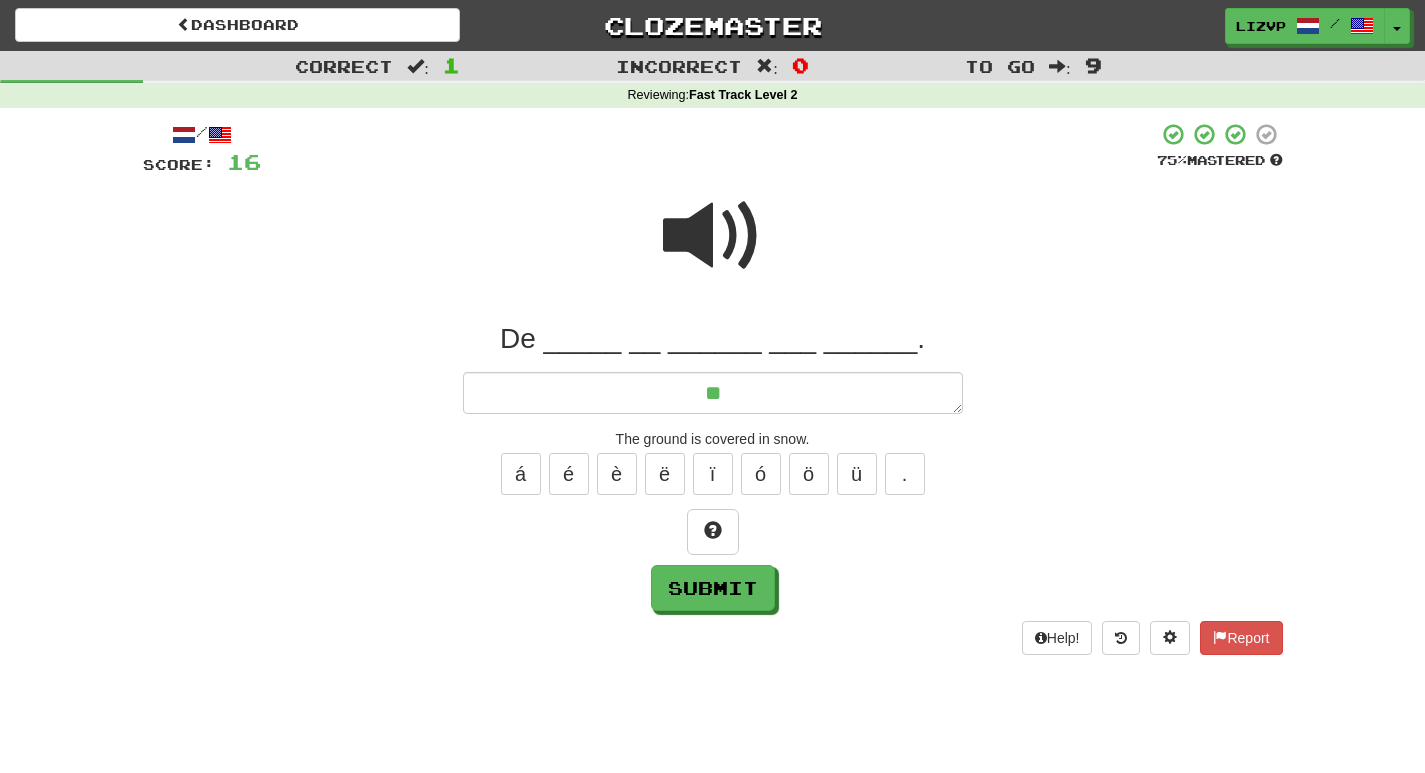 type on "*" 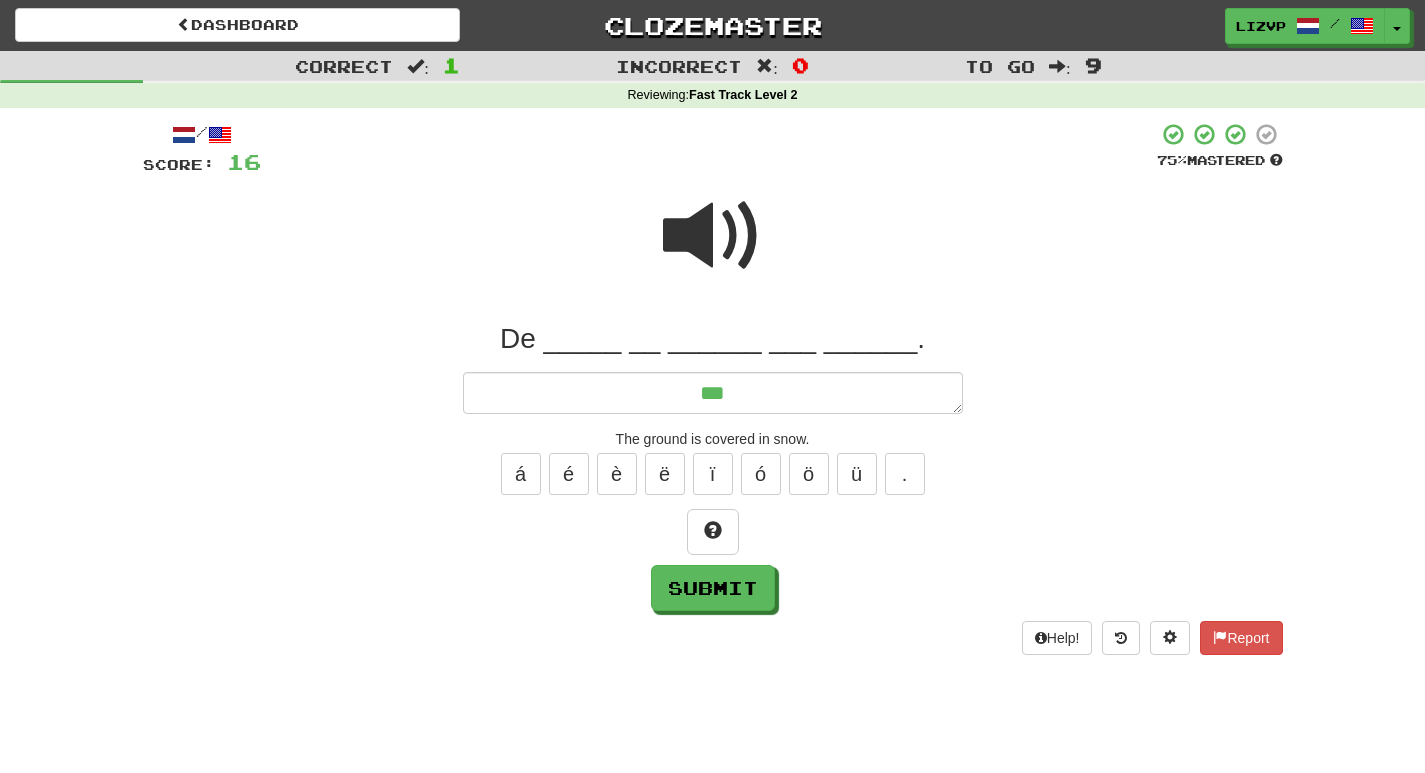 type on "*" 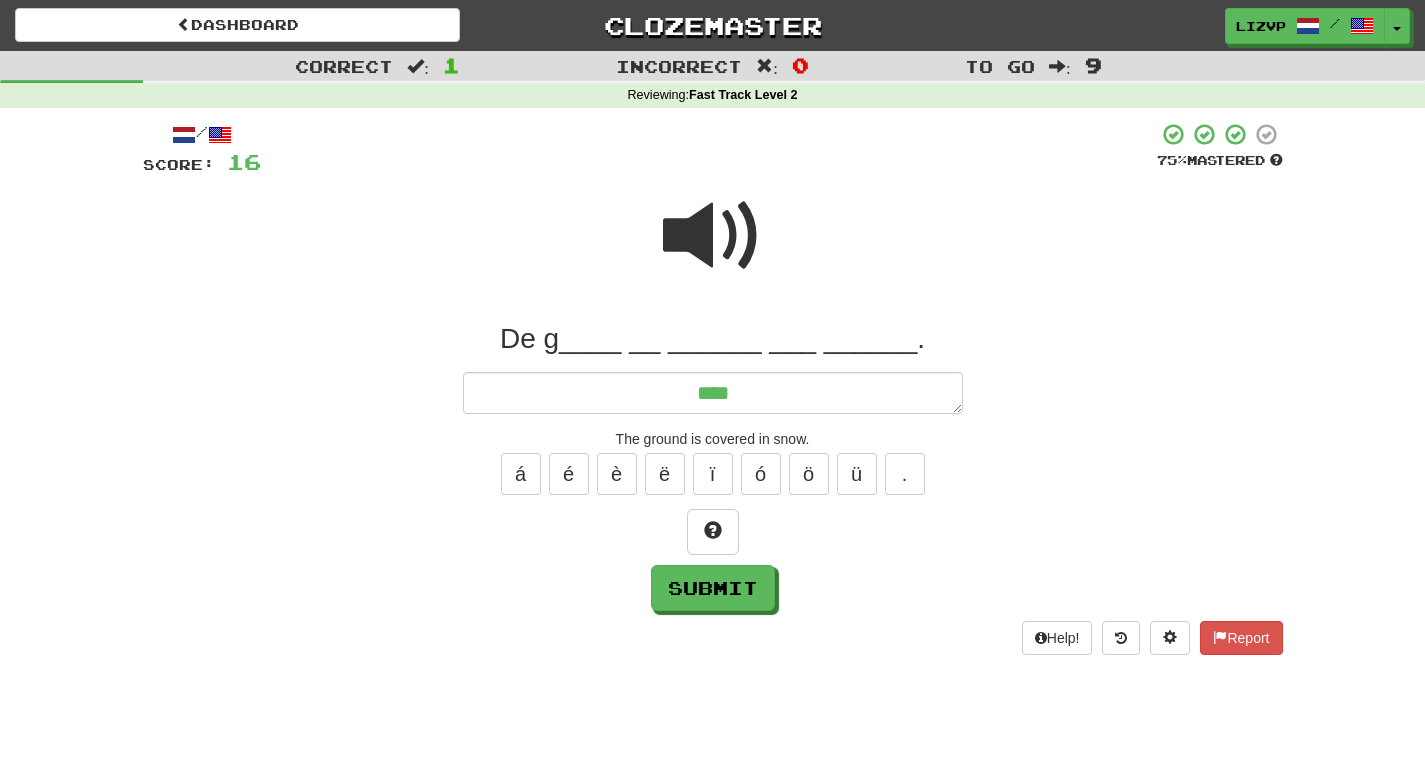 type on "*" 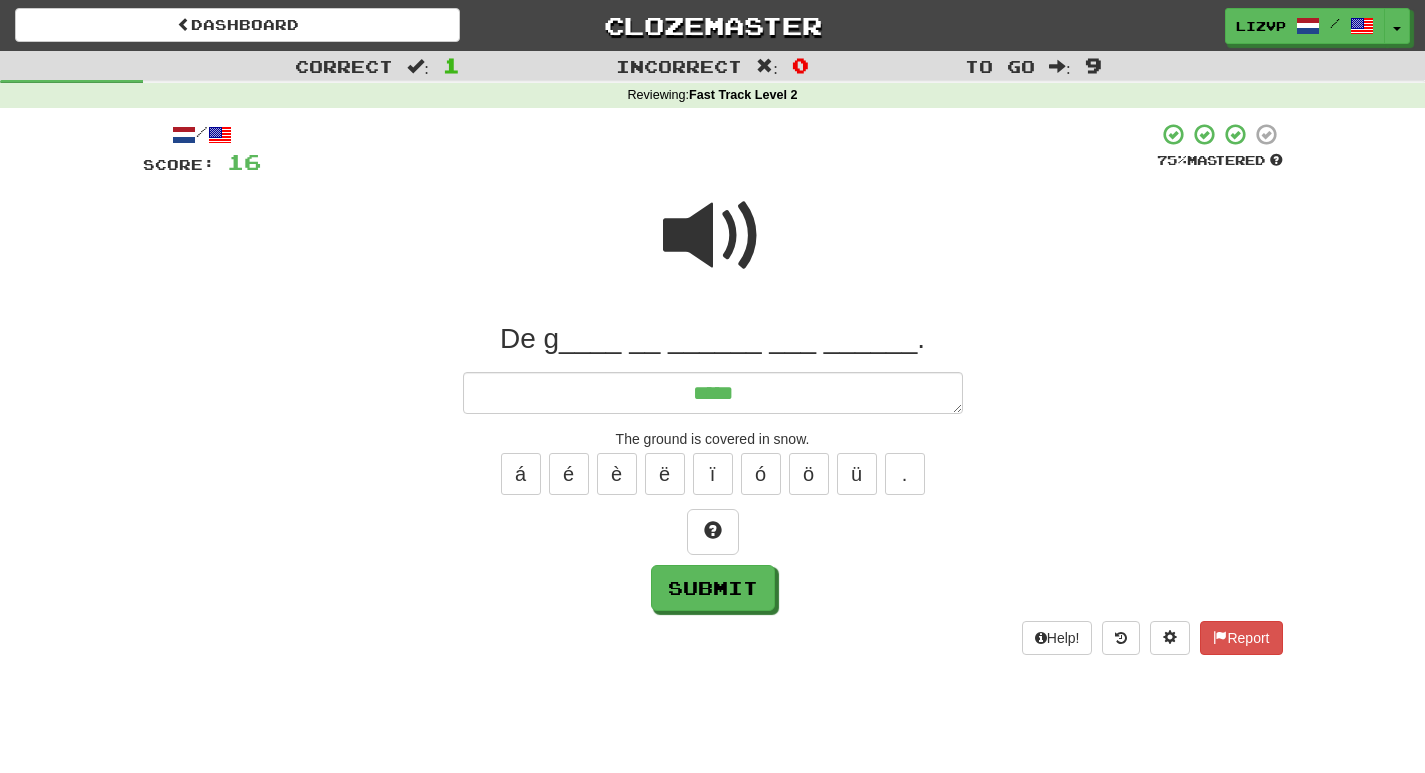type on "*" 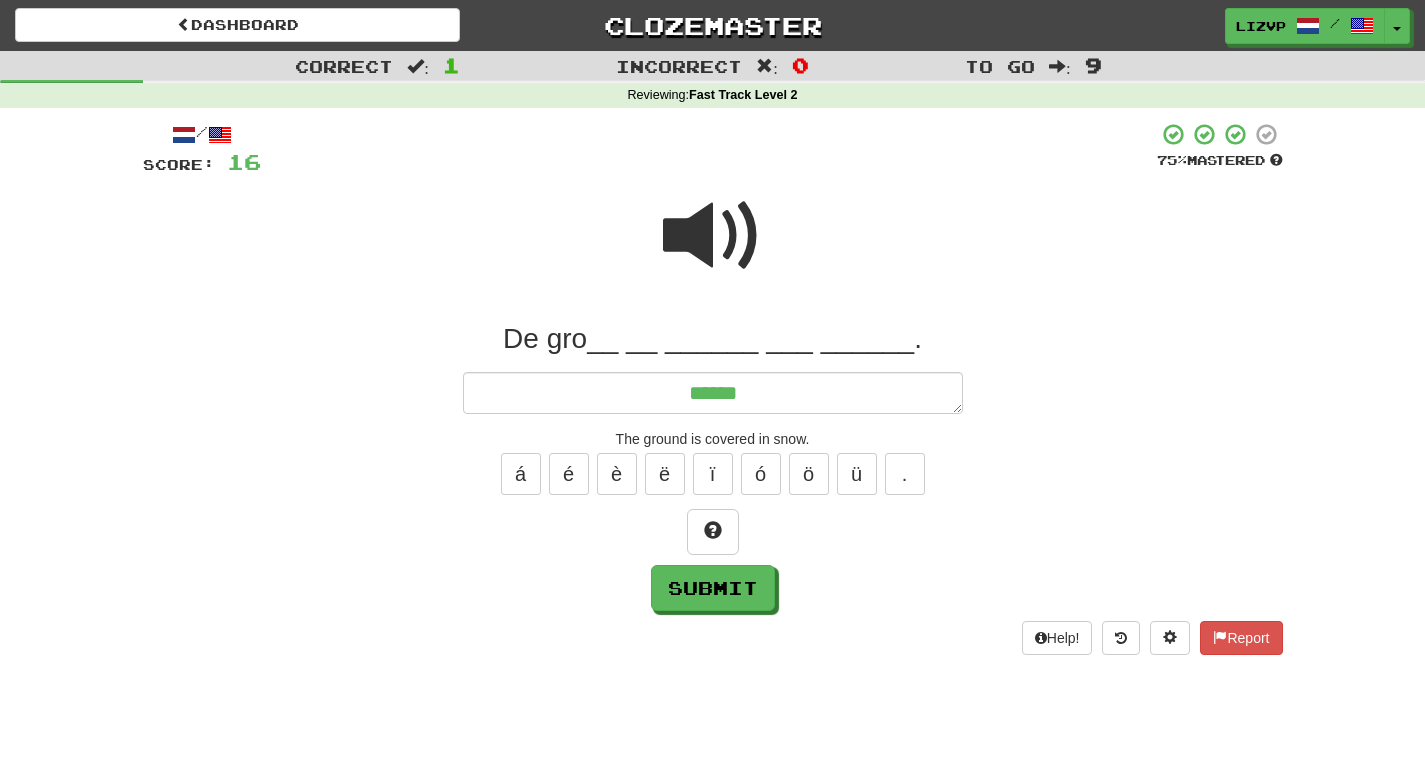type on "*" 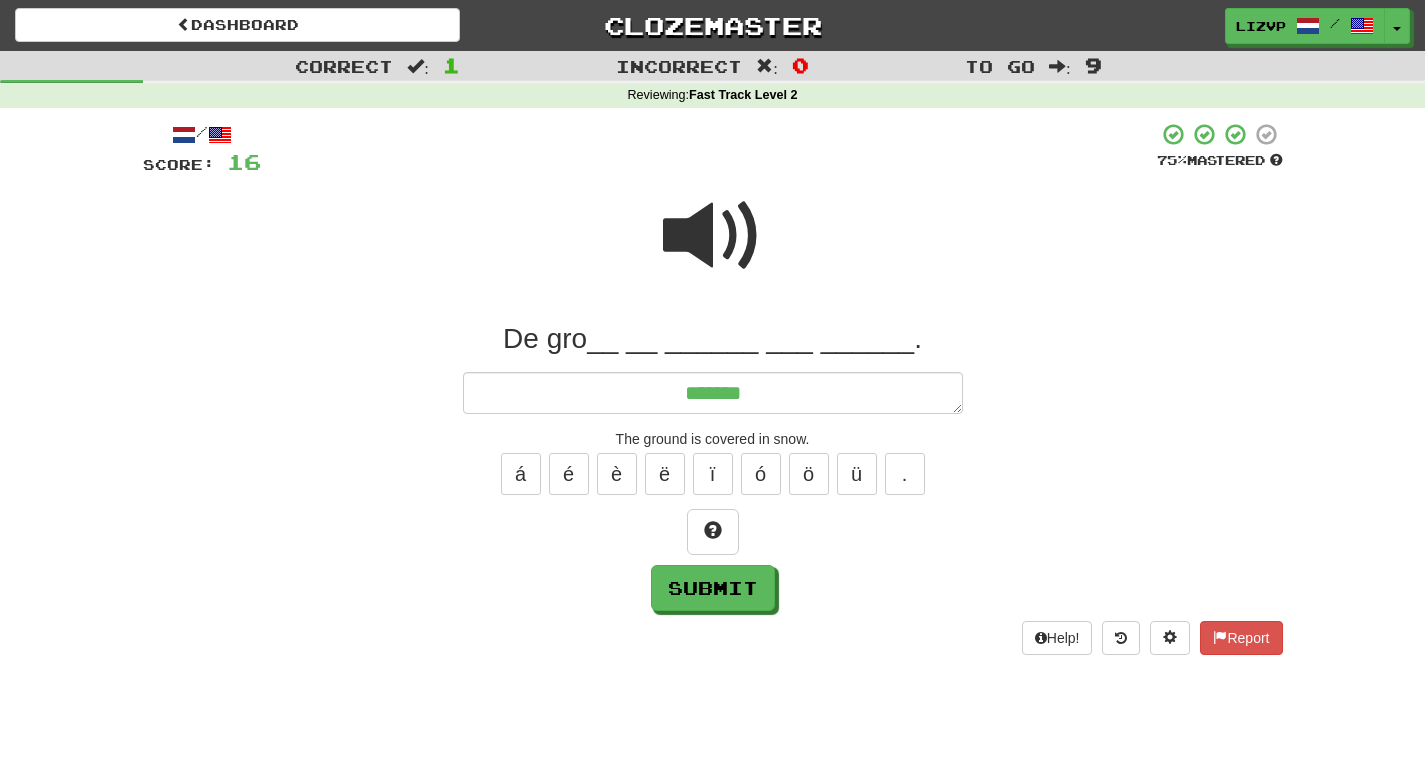type on "*" 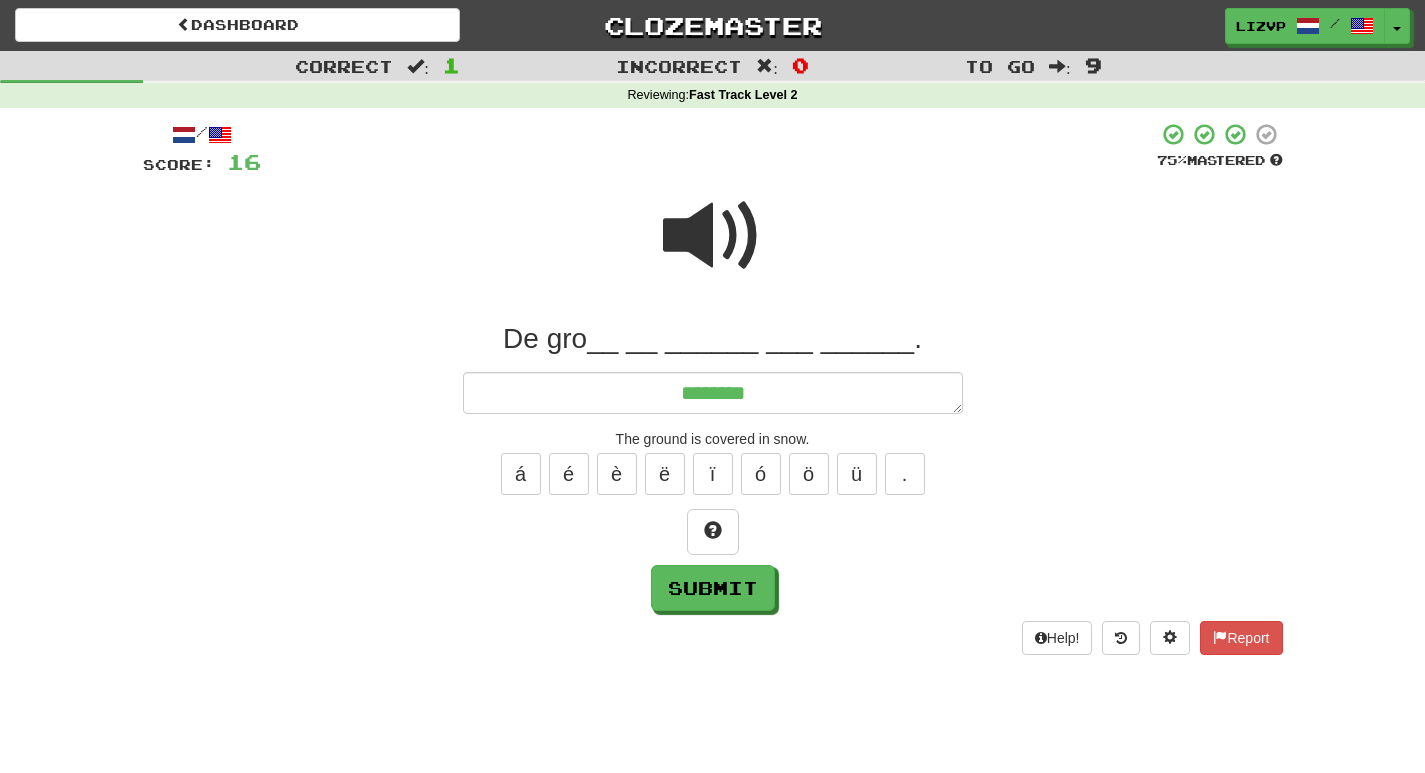 type on "*" 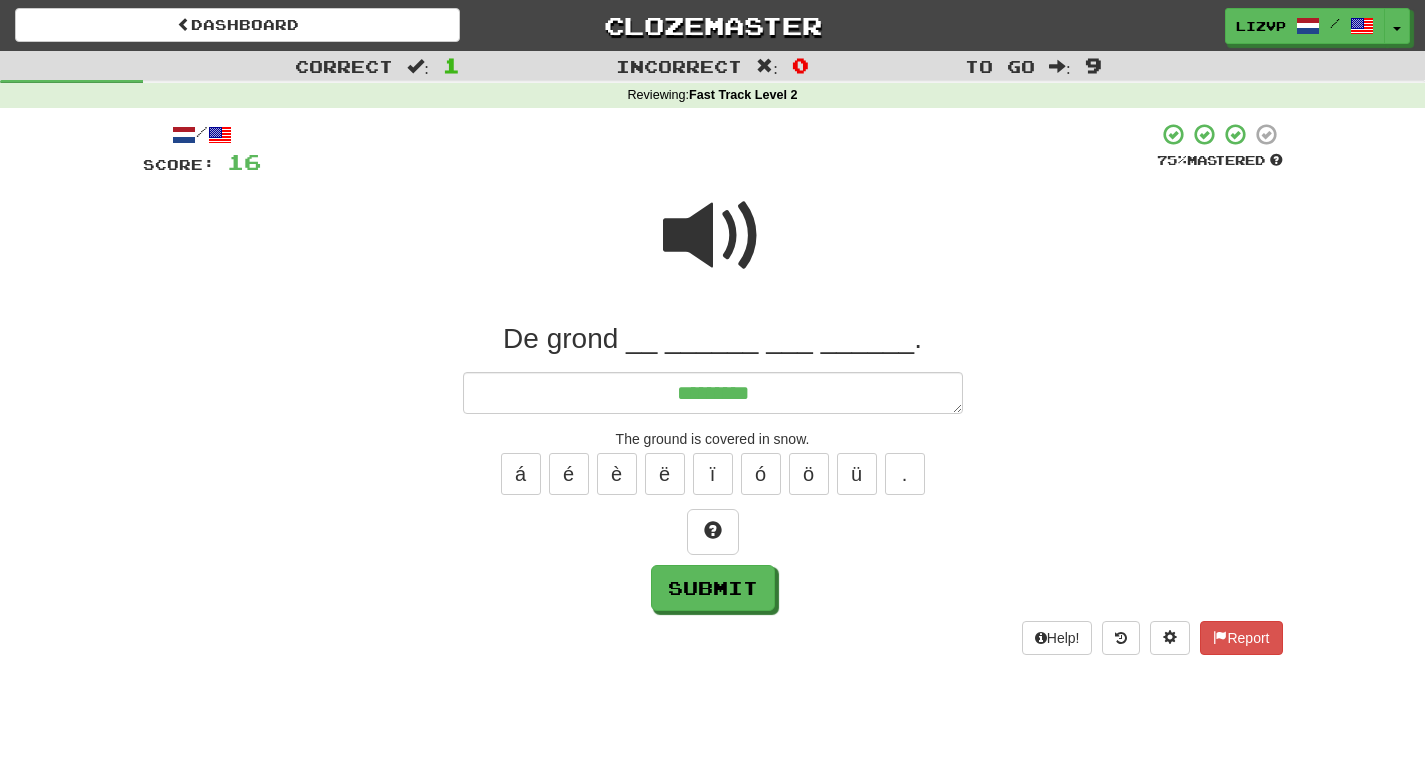 type on "*" 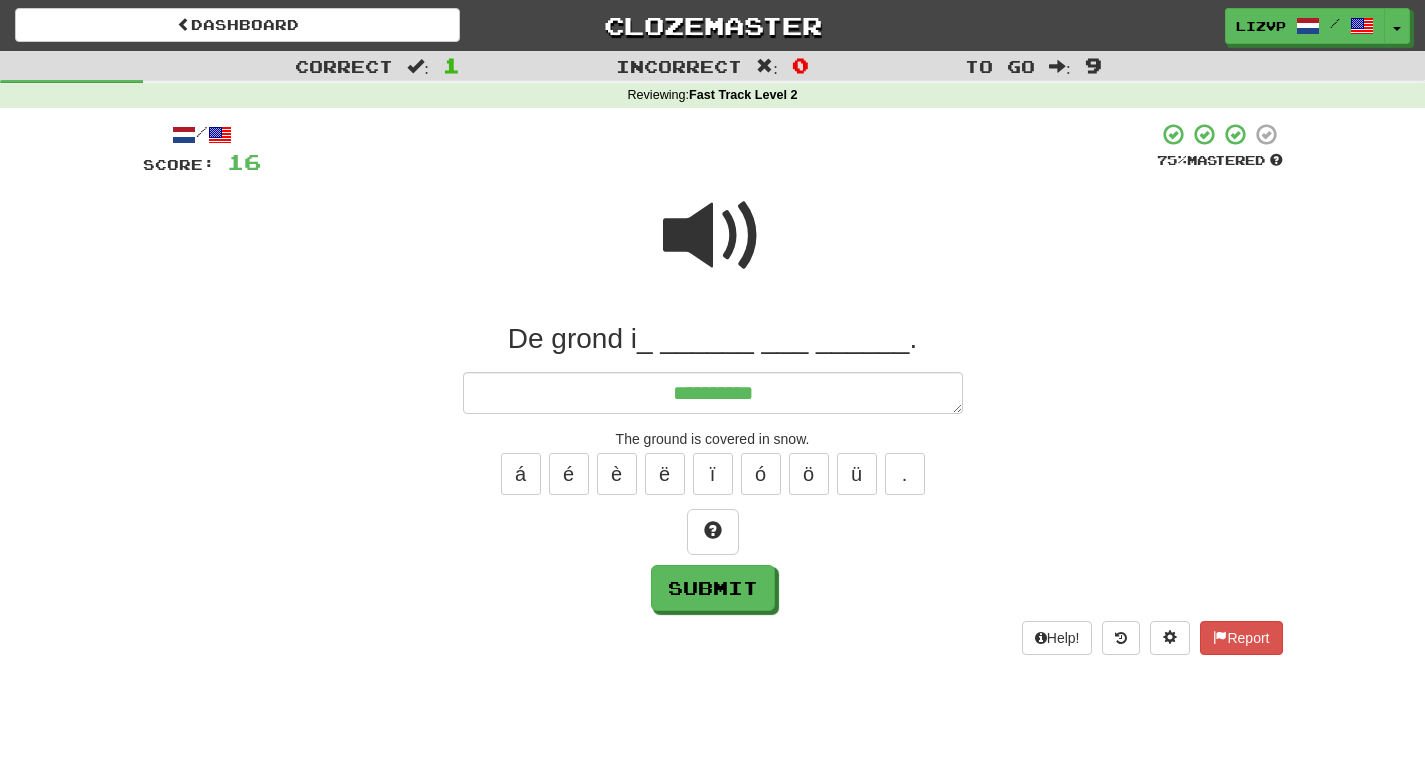 type on "*" 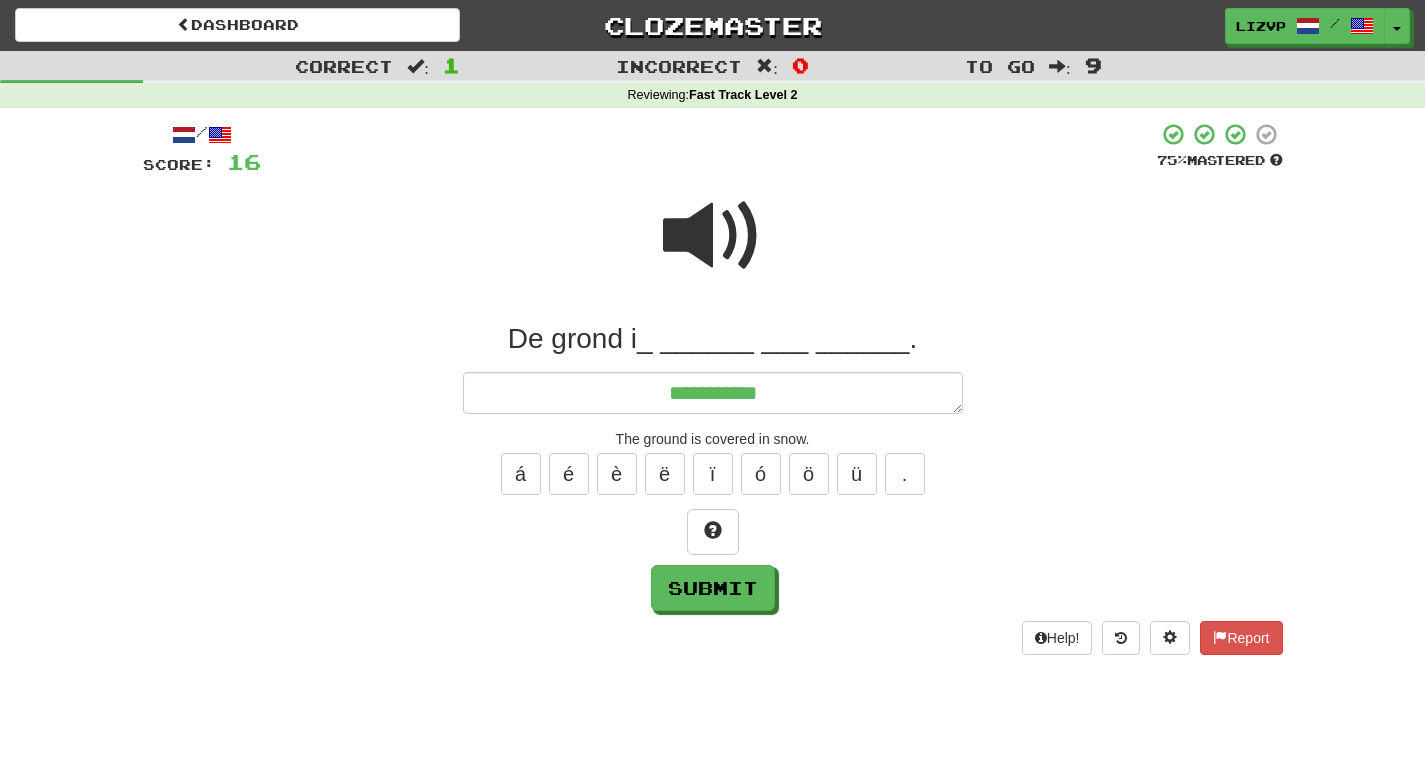 type on "*" 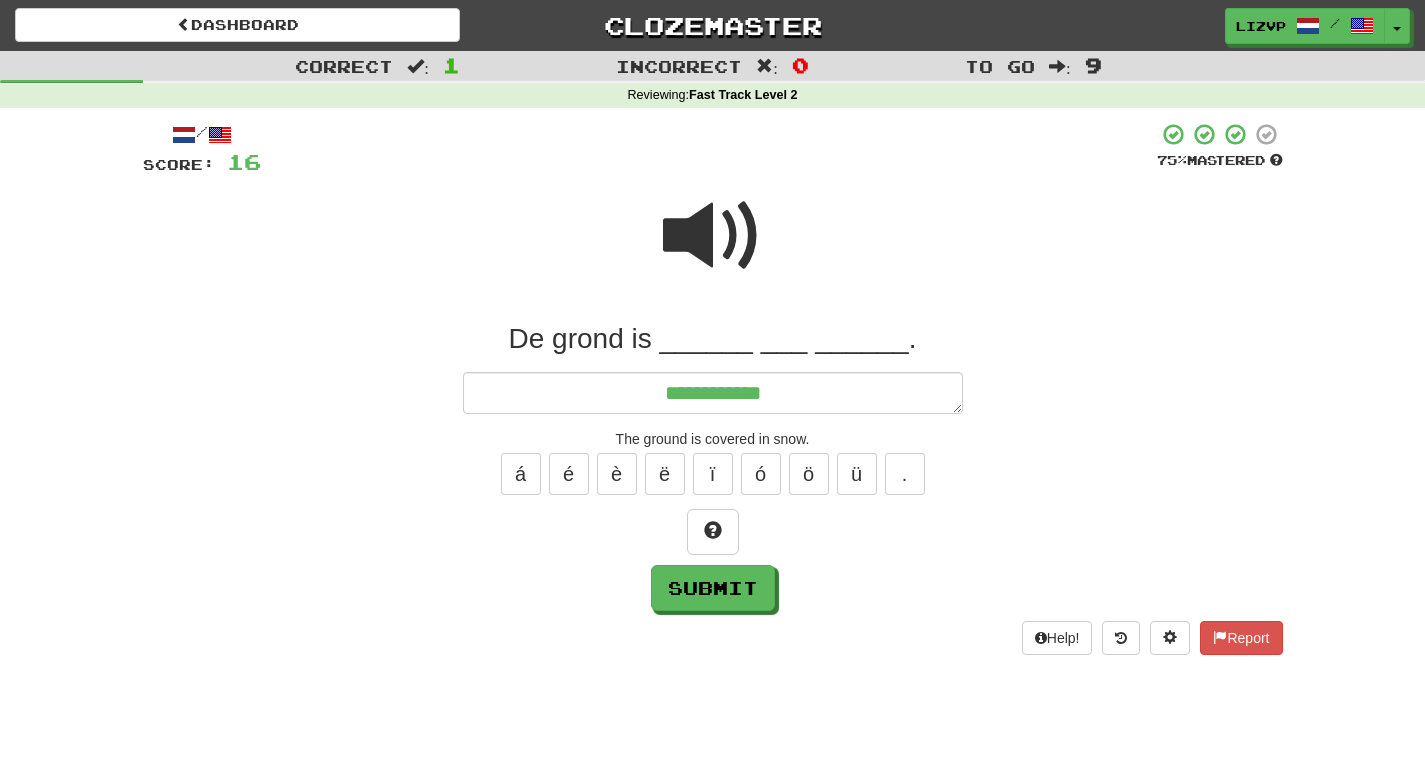 type on "*" 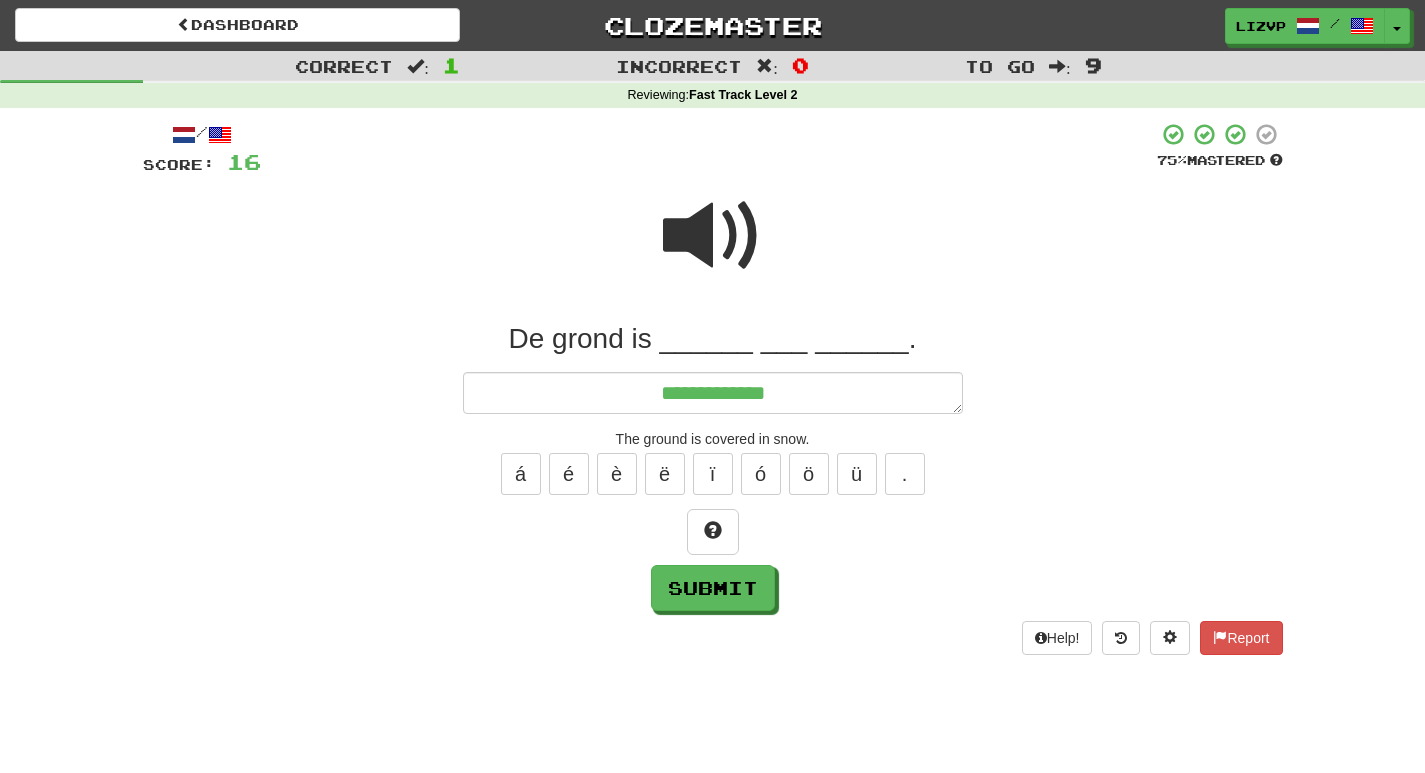 type on "*" 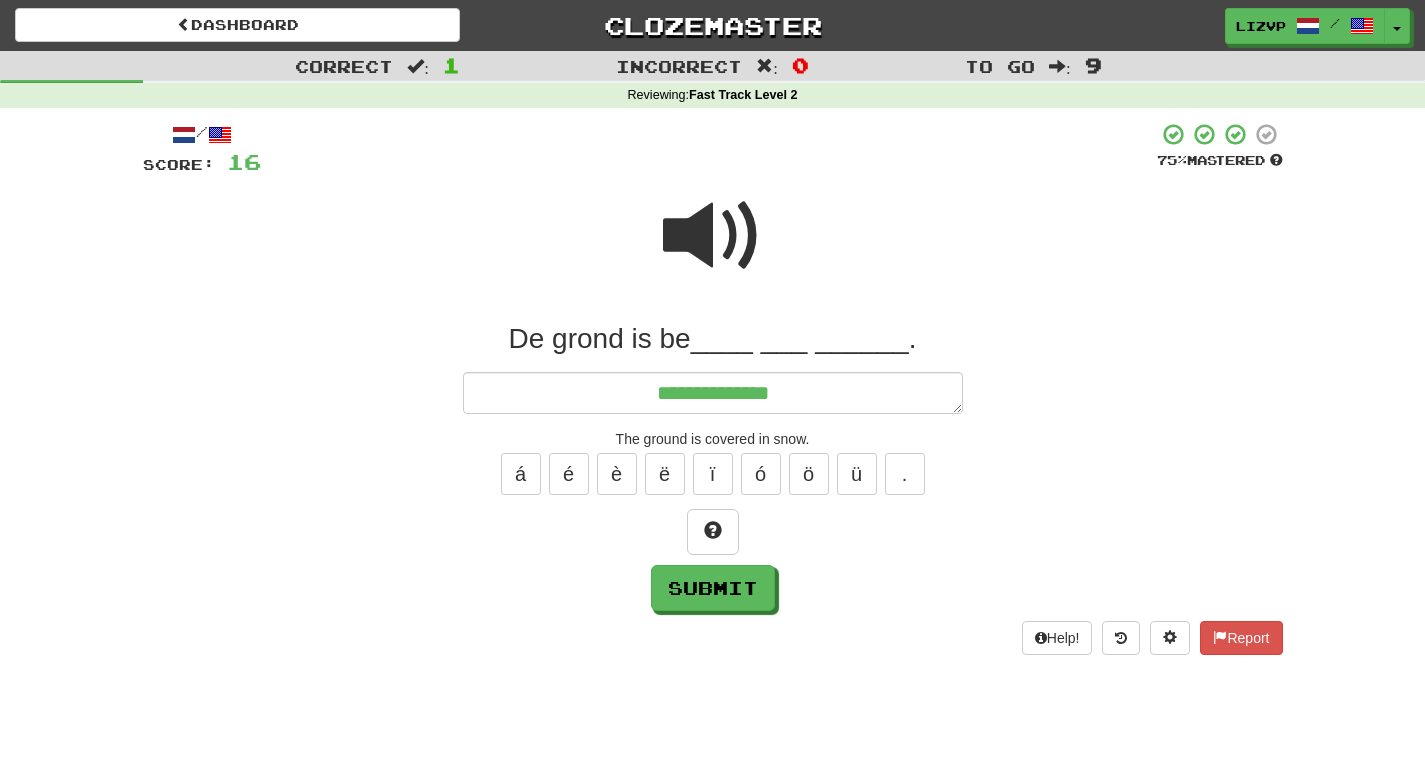 type on "*" 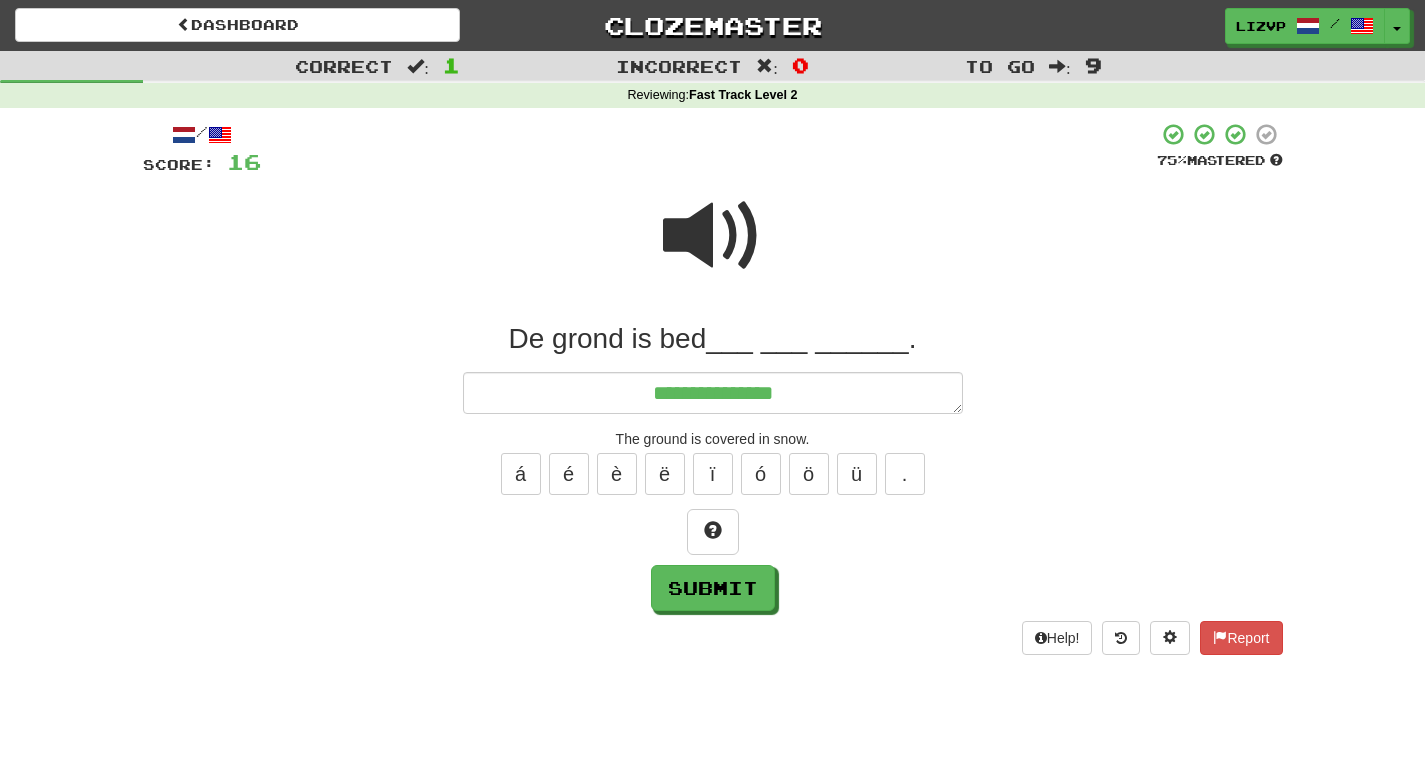 type on "*" 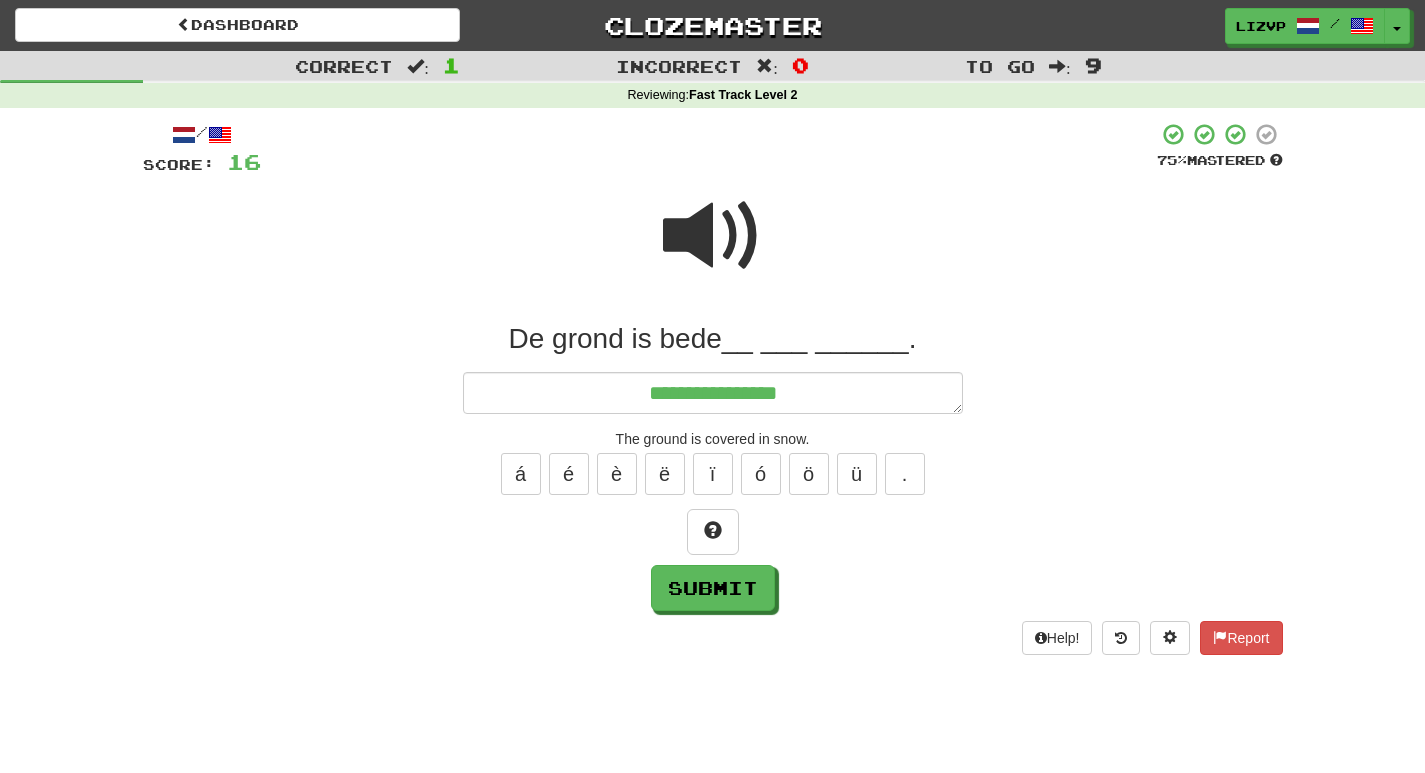 type on "*" 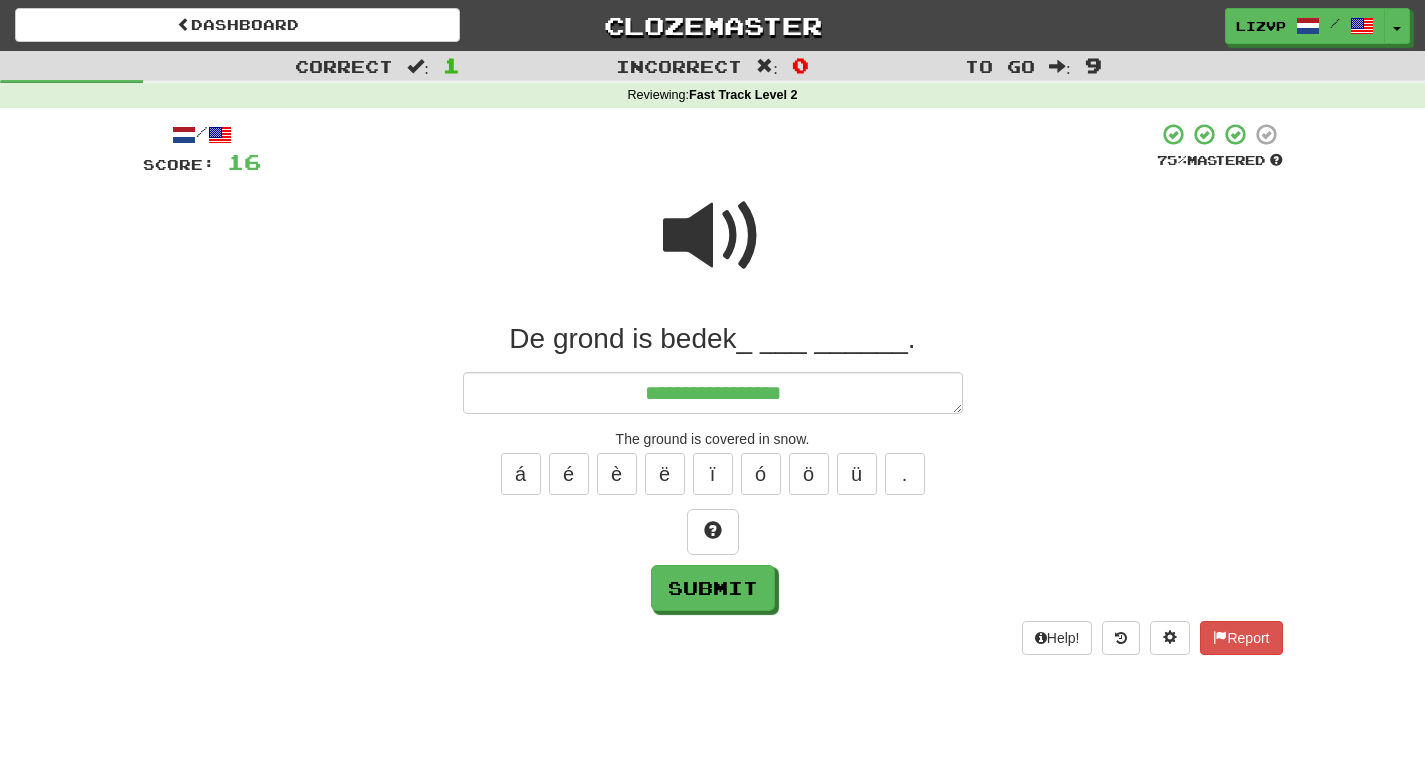 type on "*" 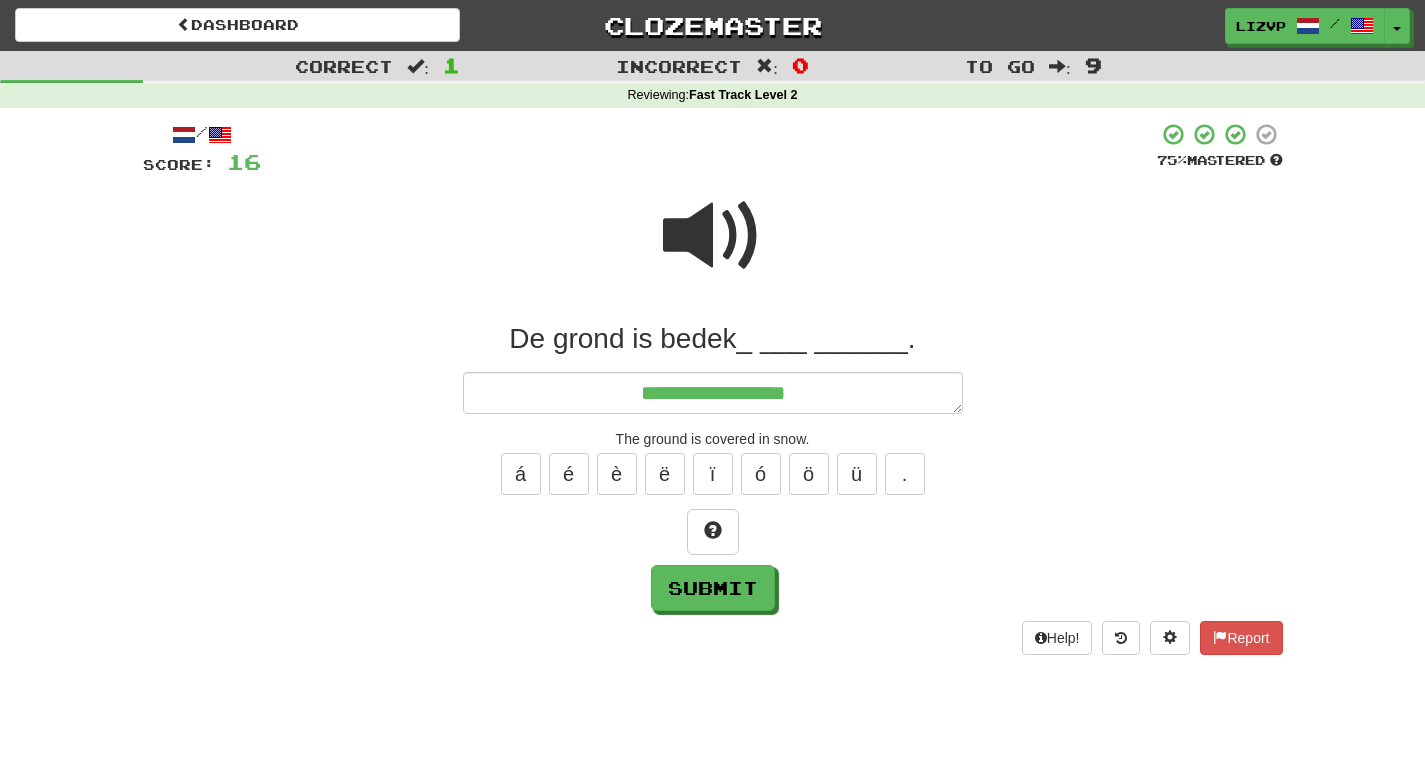 type on "*" 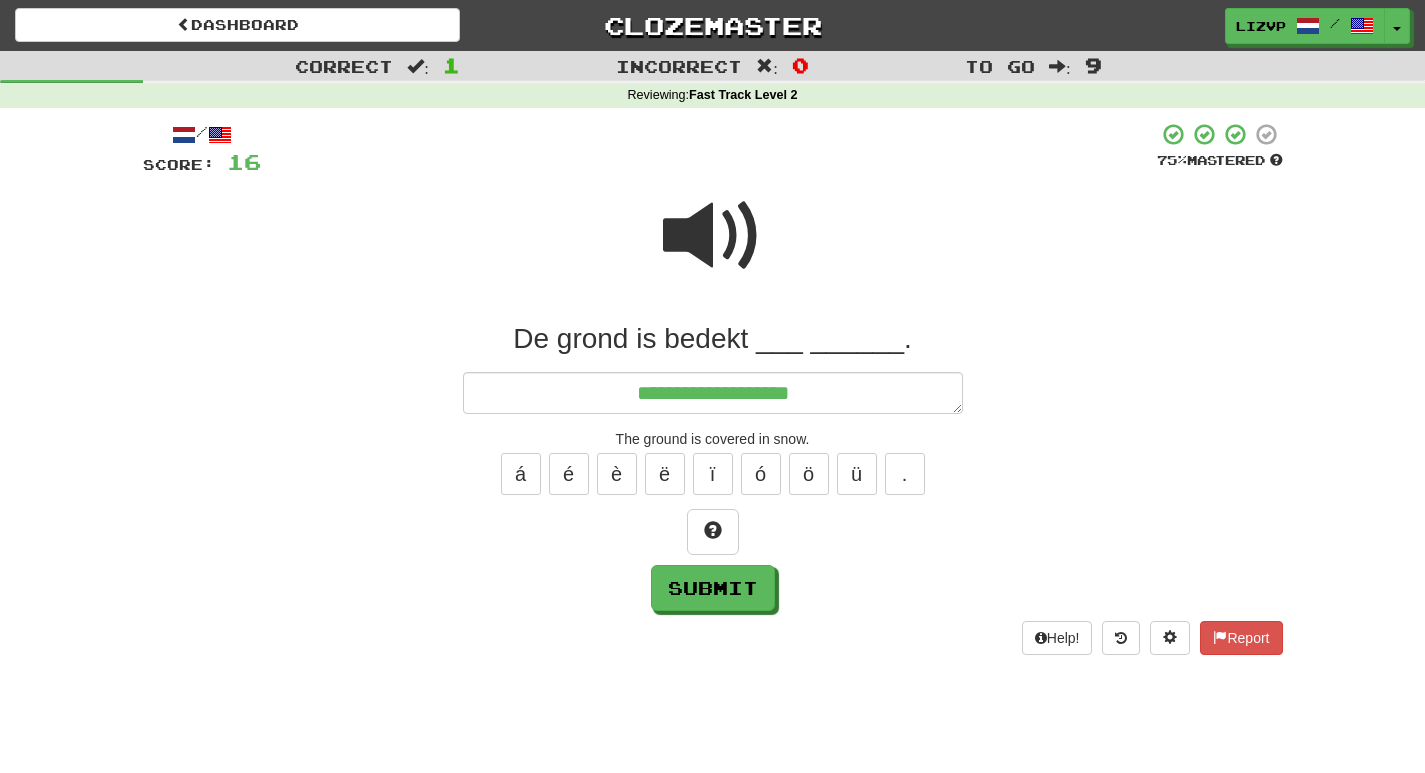 type on "*" 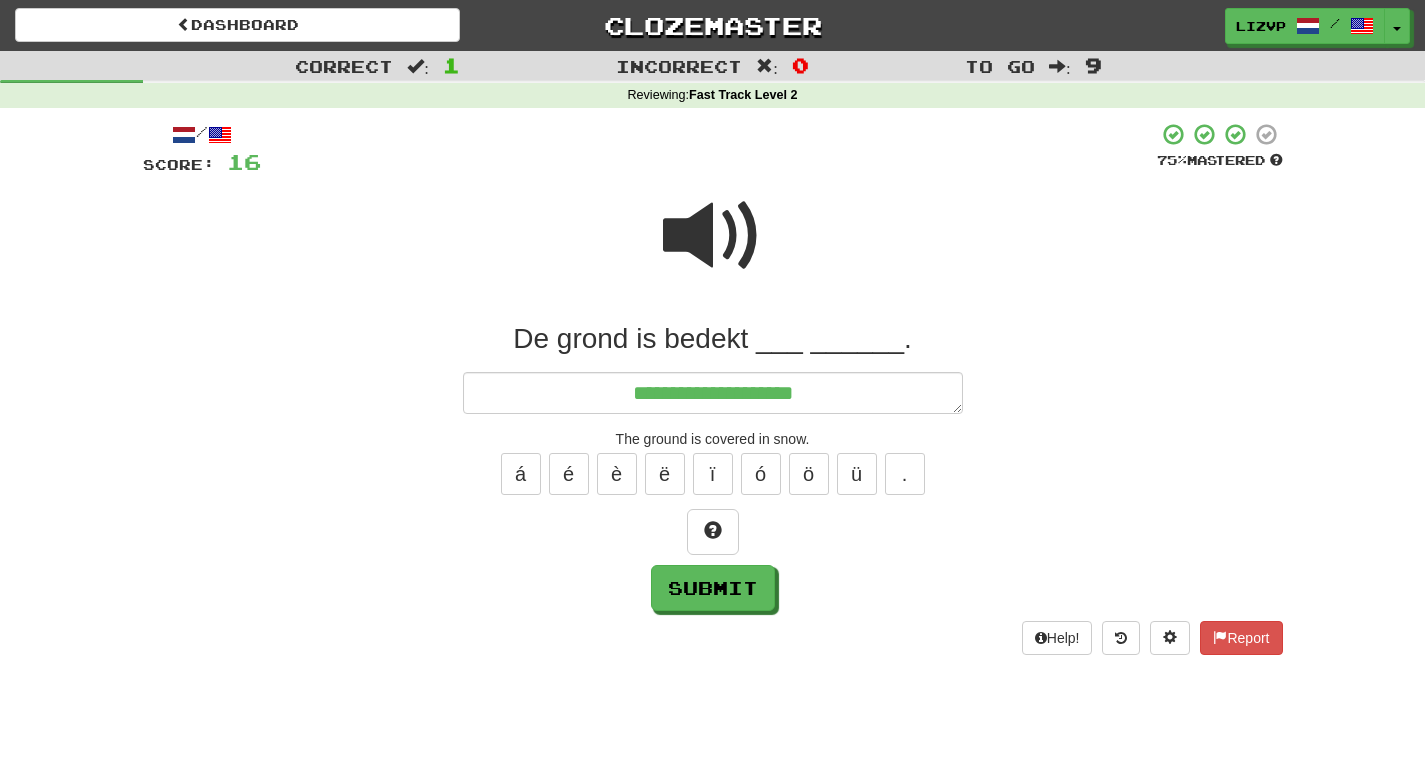 type on "*" 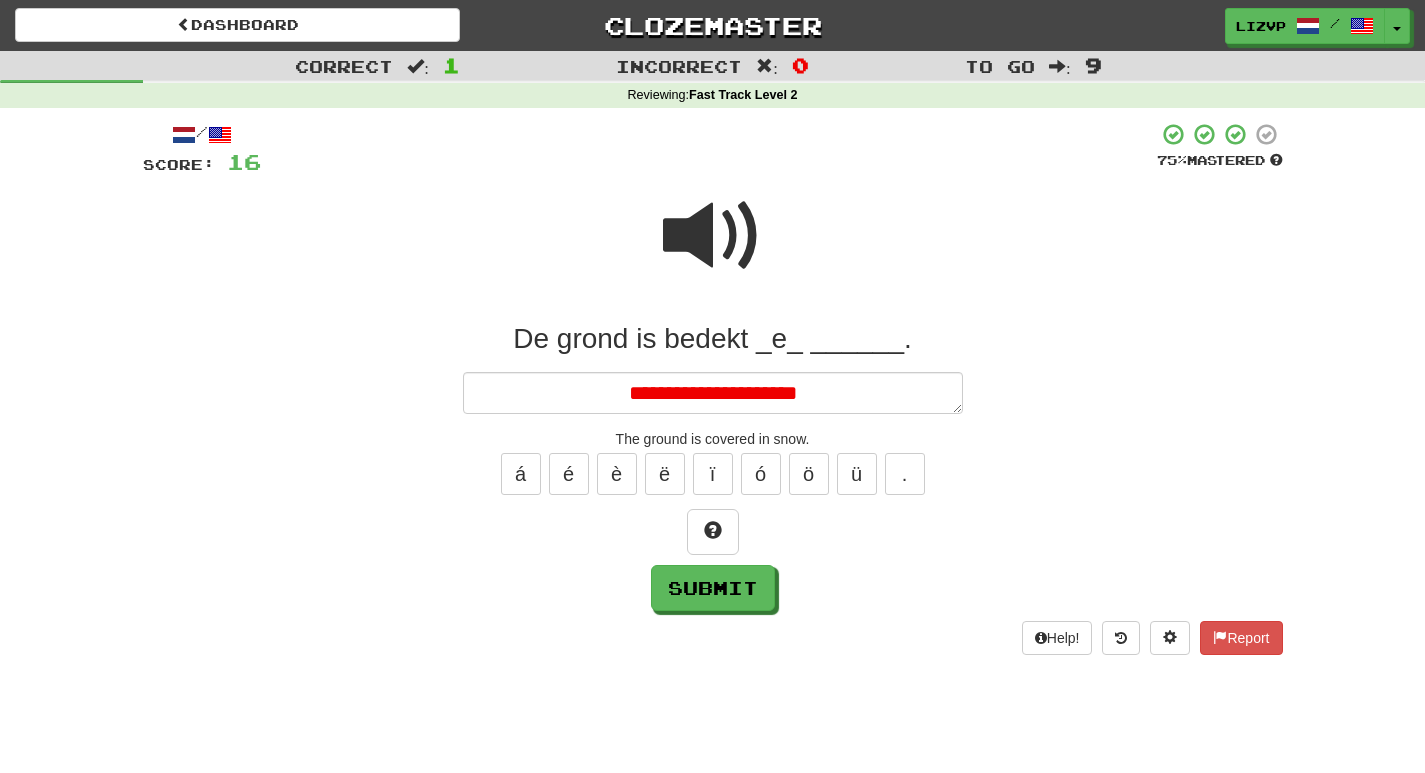 type on "*" 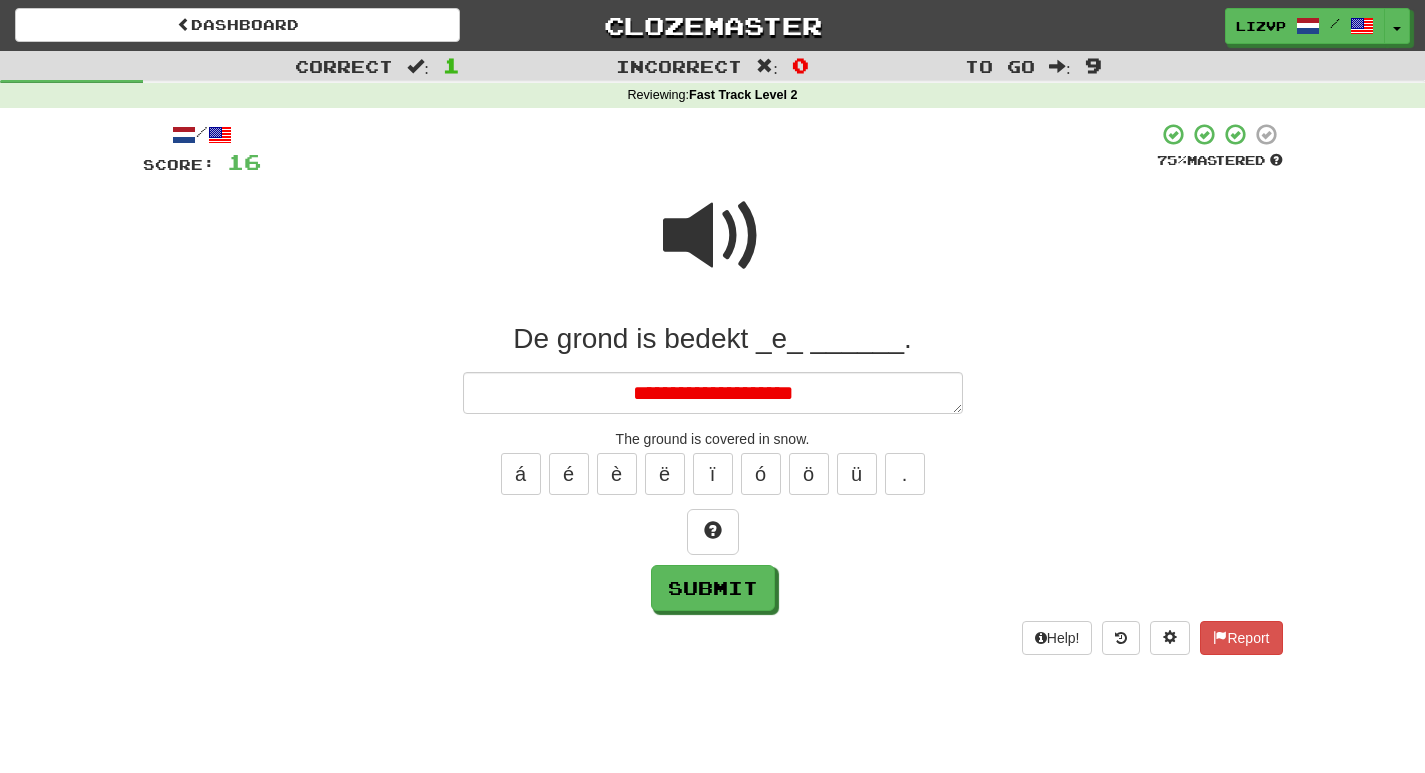type on "*" 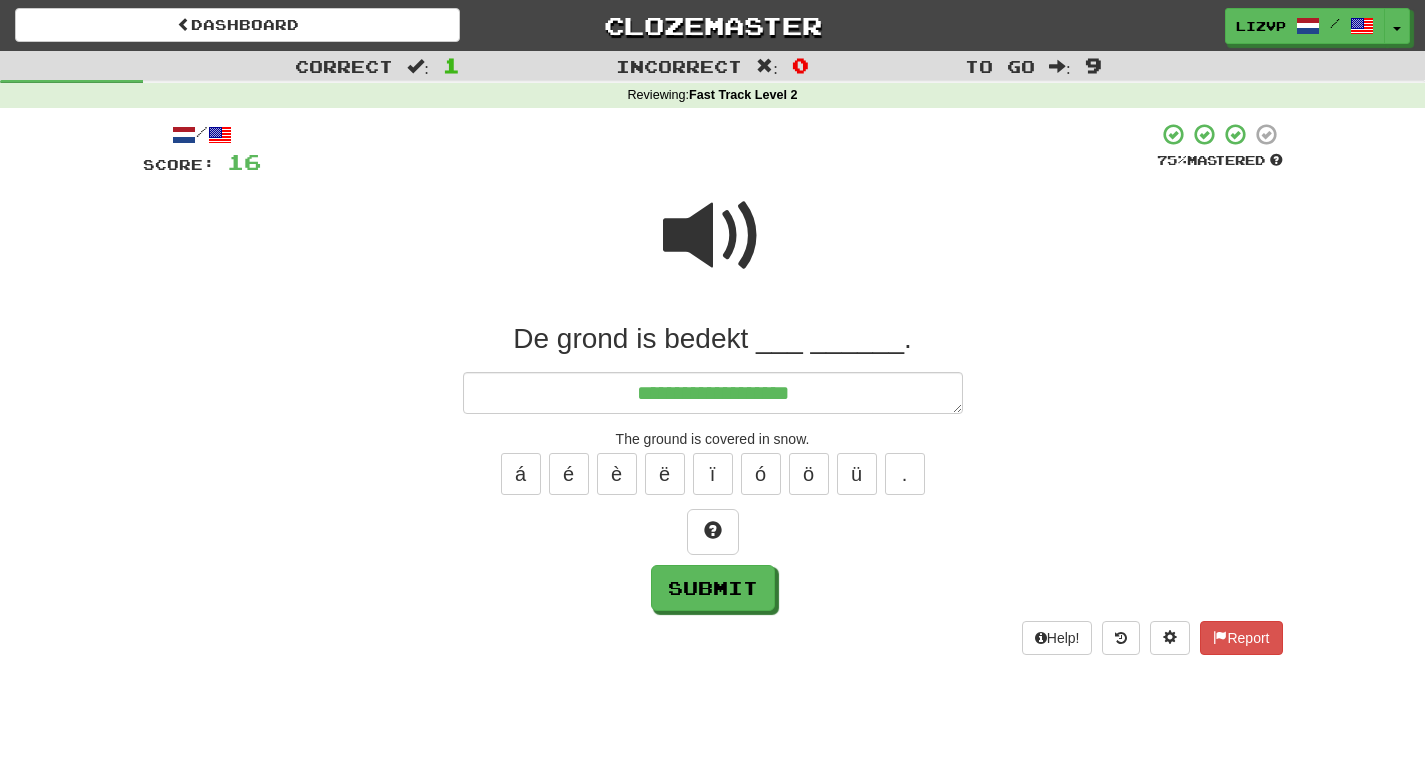 type on "*" 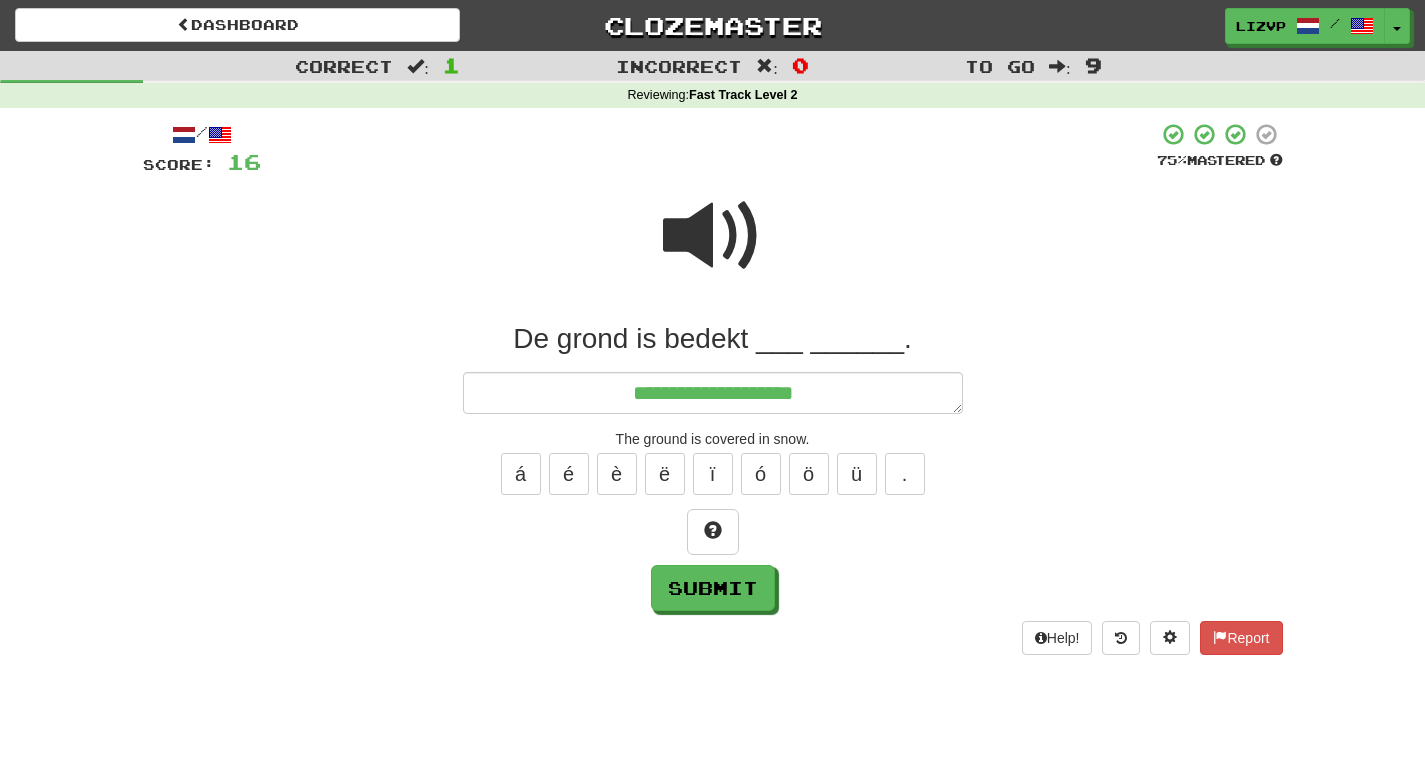 type on "*" 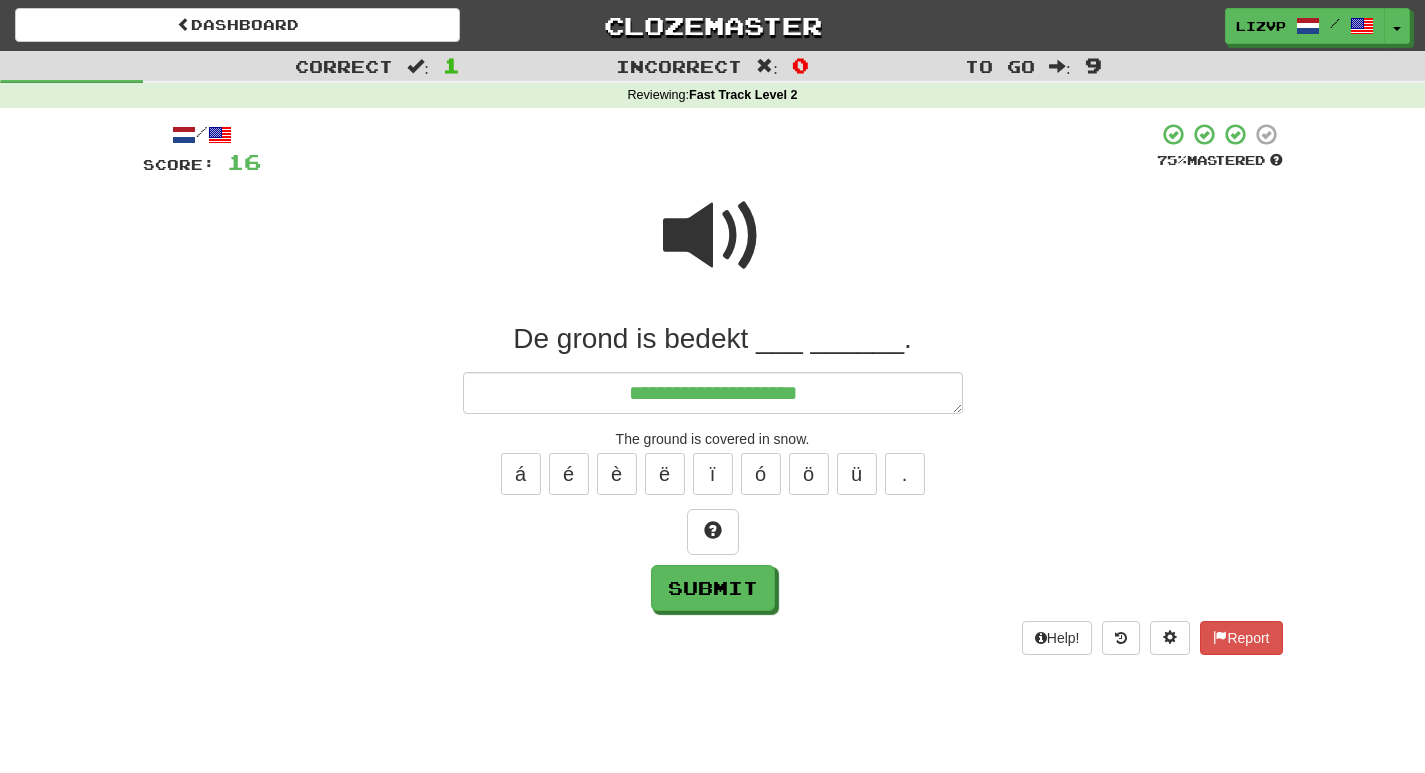 type on "*" 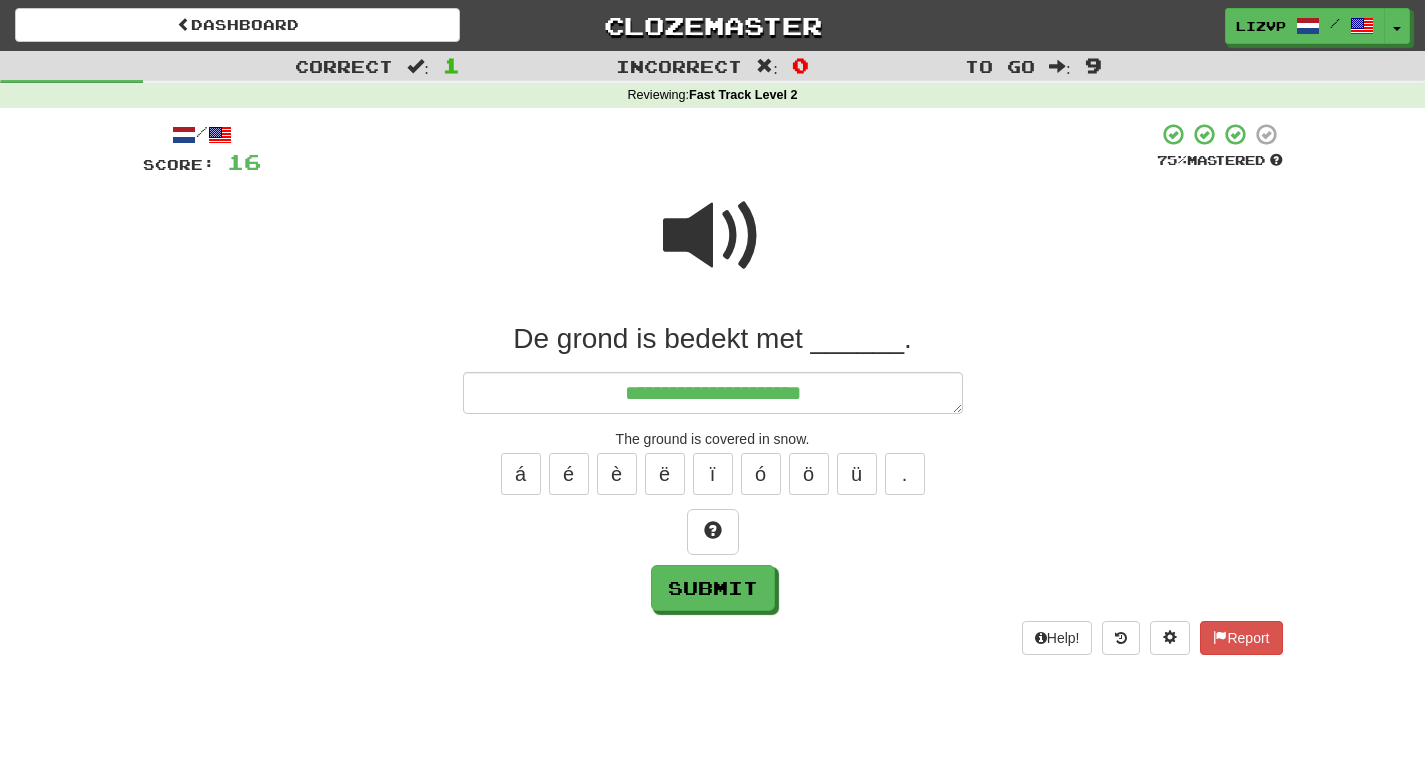 type on "*" 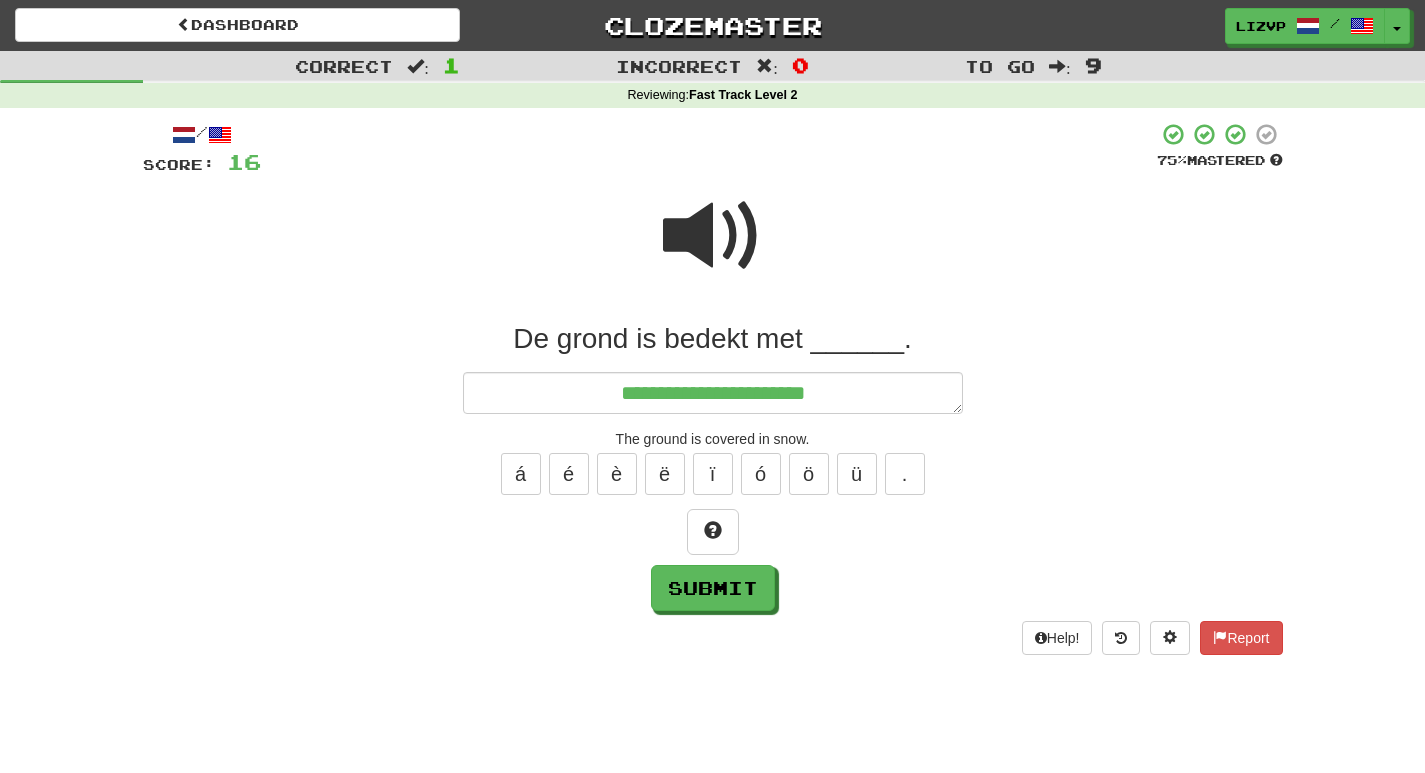 type on "*" 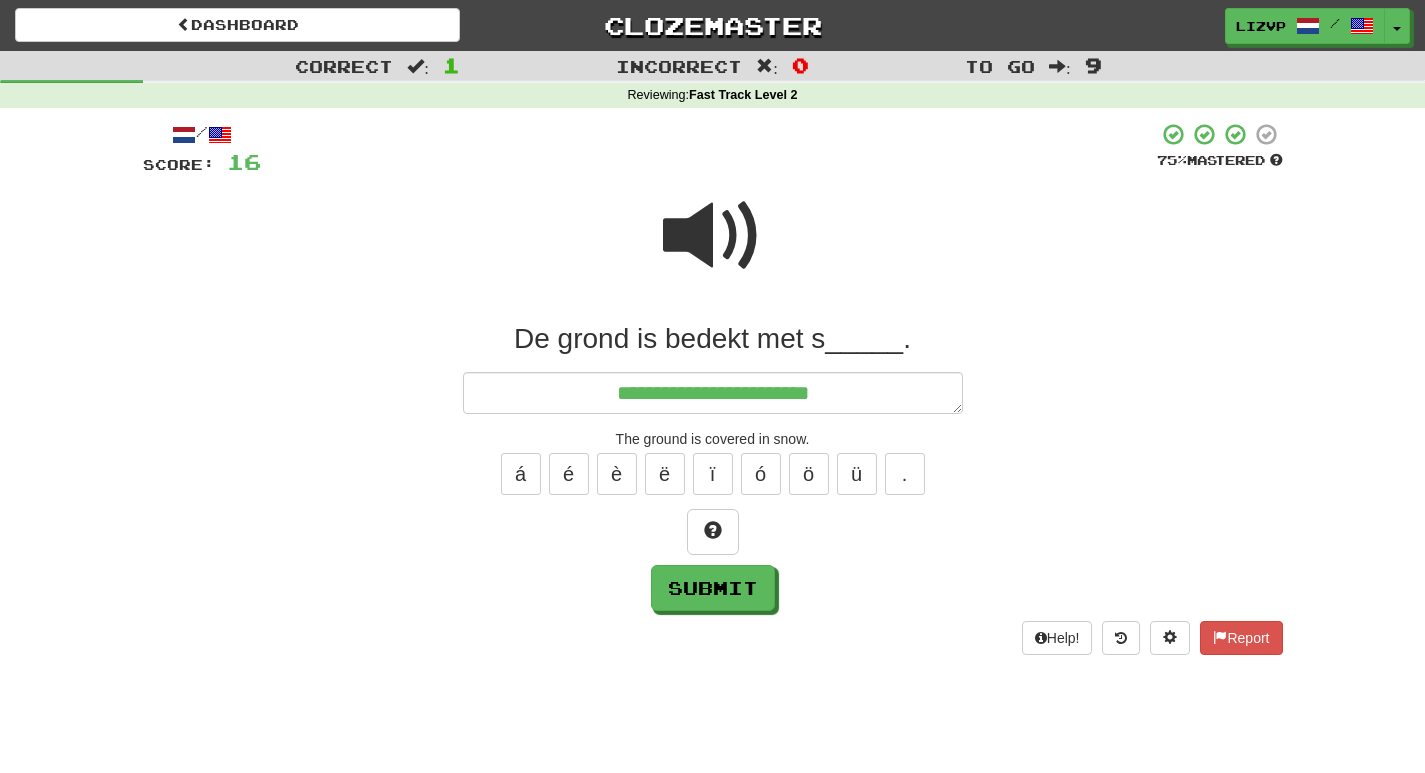 type on "**********" 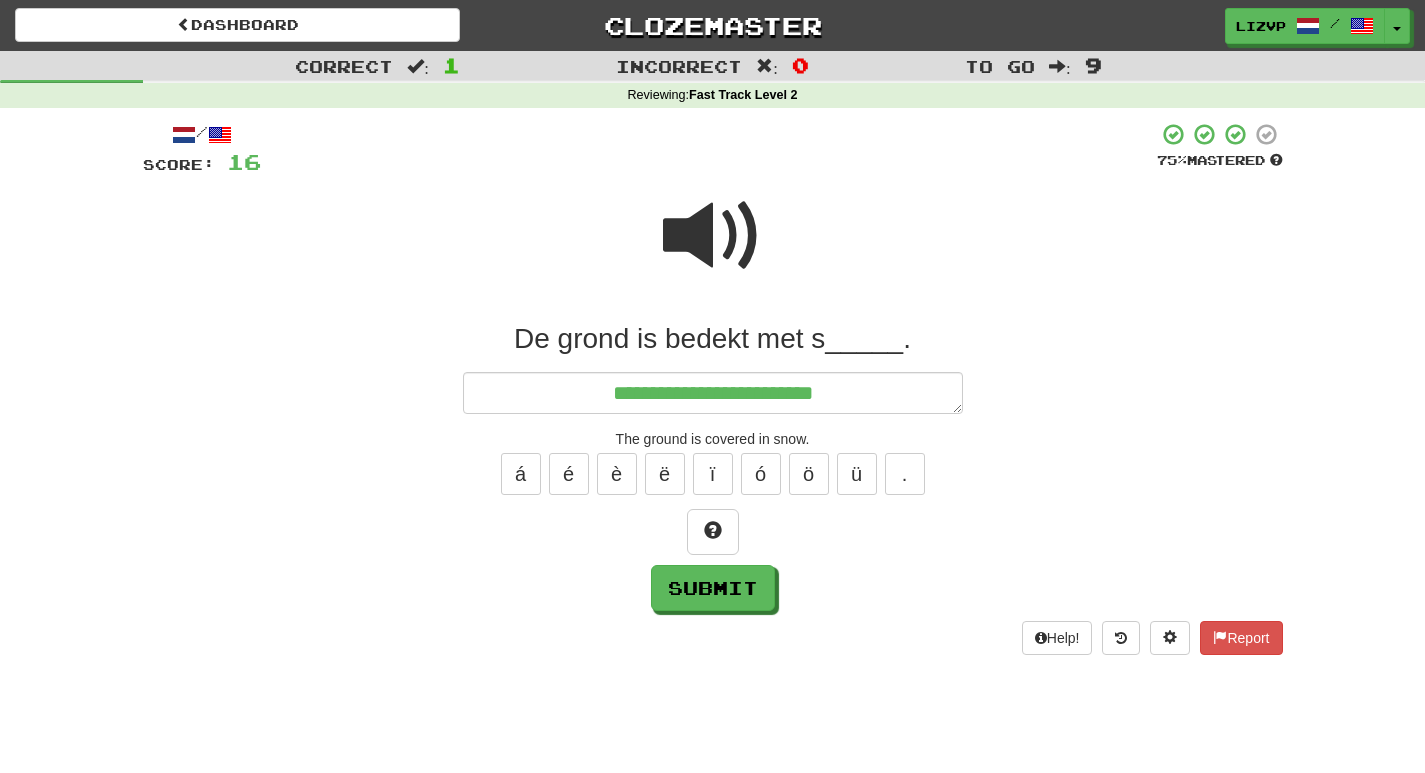 type on "*" 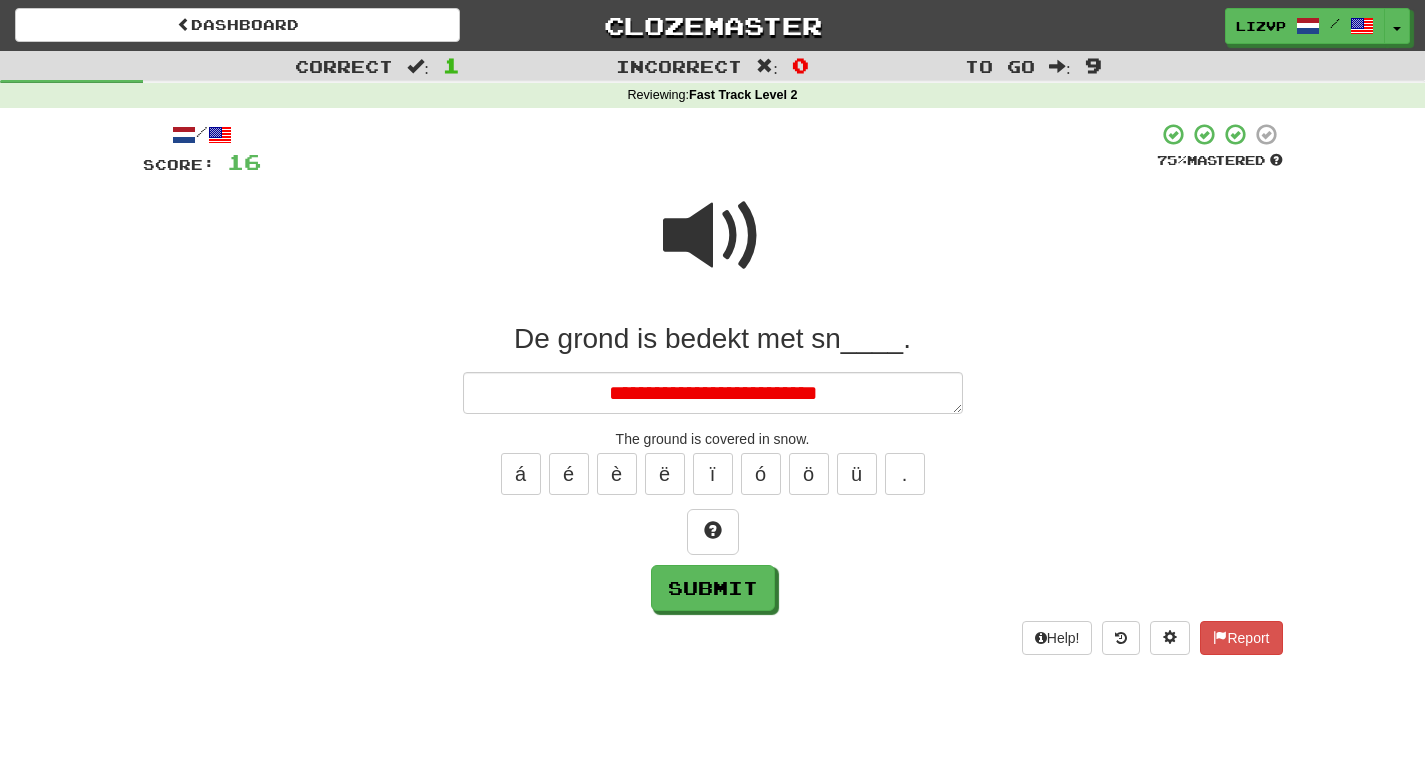 type on "*" 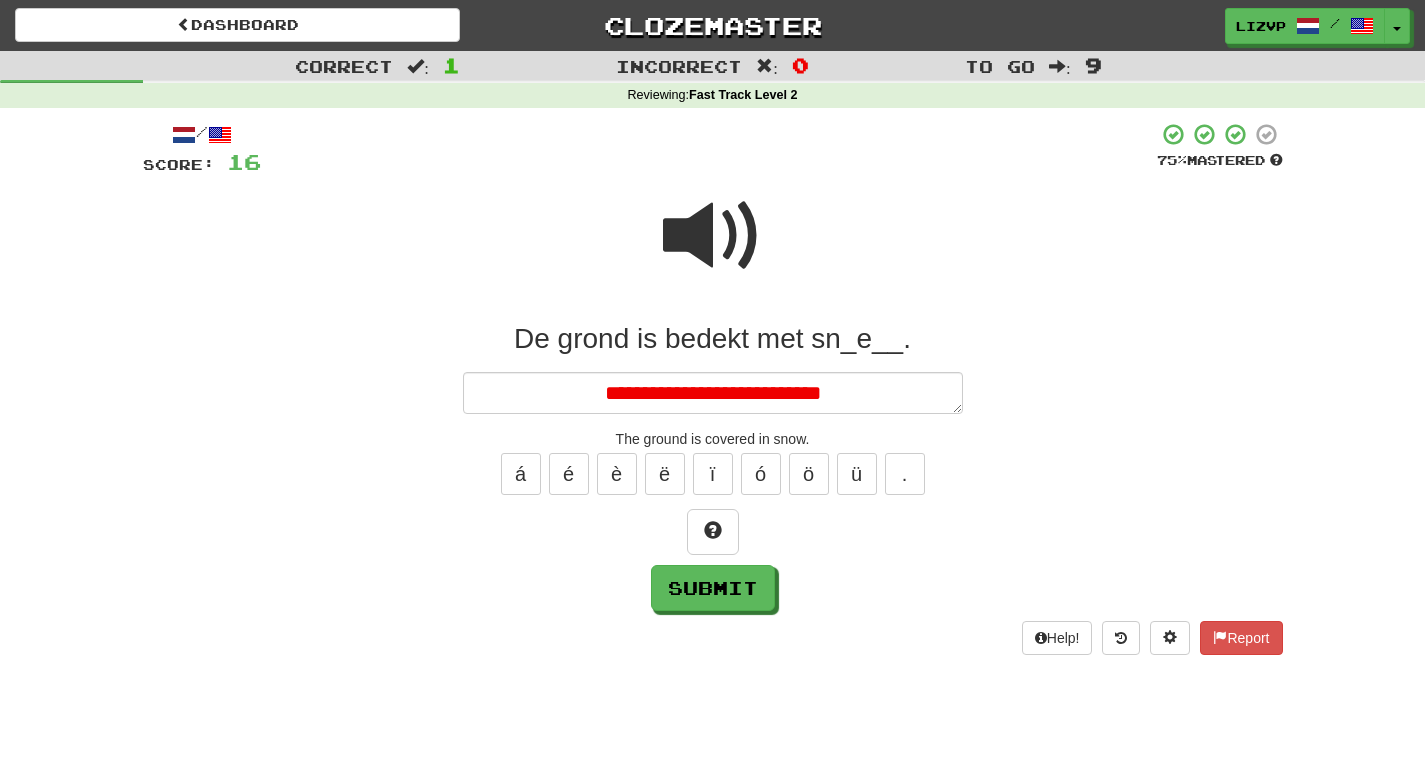 type on "*" 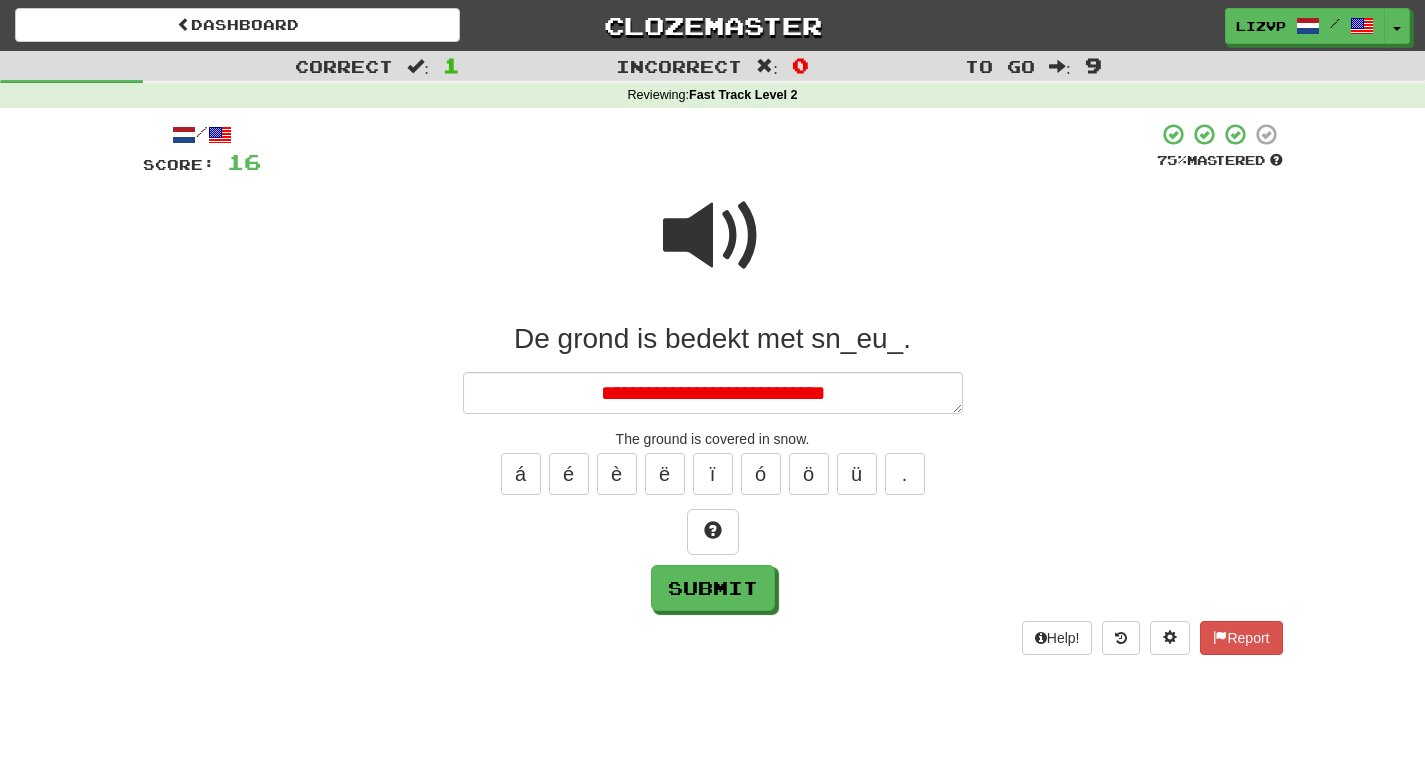 type on "*" 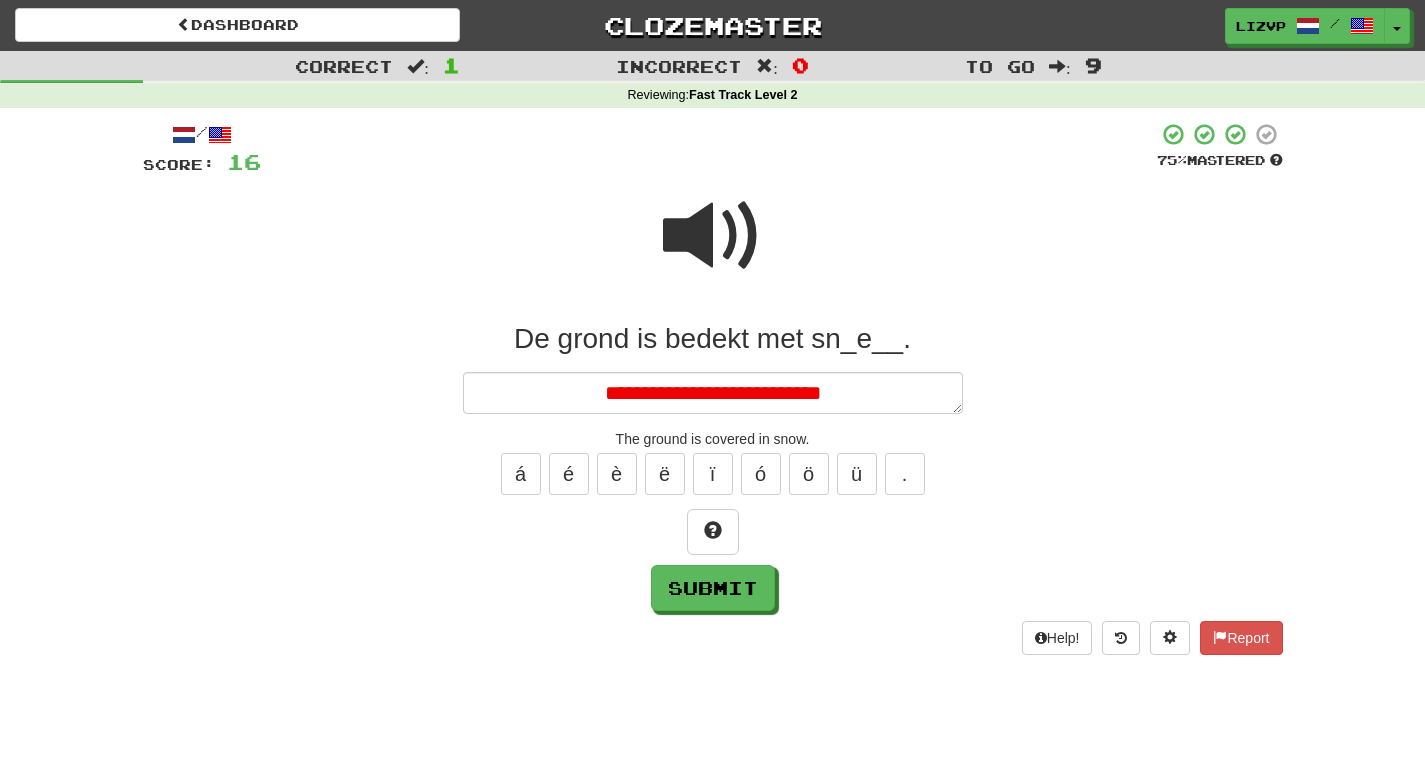 type on "*" 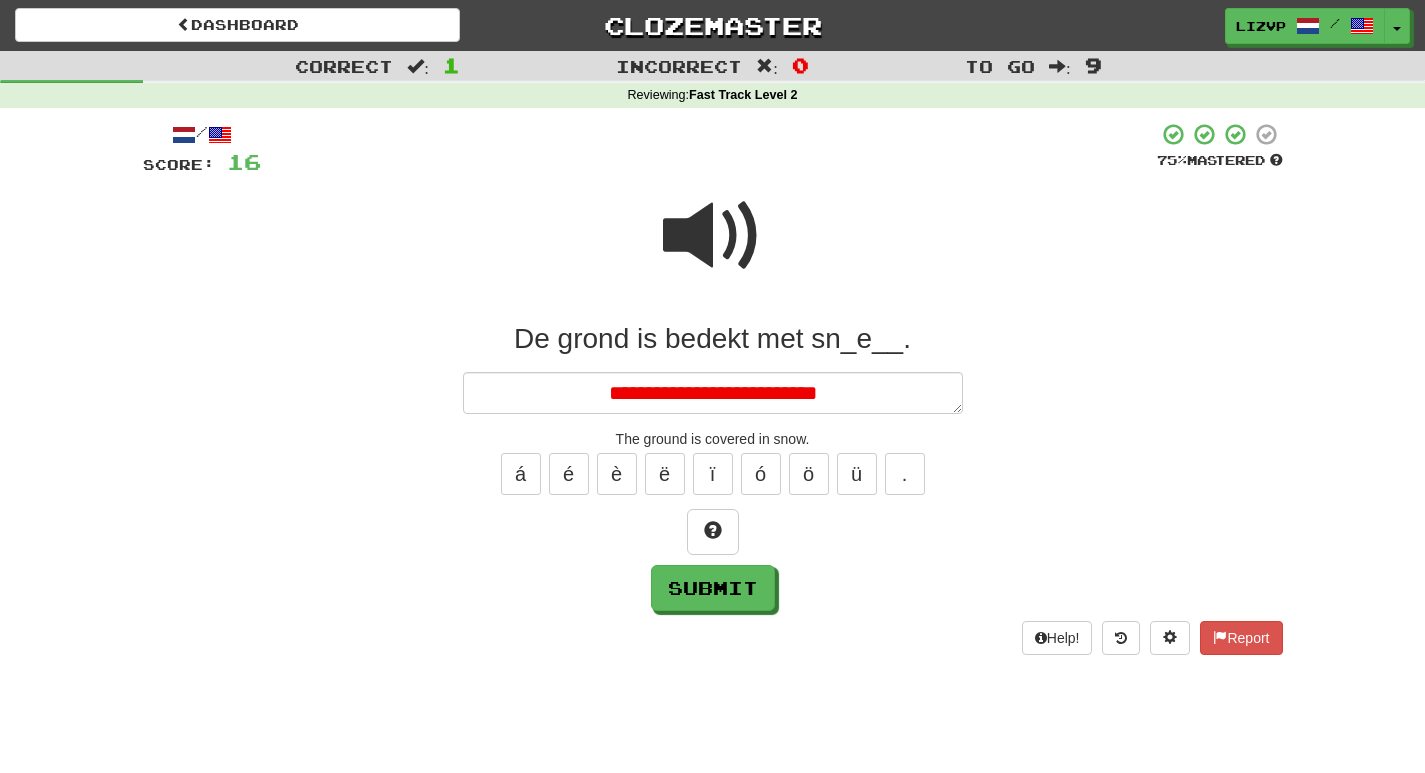 type on "*" 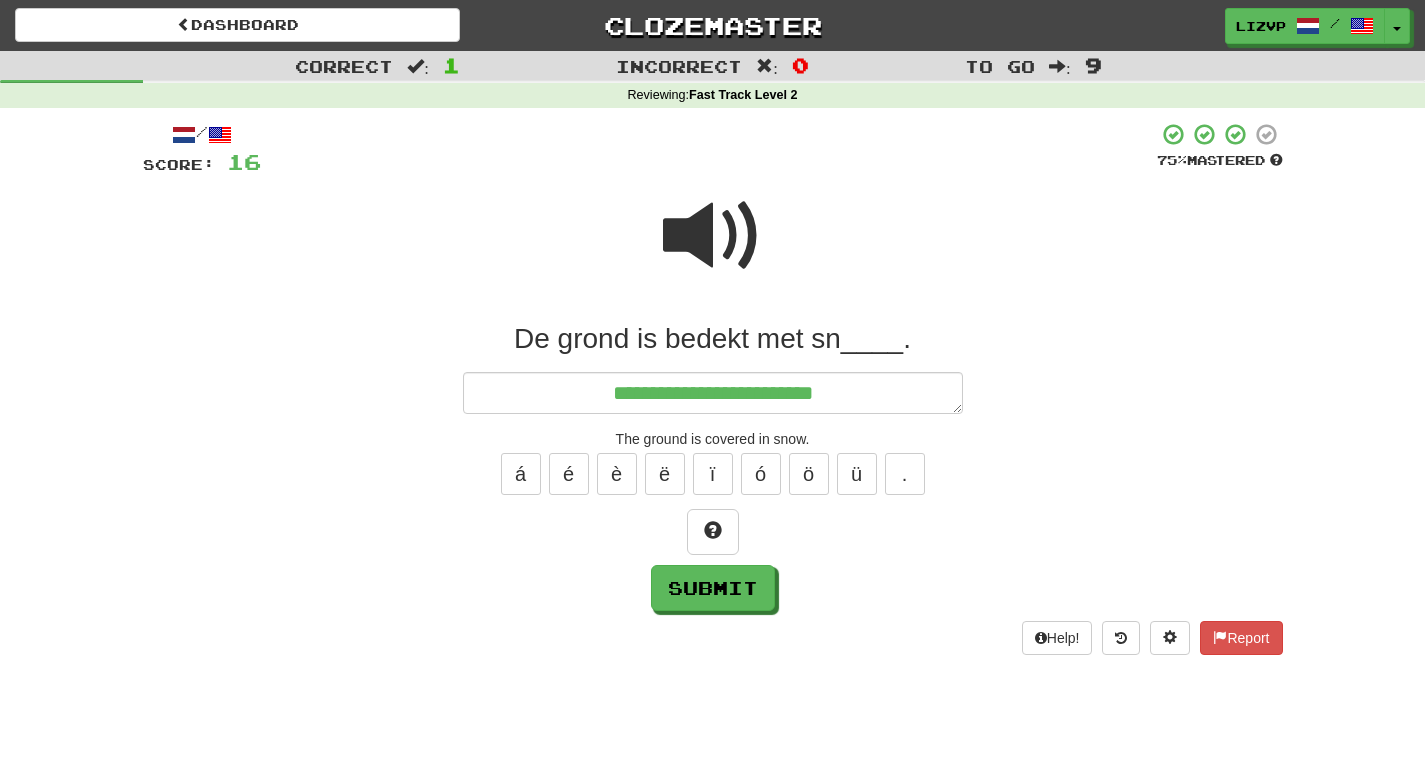 type on "*" 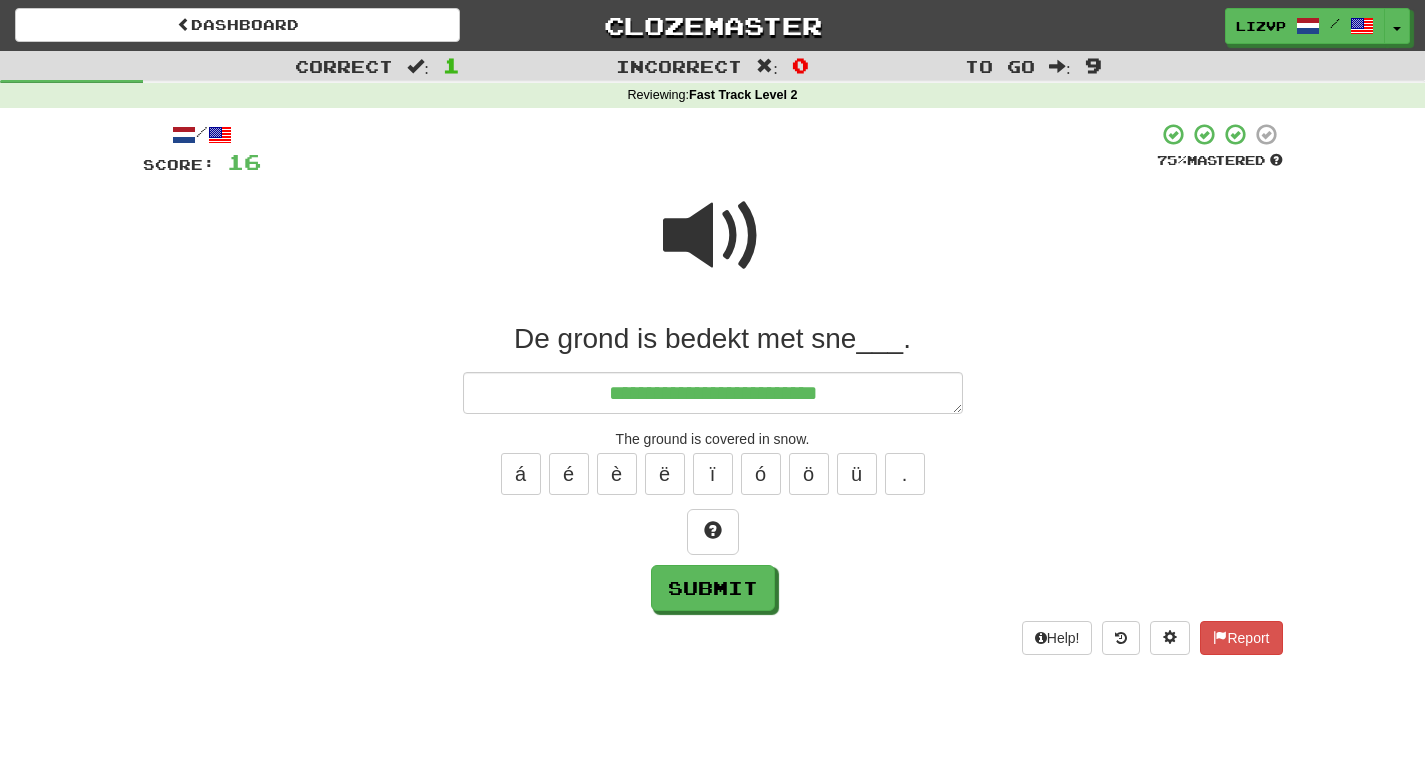 type on "*" 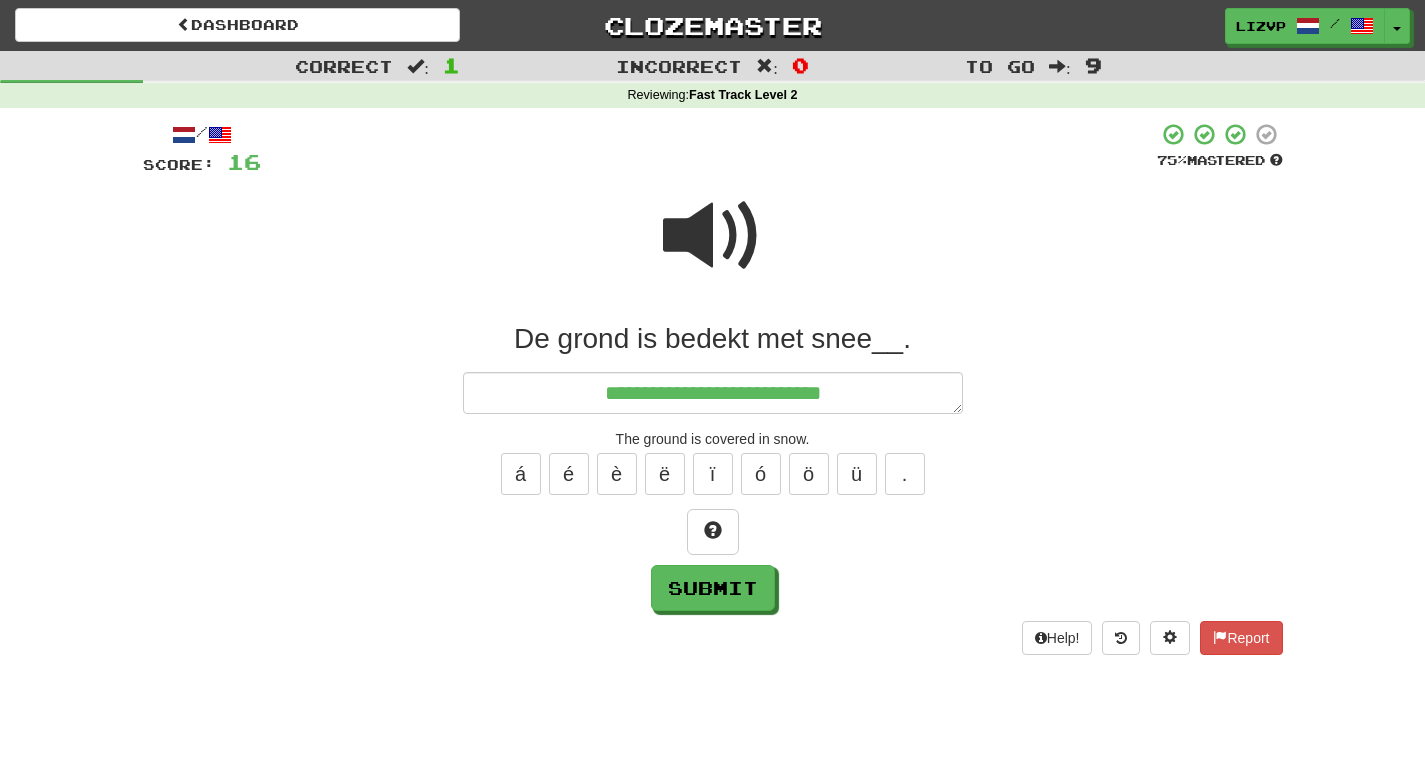 type on "*" 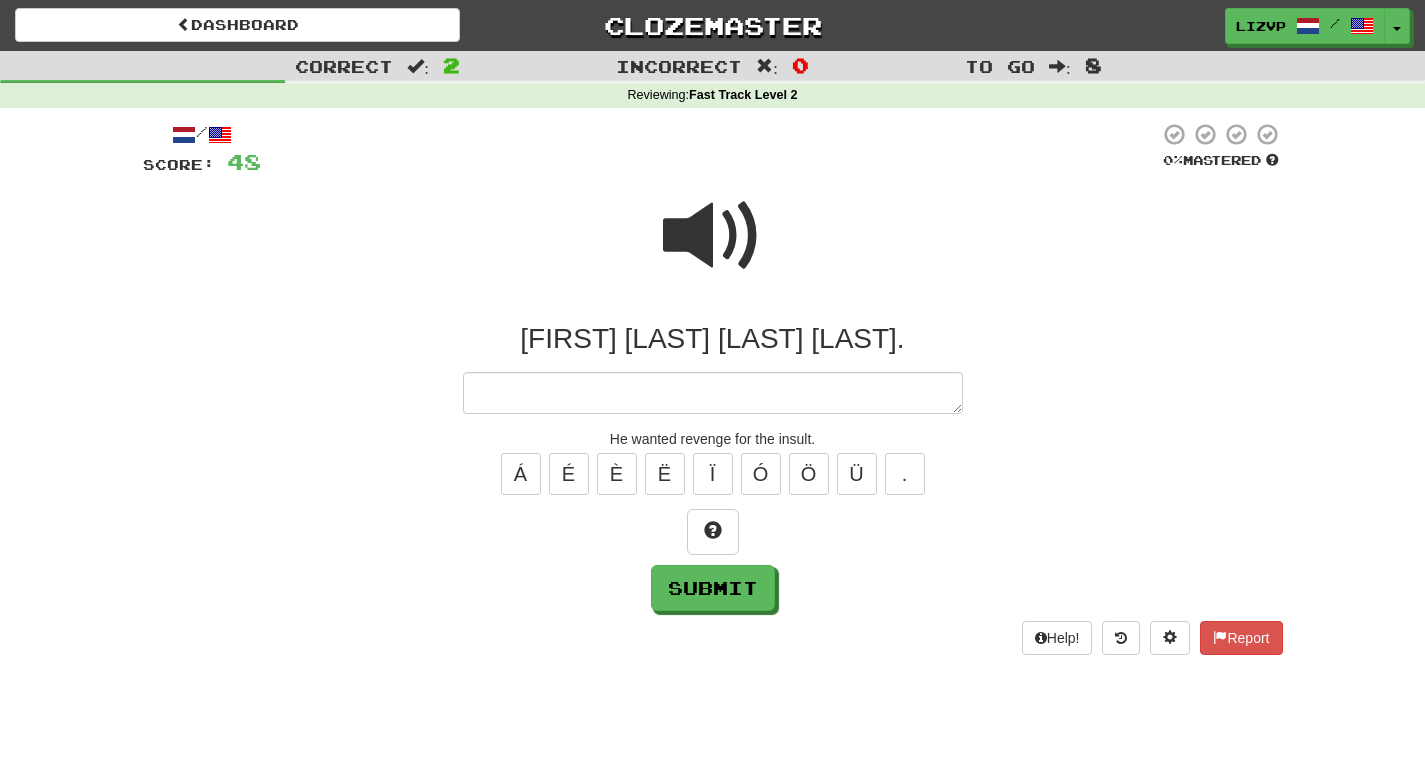 type on "*" 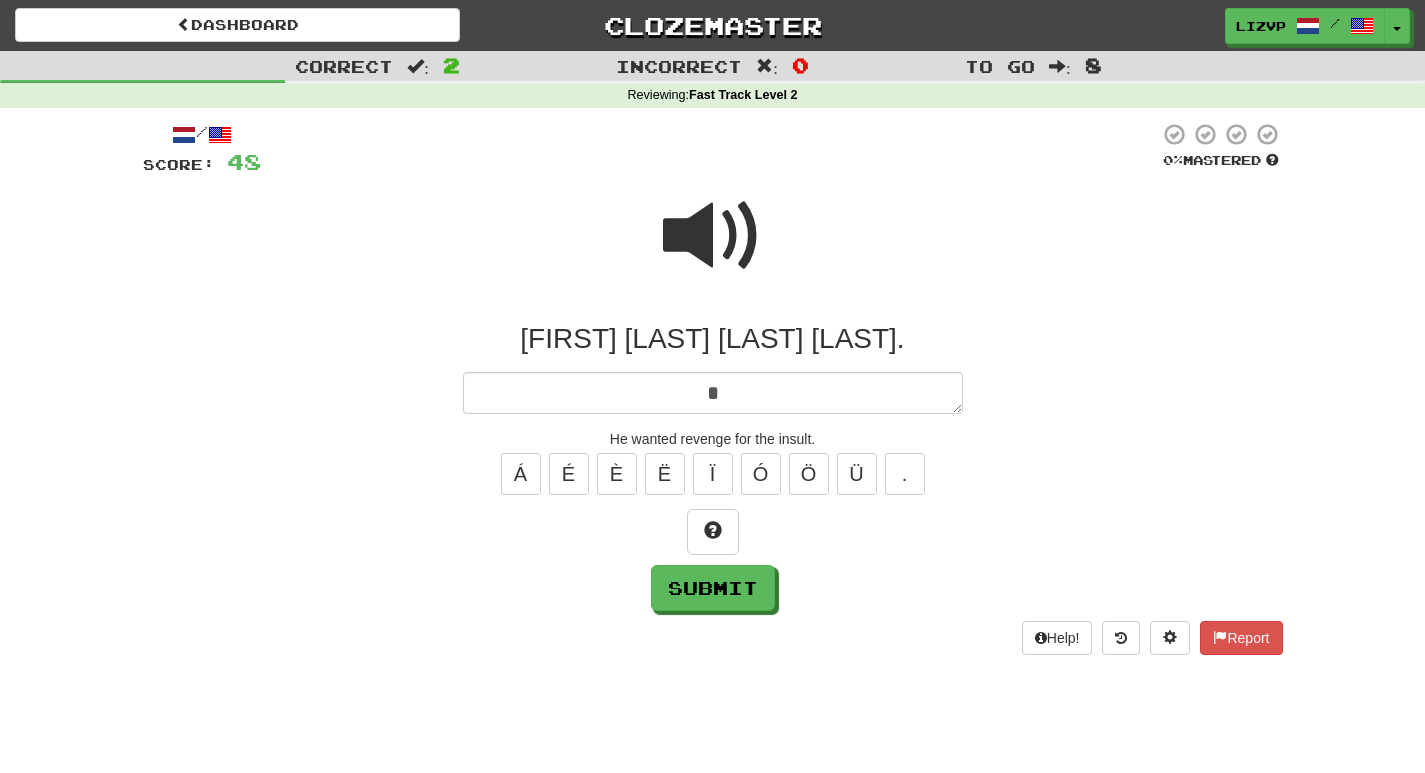 type on "*" 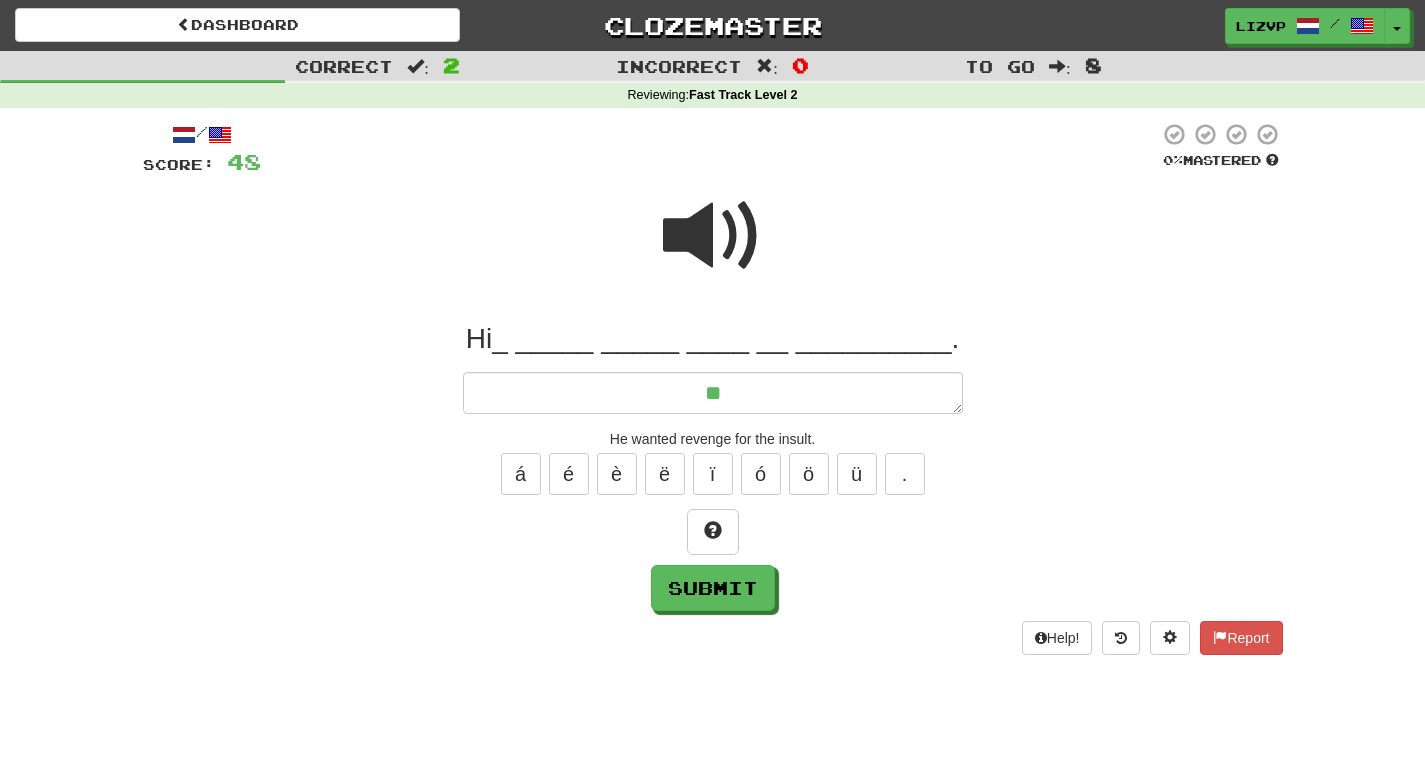 type on "*" 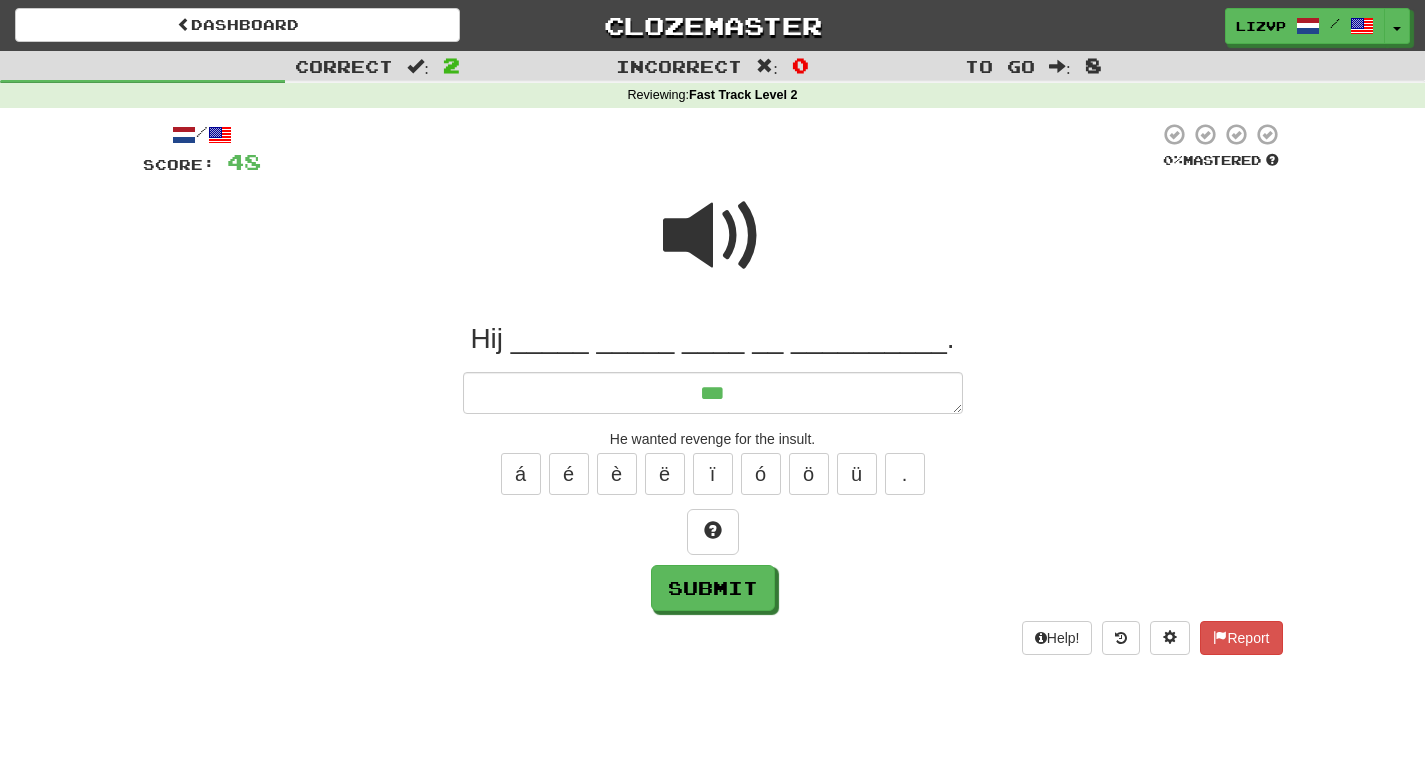 type on "*" 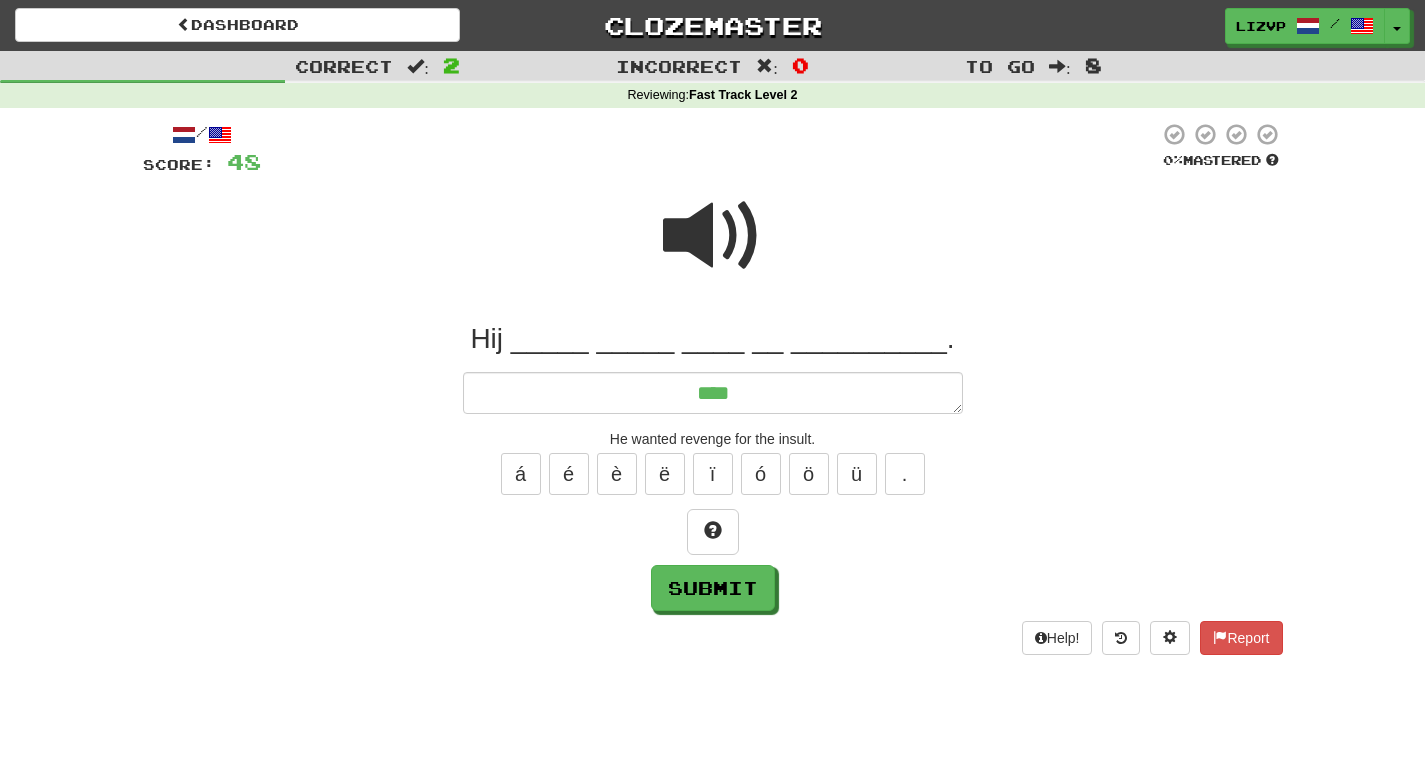type on "*" 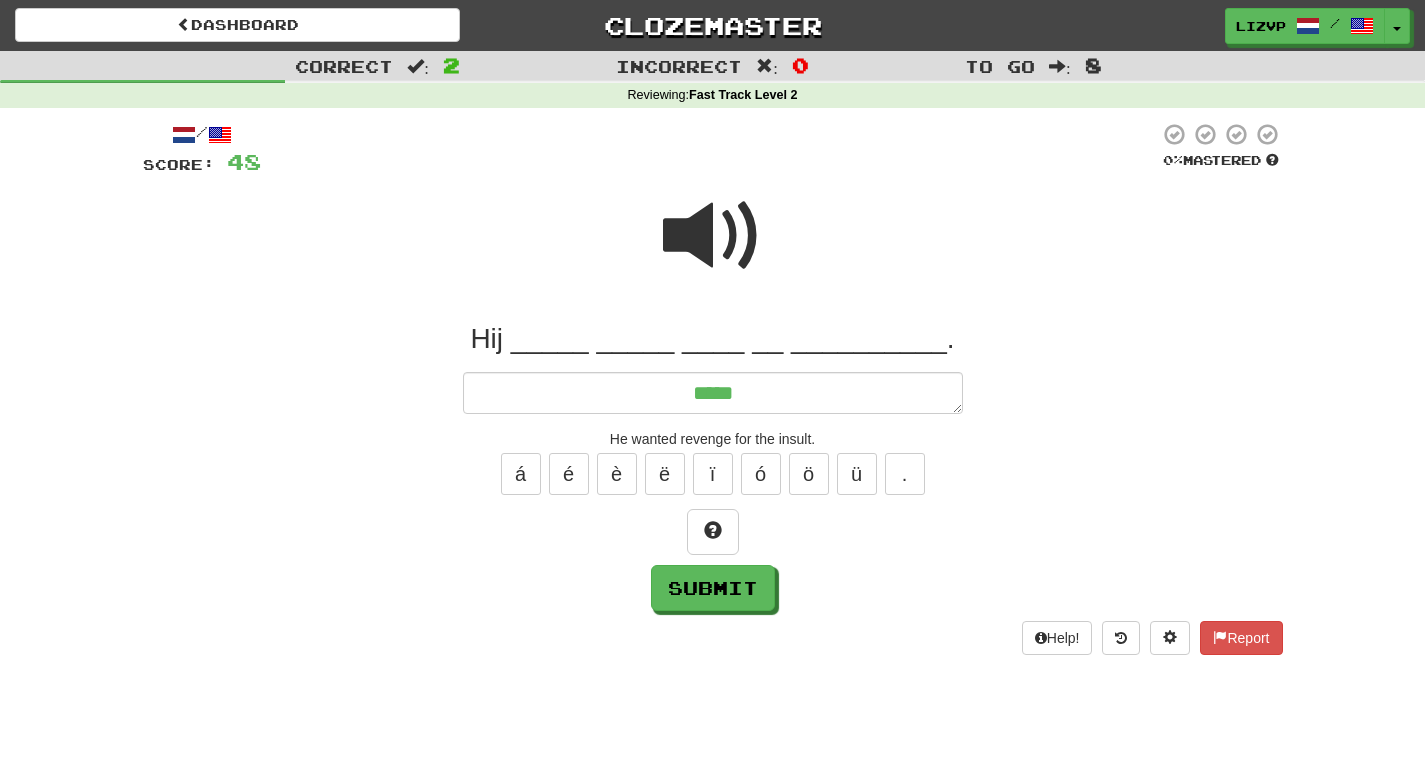 type on "*" 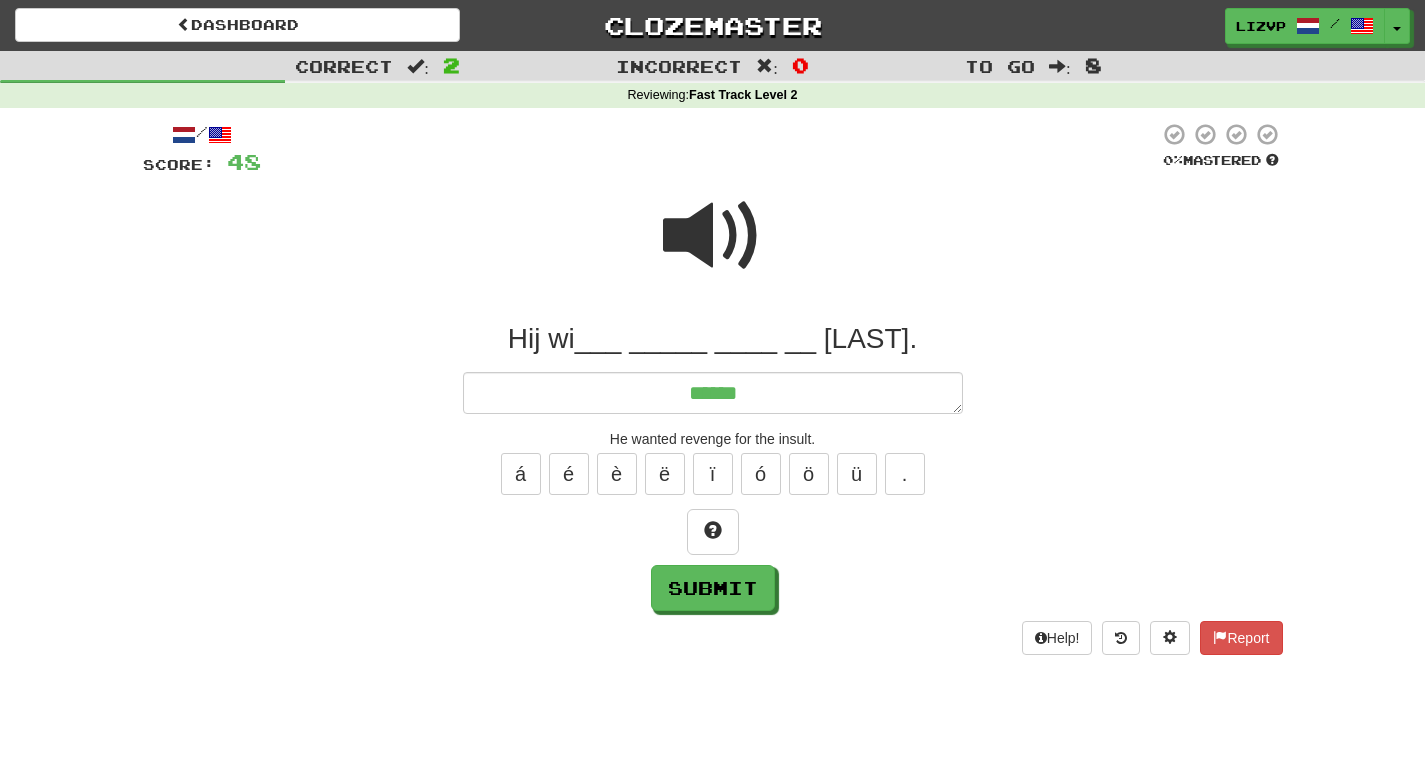 type on "*" 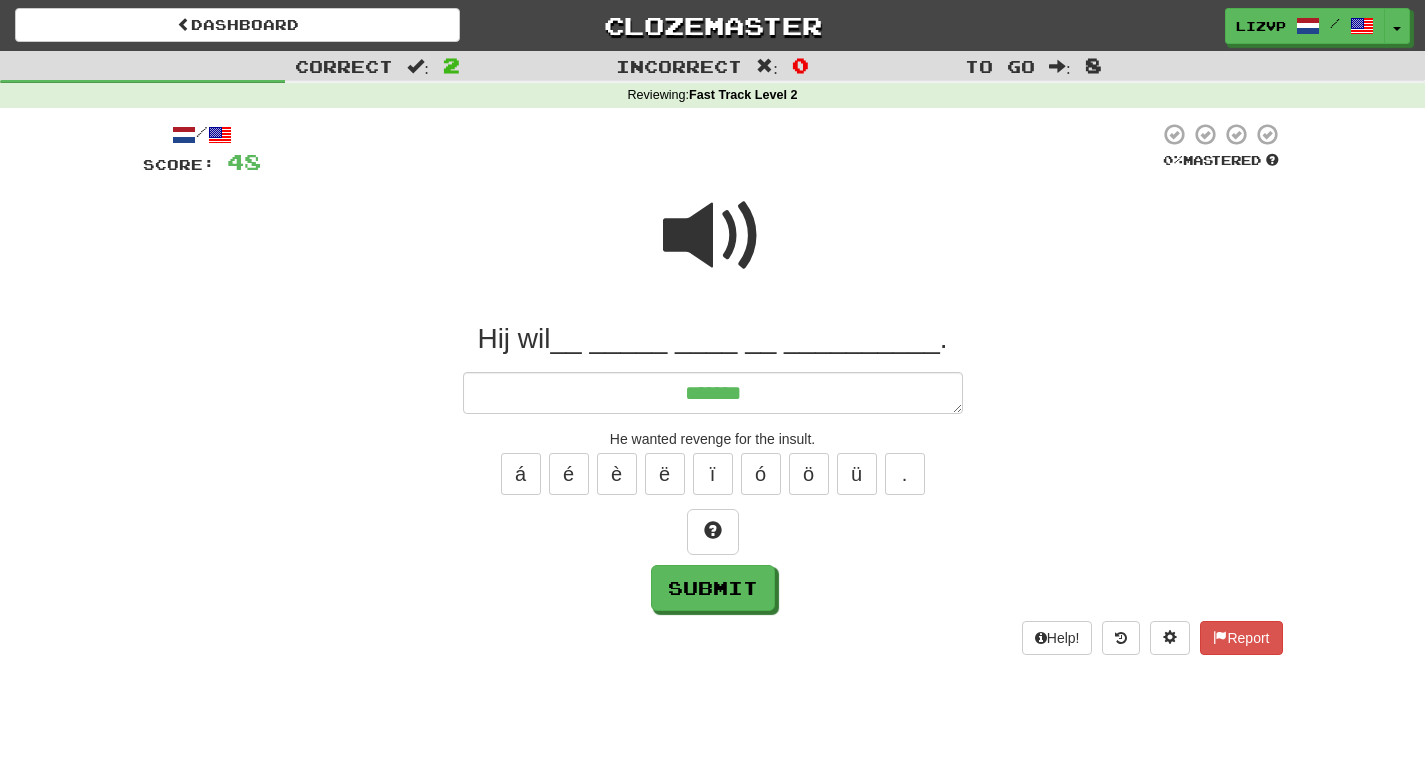 type on "*" 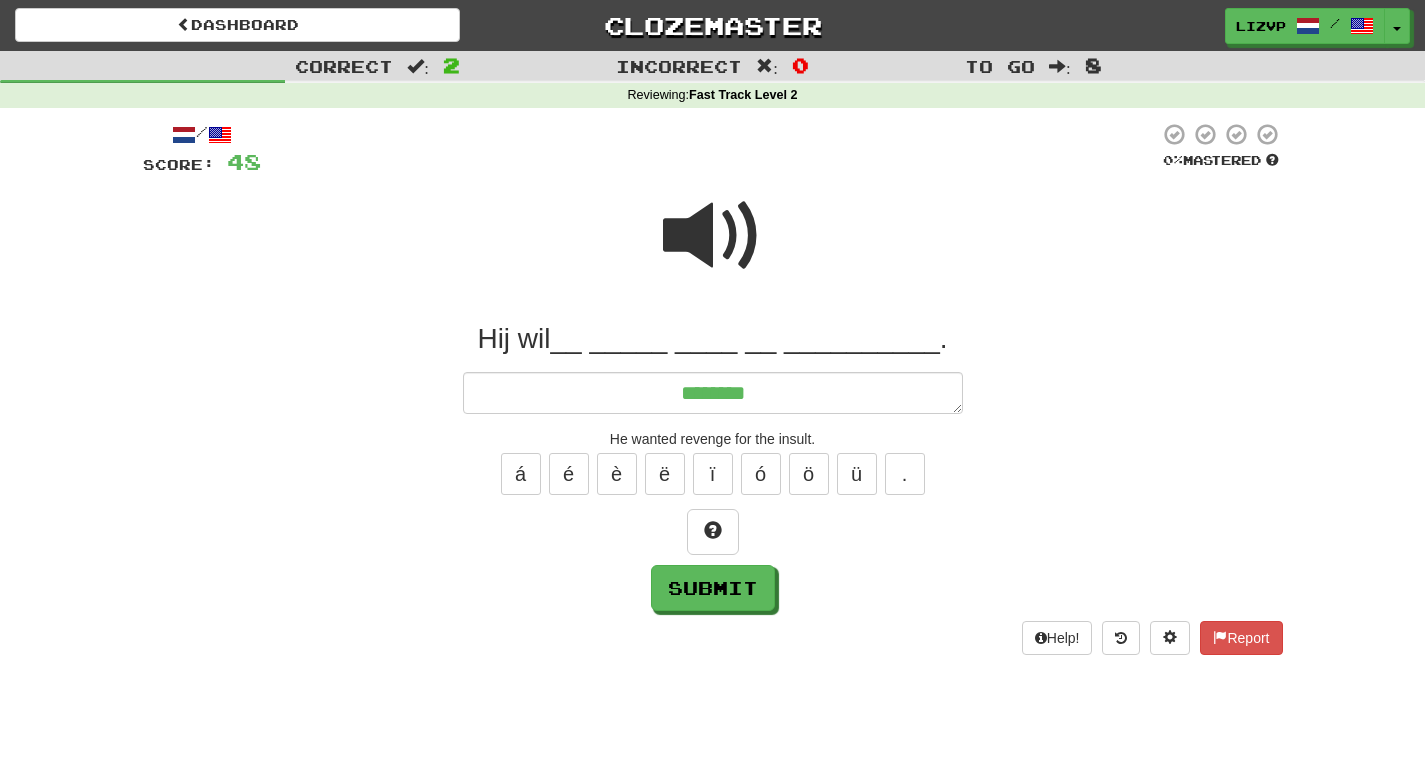 type on "*" 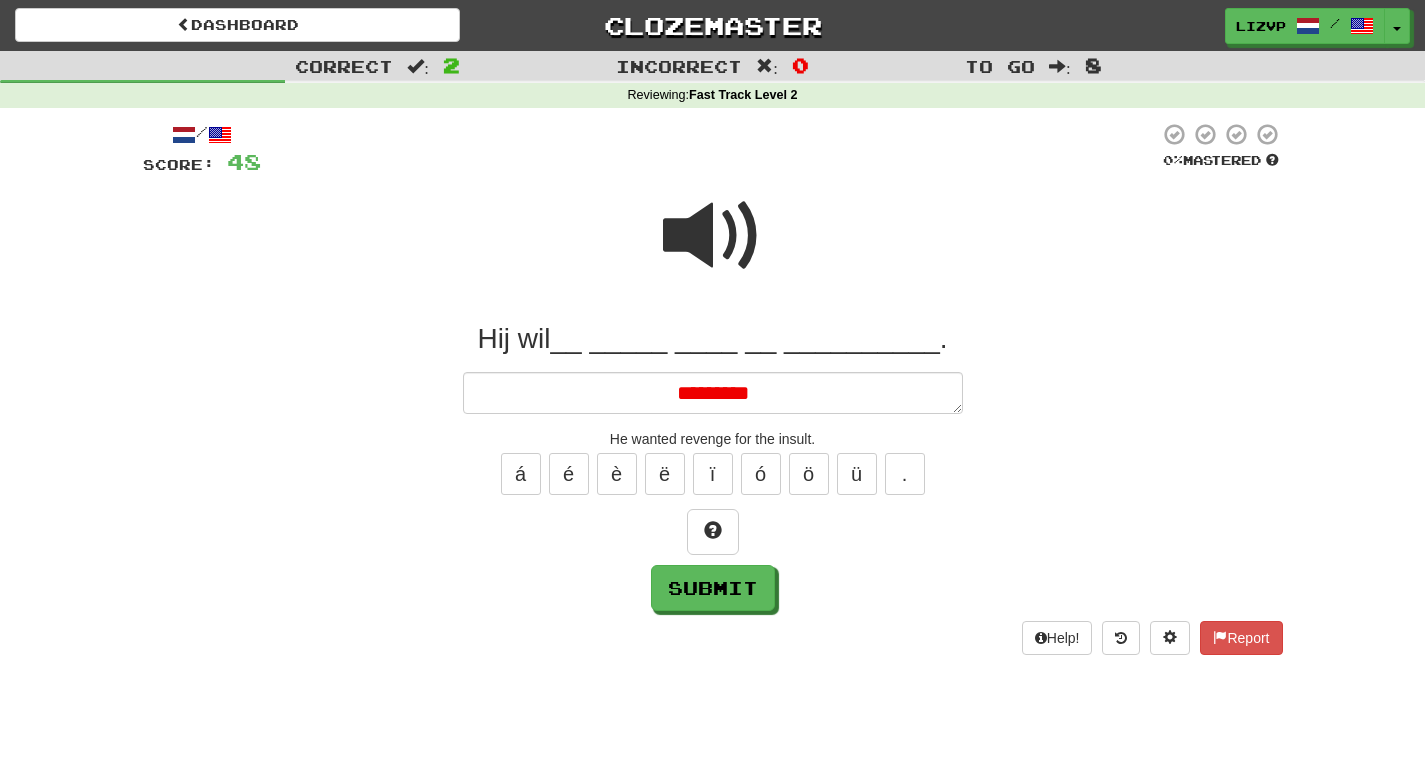 type on "*" 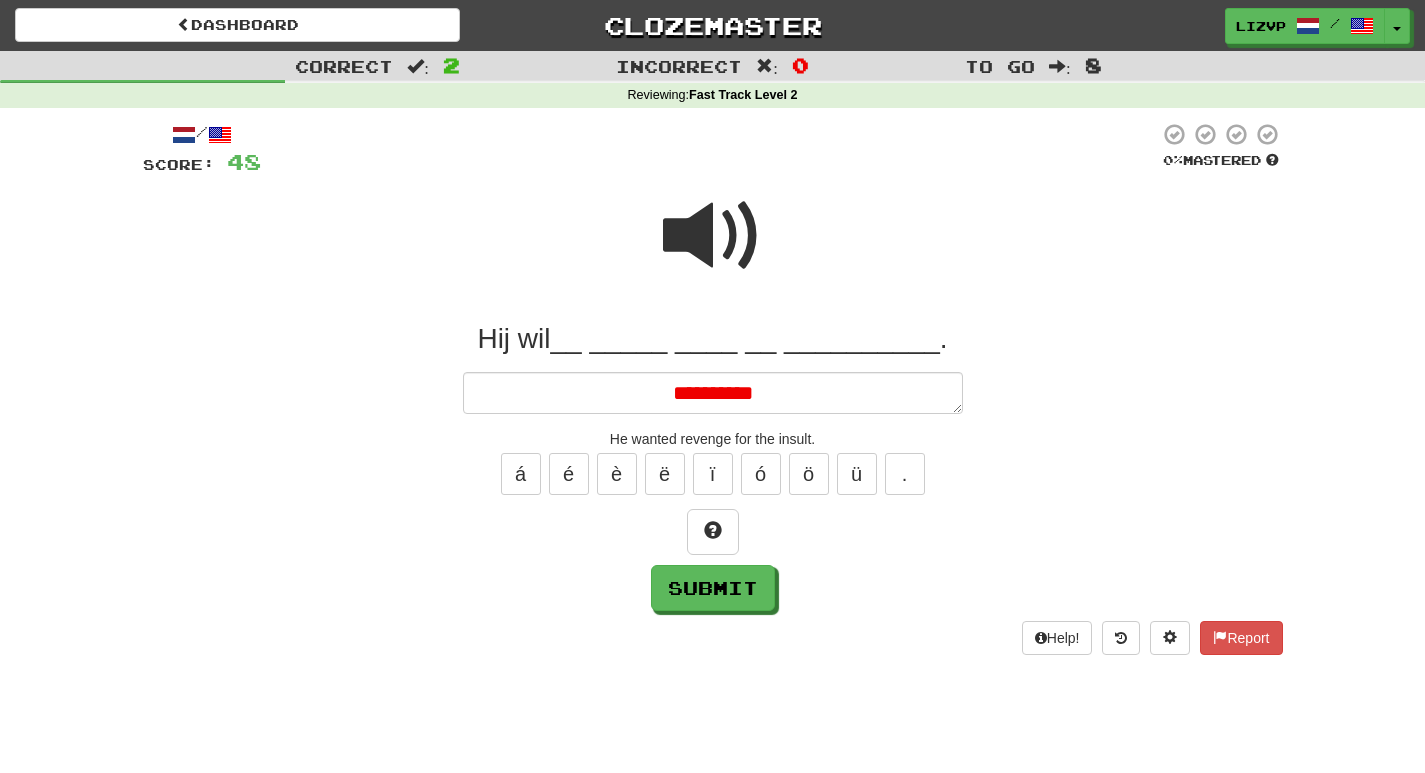 type on "*" 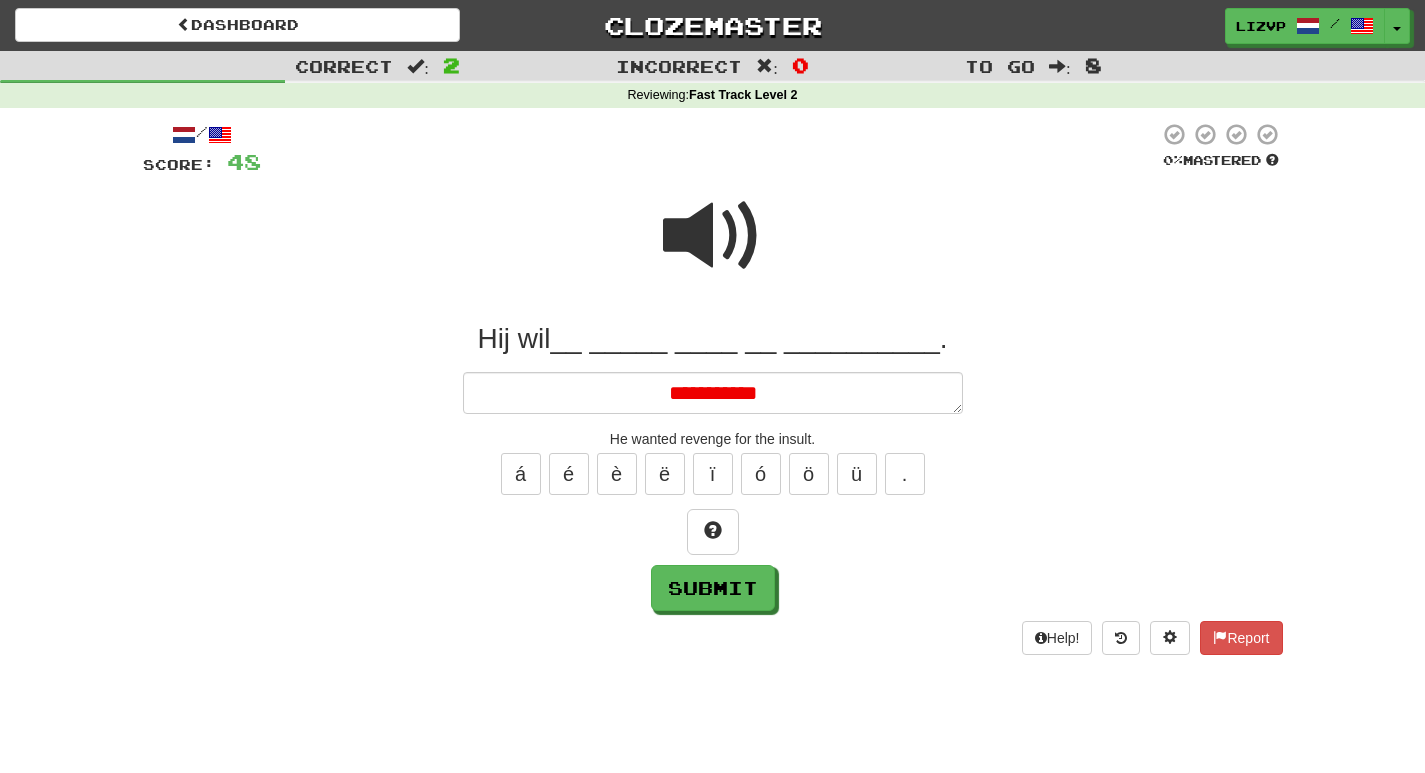 type on "*" 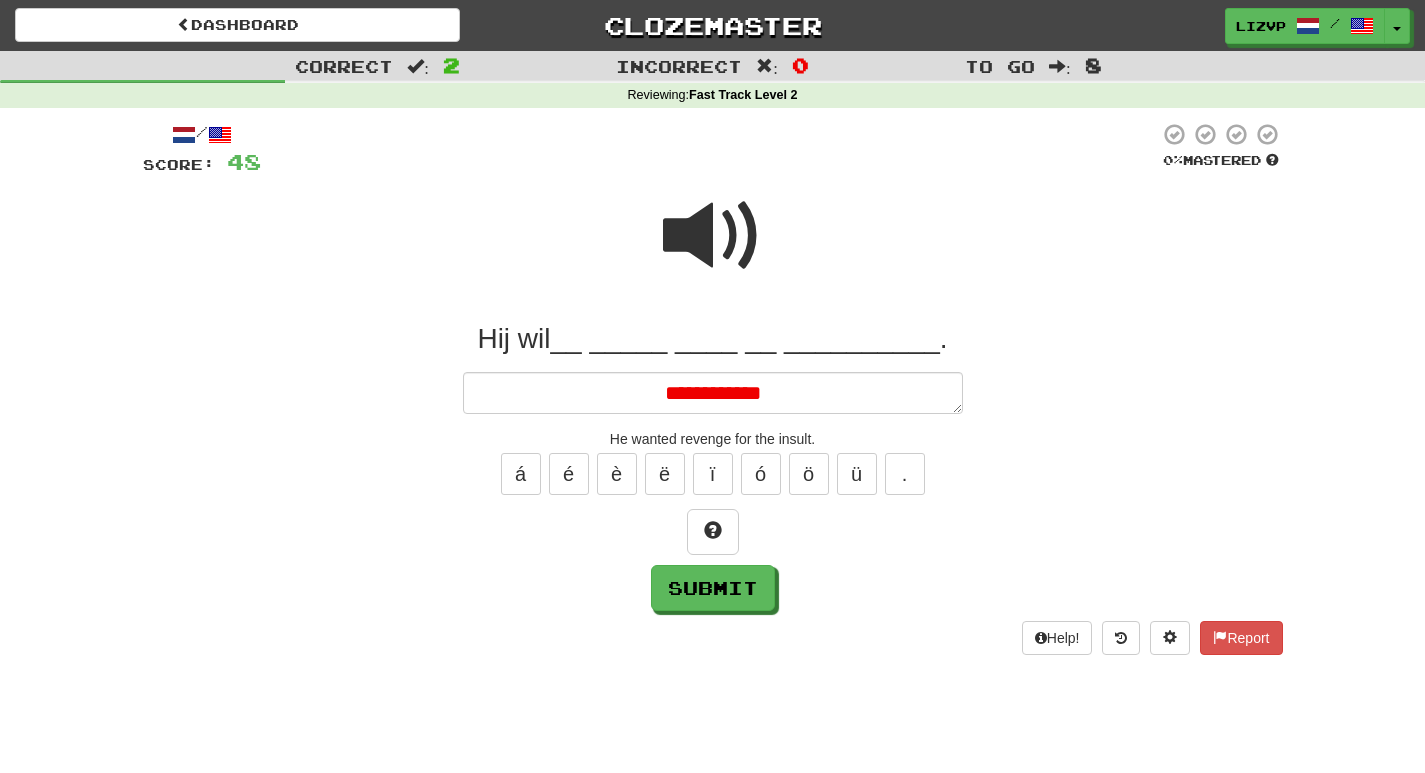 type on "*" 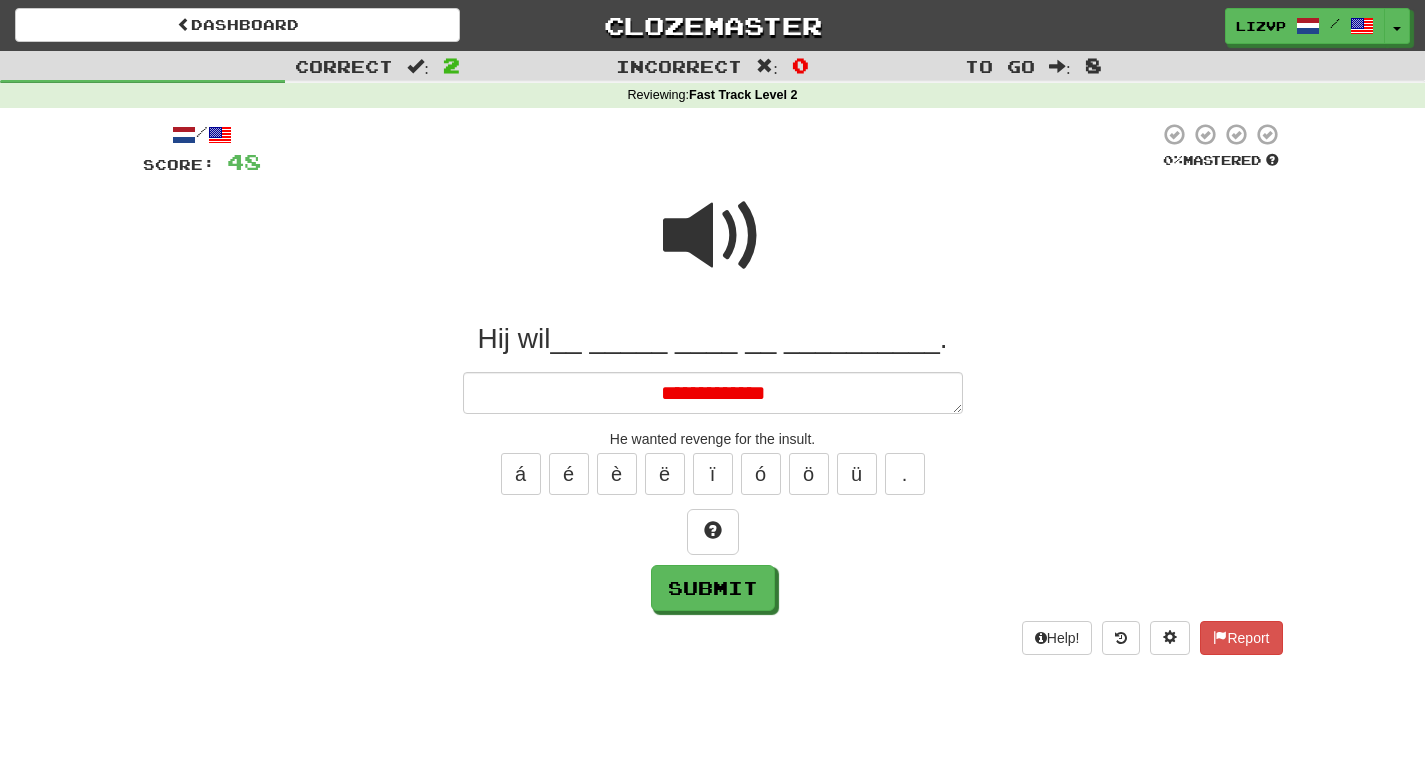 type on "*" 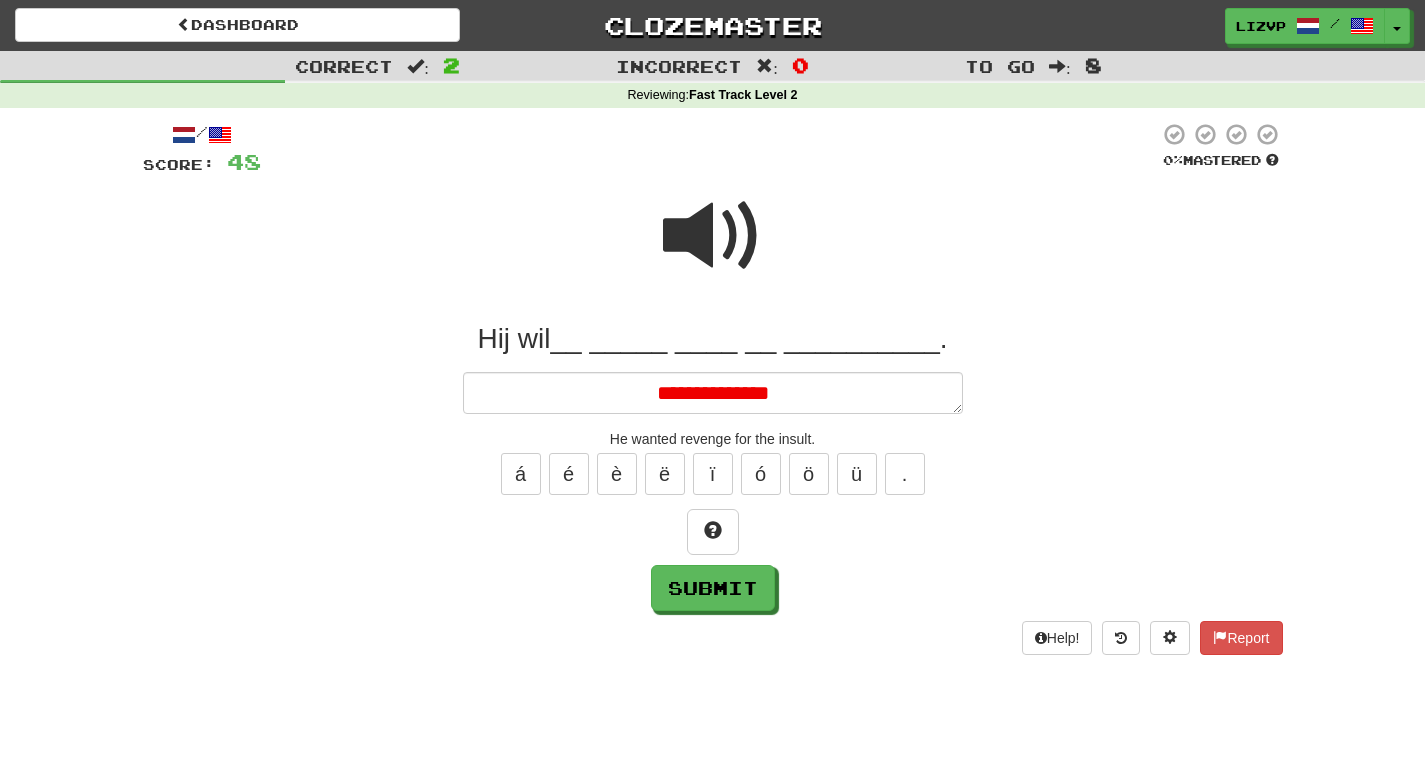 type on "*" 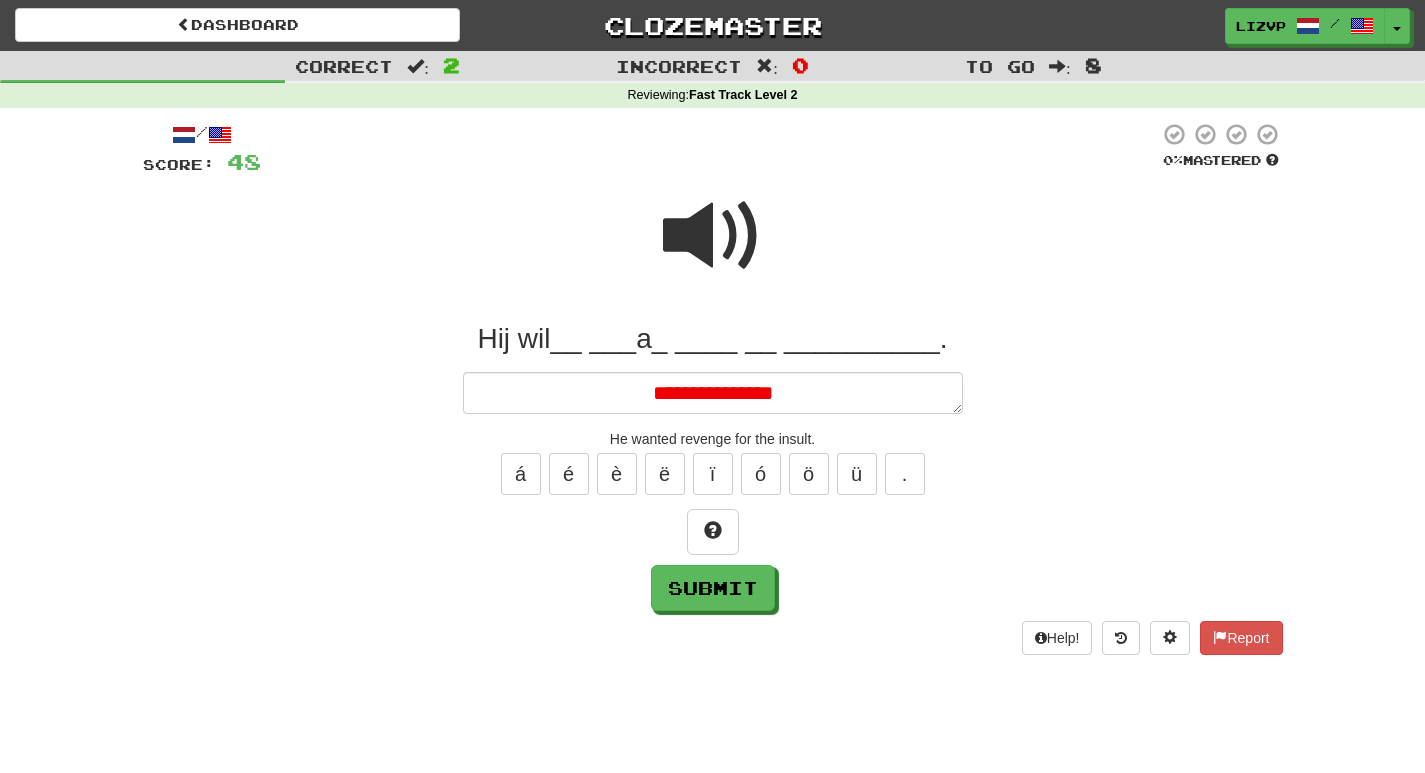 type on "*" 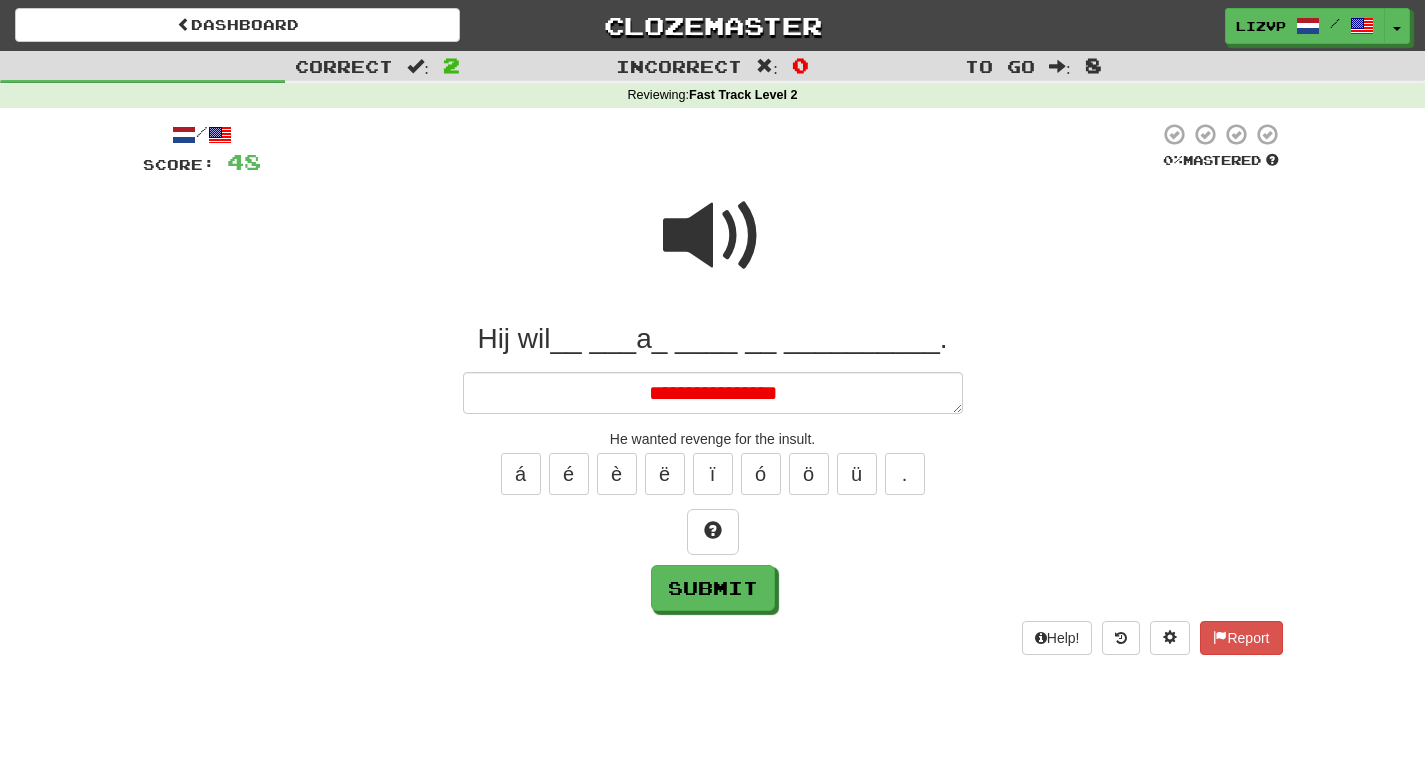 type on "*" 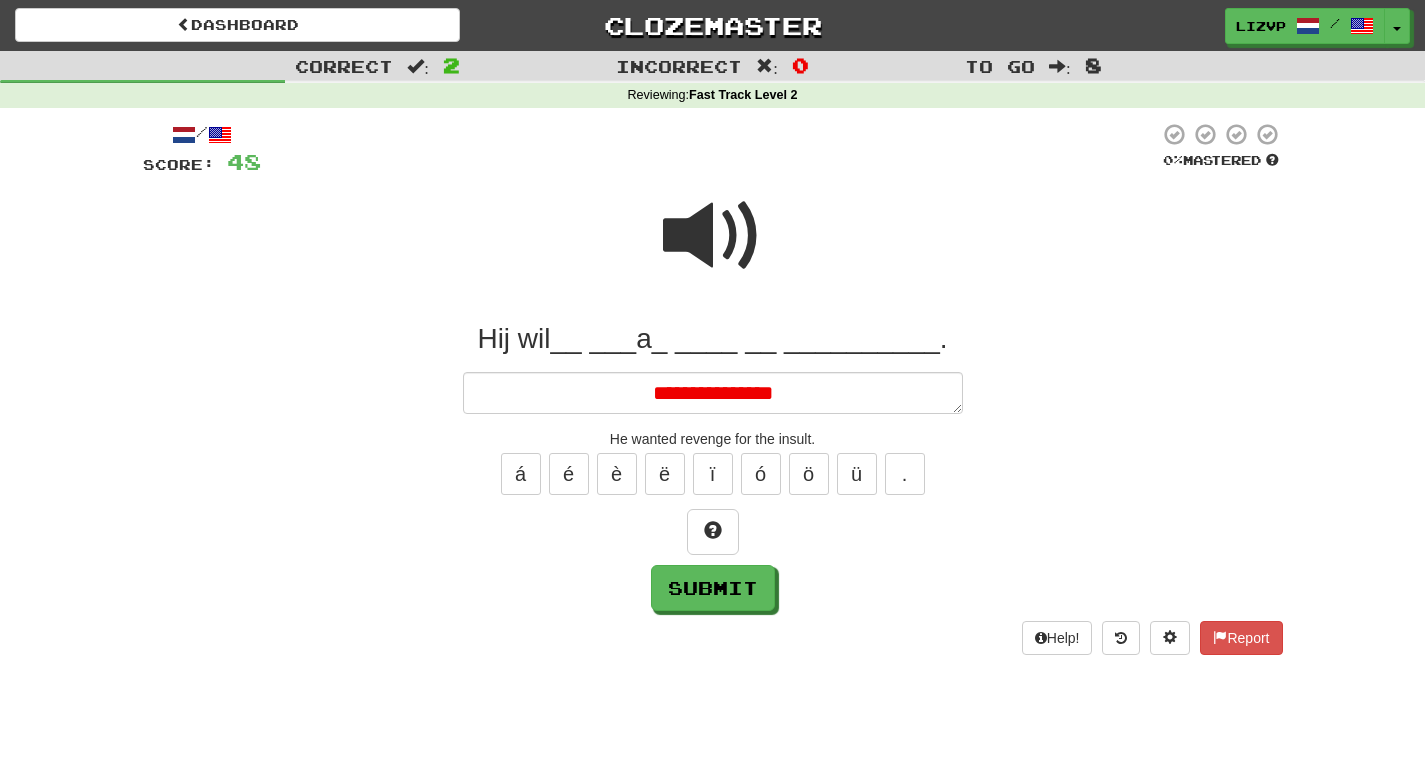 type on "*" 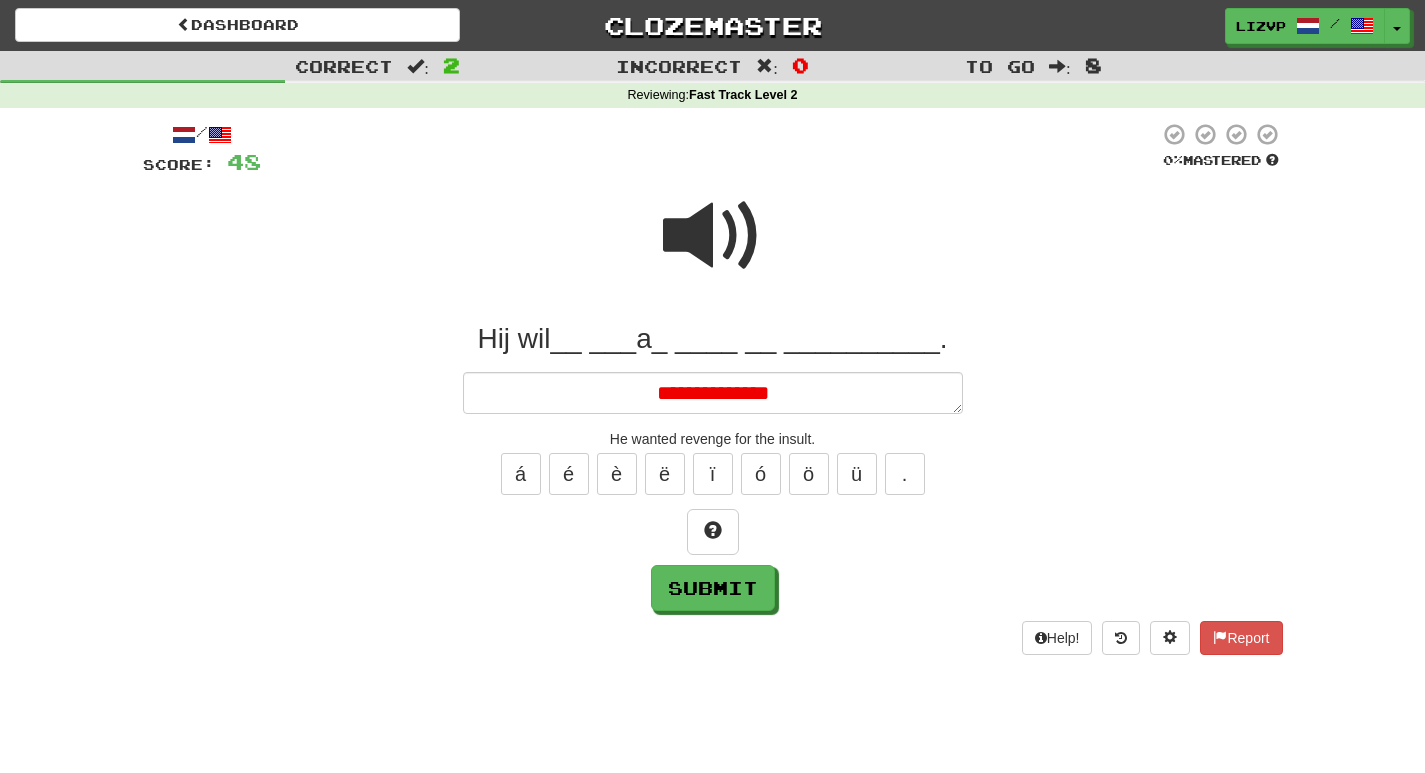 type on "*" 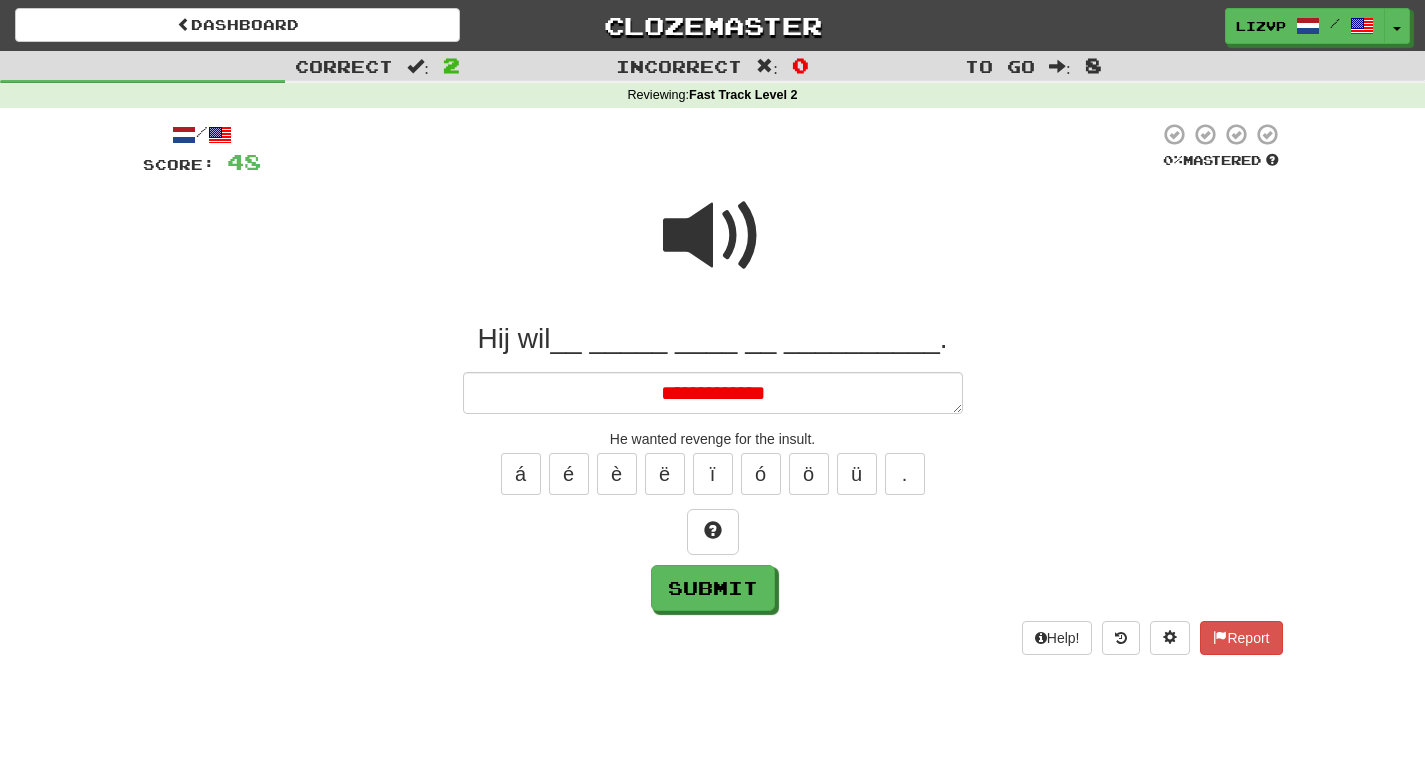 type on "*" 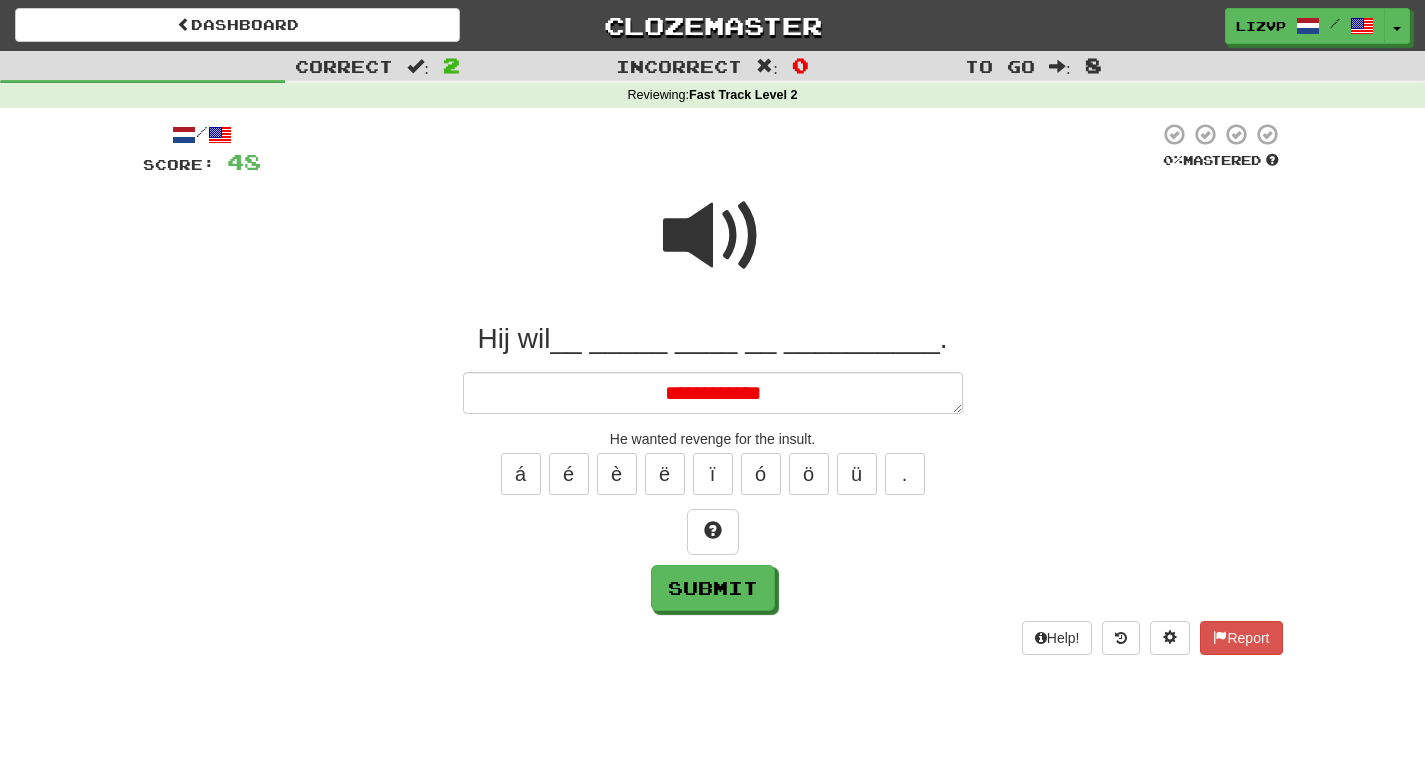 type on "*" 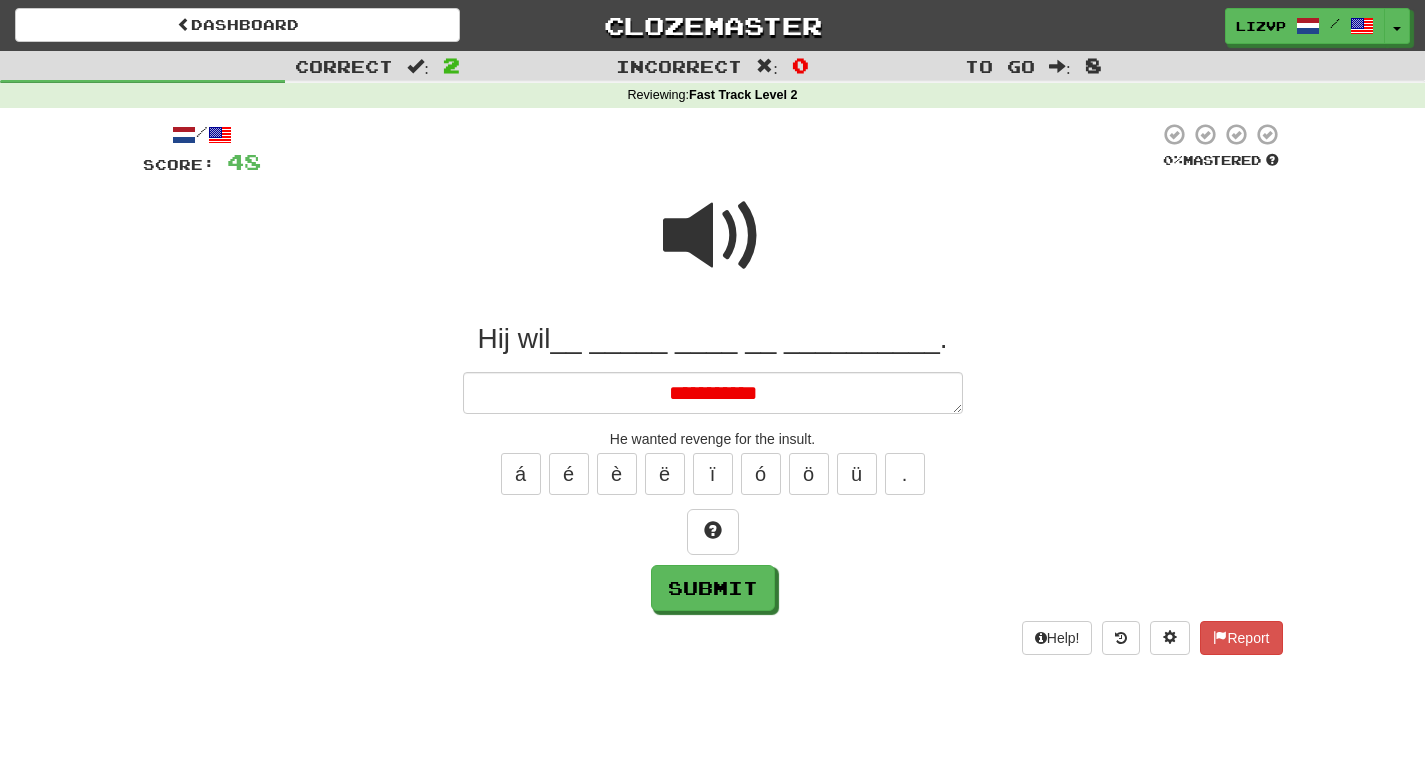 type 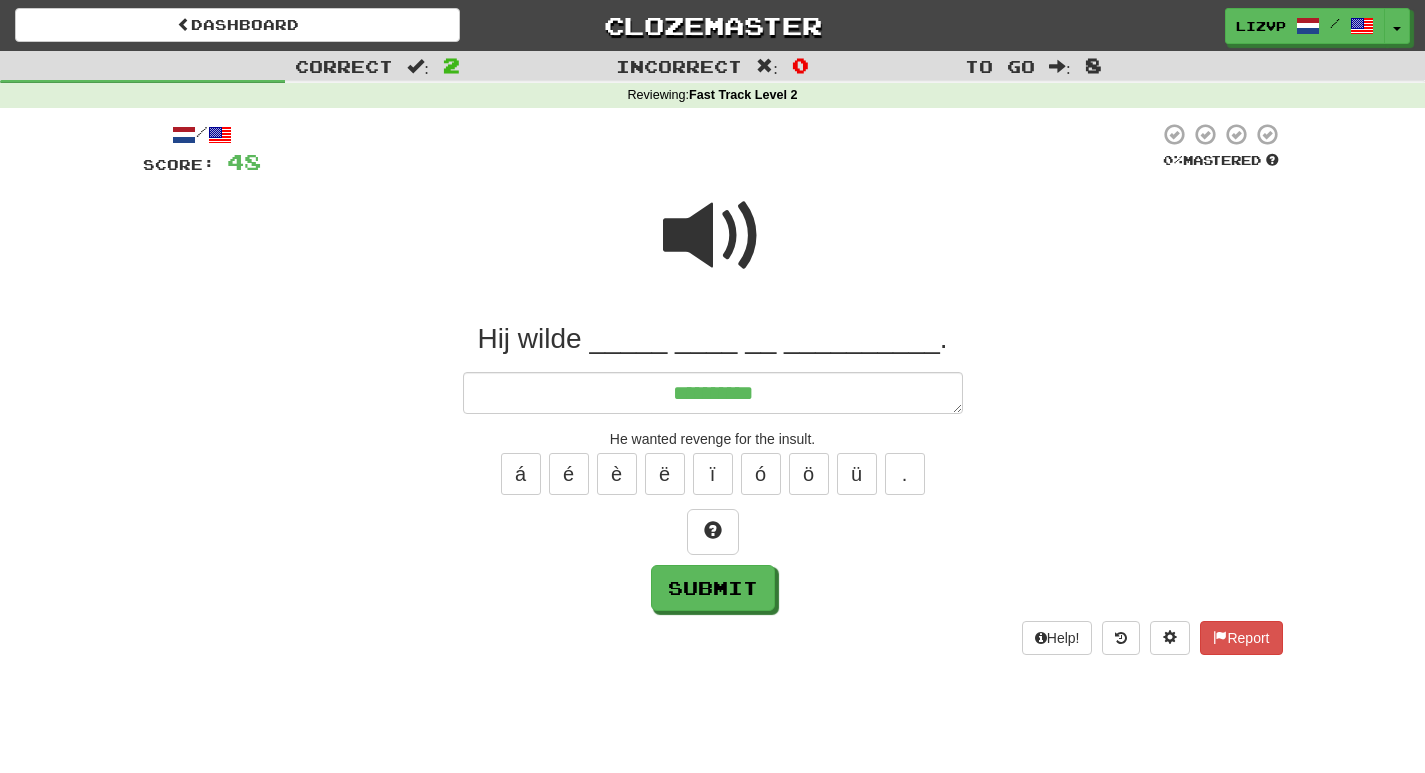 click at bounding box center [713, 236] 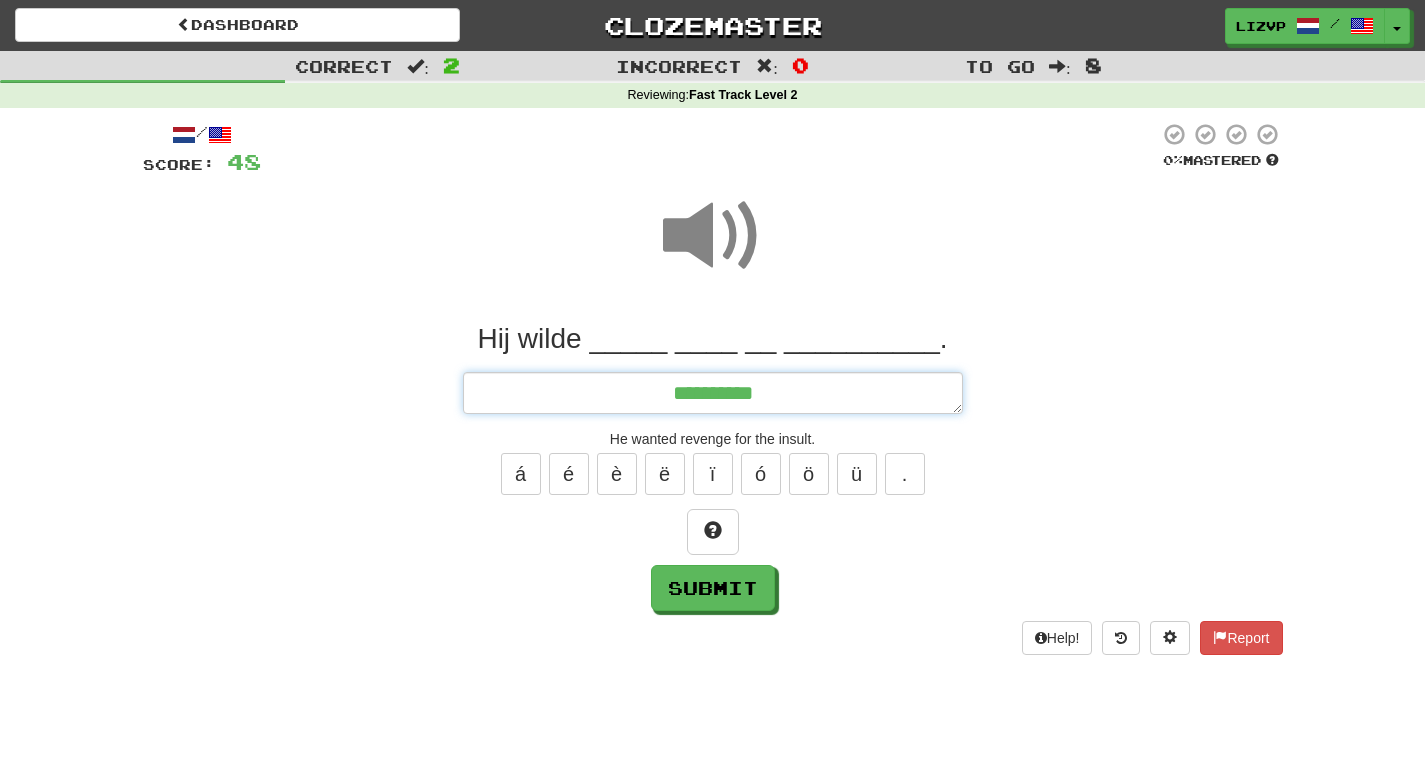 click on "*********" at bounding box center [713, 393] 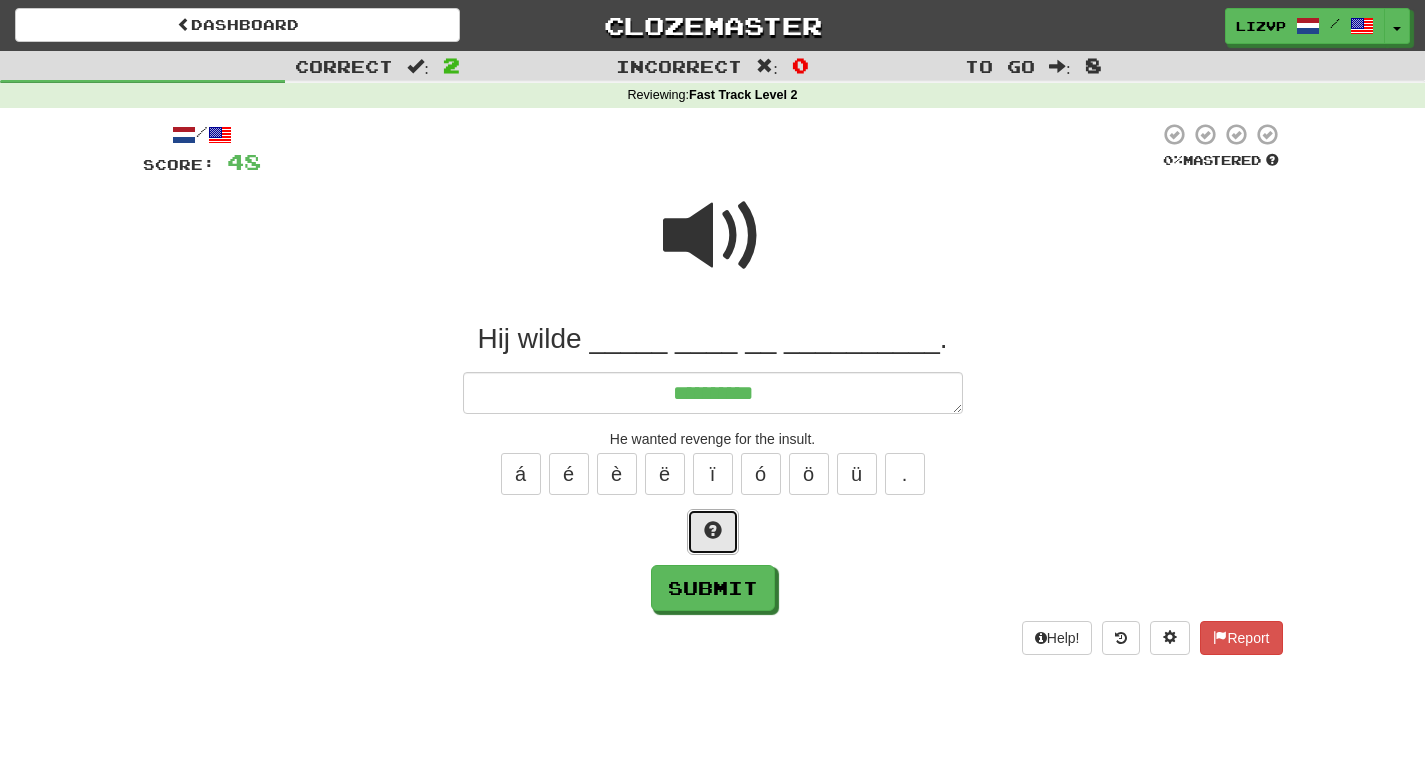 click at bounding box center (713, 532) 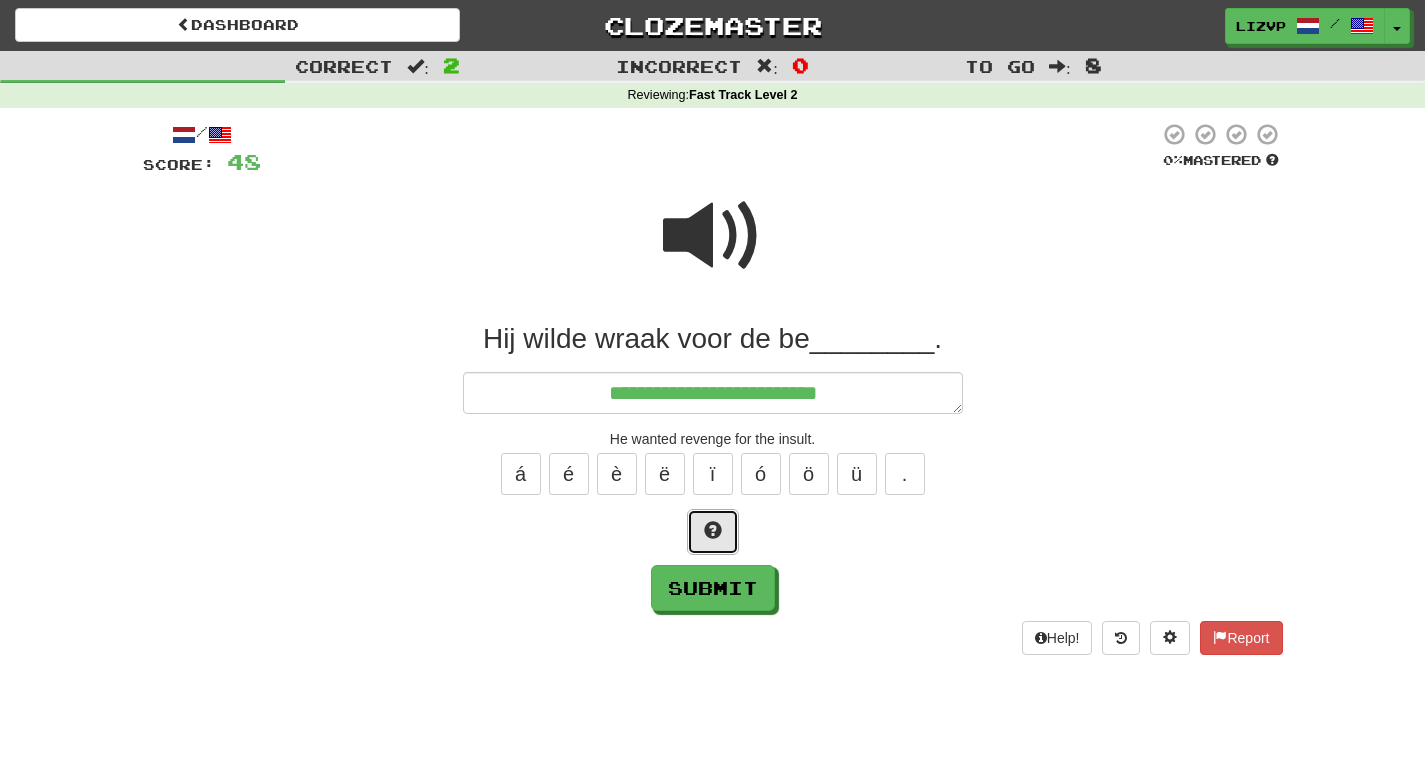 click at bounding box center [713, 532] 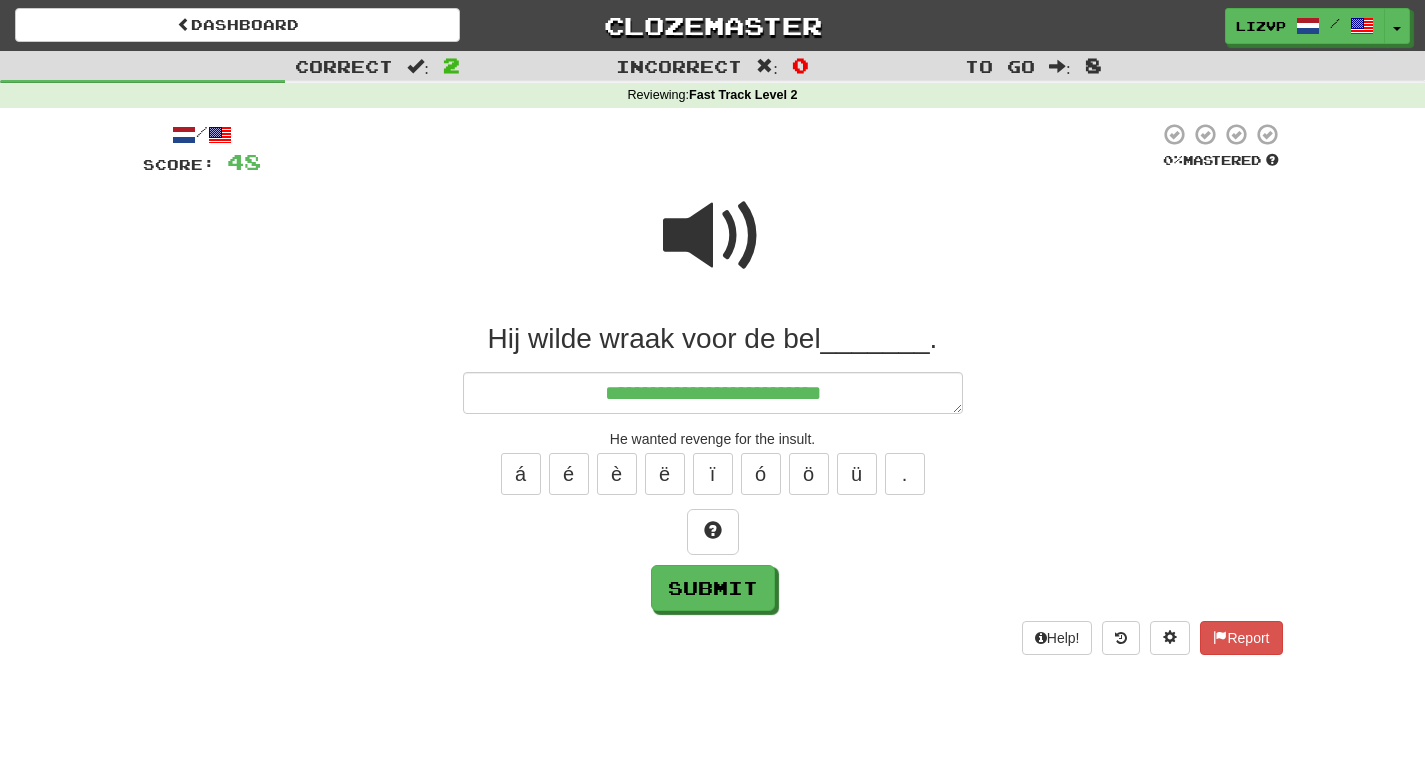click at bounding box center [713, 236] 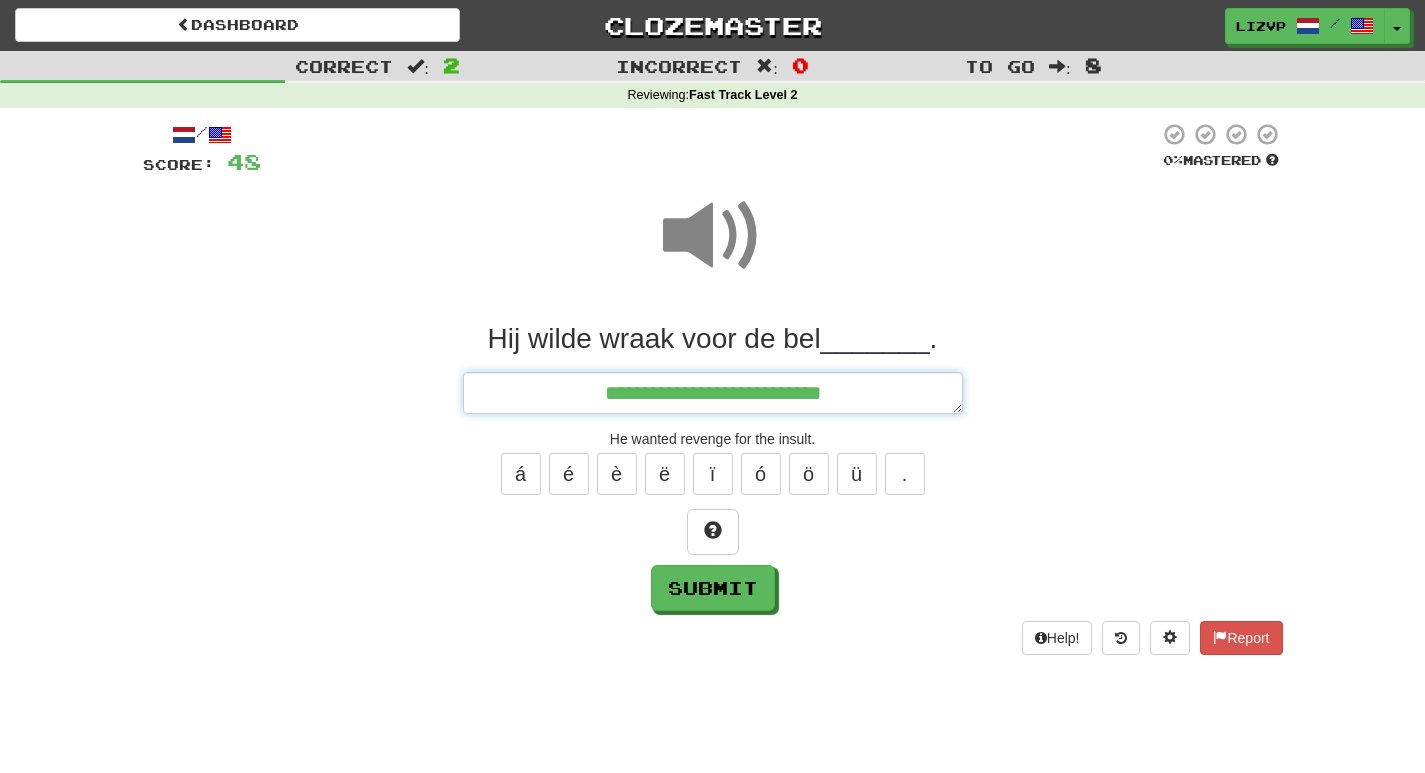 click on "**********" at bounding box center (713, 393) 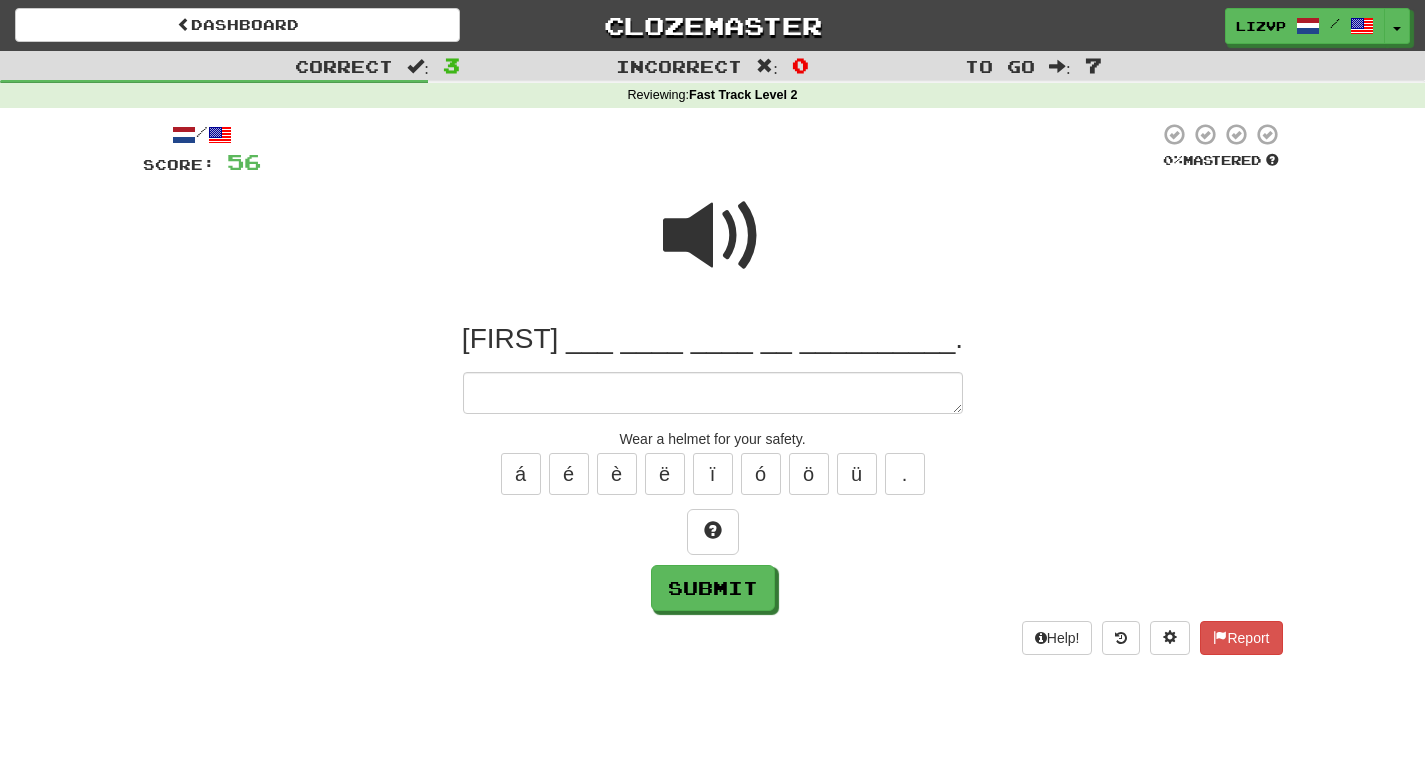 click at bounding box center (713, 236) 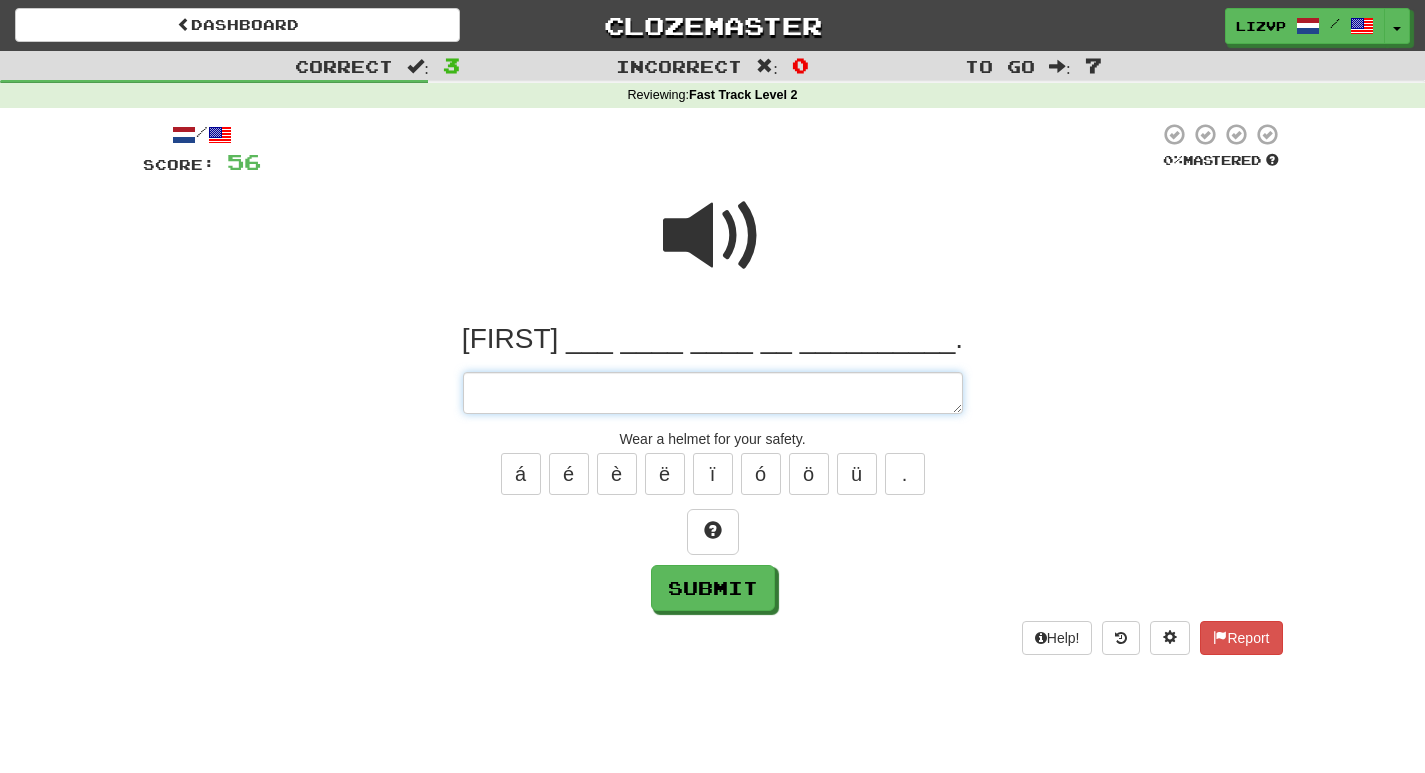 click at bounding box center (713, 393) 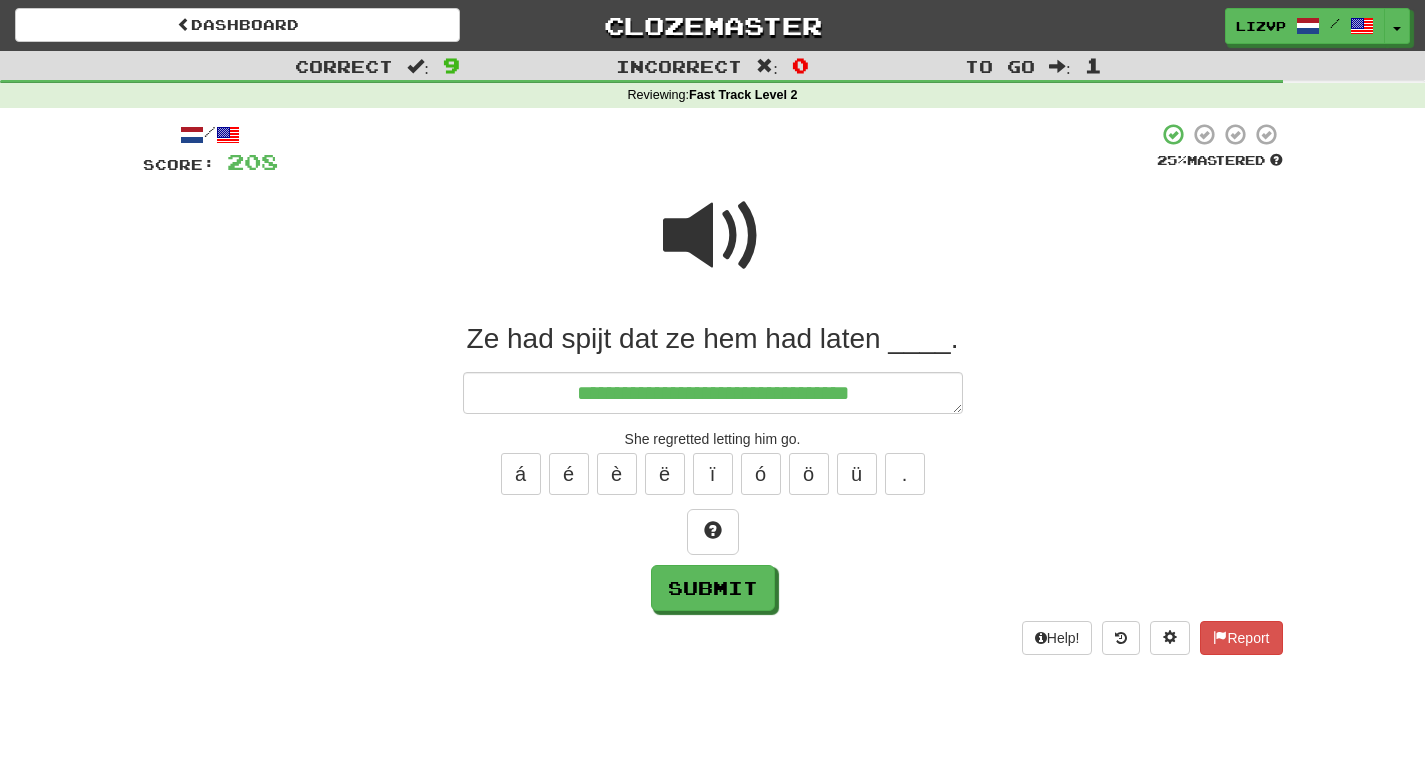 click at bounding box center (713, 236) 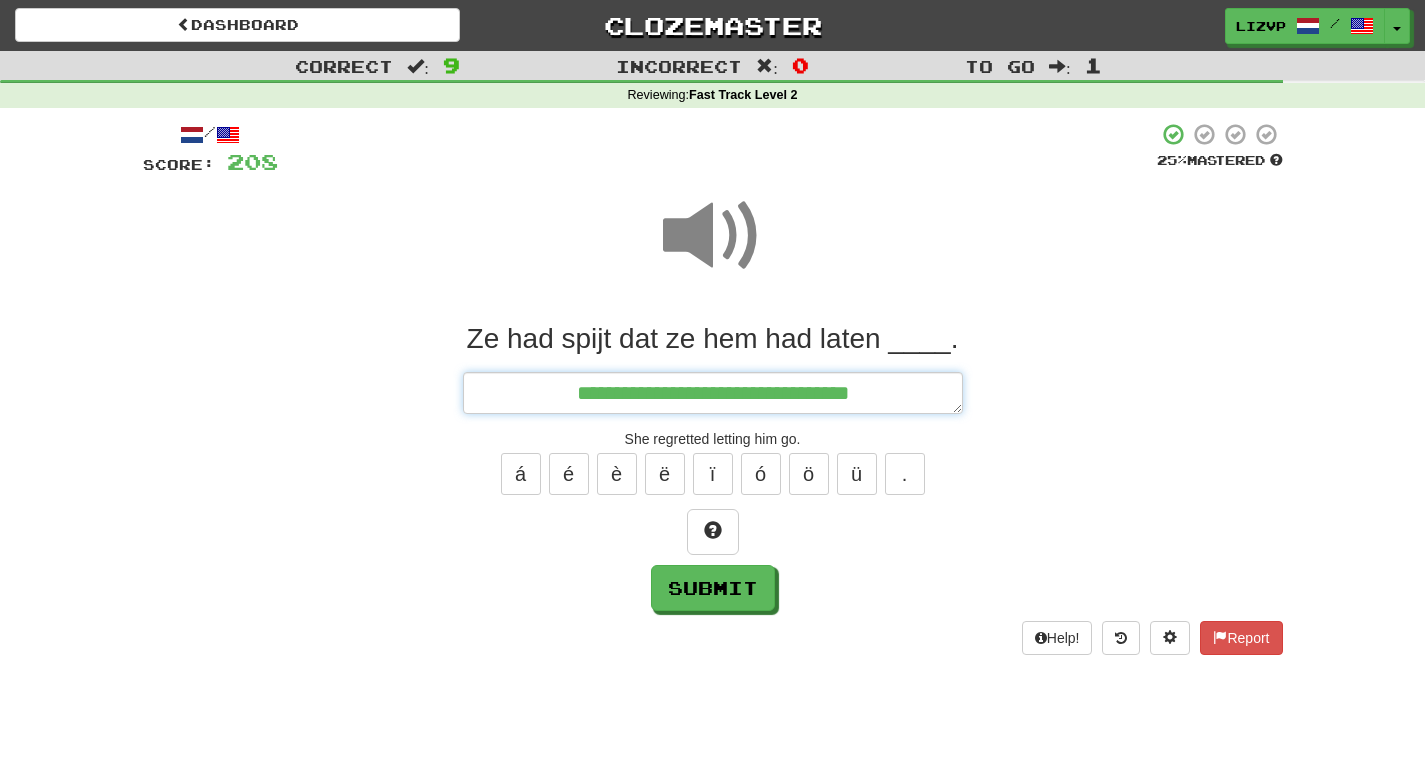 click on "**********" at bounding box center [713, 393] 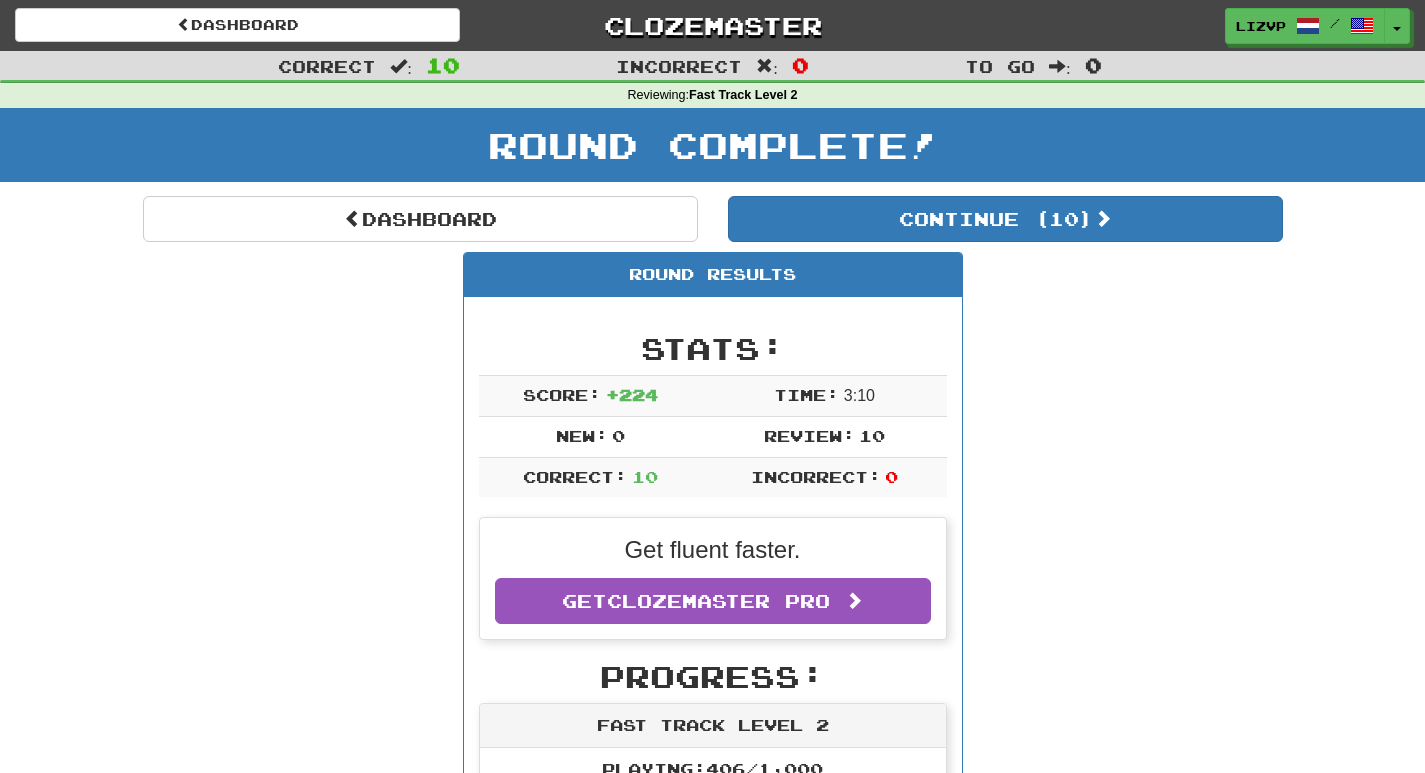 click on "Dashboard Continue ( 10 )  Round Results Stats: Score:   + 224 Time:   3 : 10 New:   0 Review:   10 Correct:   10 Incorrect:   0 Get fluent faster. Get  Clozemaster Pro   Progress: Fast Track Level 2 Playing:  406  /  1,000 40.6% Mastered:  182  /  1,000 + 5 17.7% 18.2% Ready for Review:  10  /  Level:  82 507  points to level  83  - keep going! Ranked:  54 th  this week ( 12  points to  53 rd ) Sentences:  Report Hij is extreem  lang  voor zijn leeftijd. He's extremely tall for his age.  Report De grond is bedekt met  sneeuw . The ground is covered in snow.  Report Hij wilde  wraak  voor de belediging. He wanted revenge for the insult.  Report Draag een helm voor je  veiligheid . Wear a helmet for your safety.  Report Ze vertelde hem al haar  geheimen . She told him all her secrets.  Report Het voetbalveld is  vlak . The football field is flat.  Report Ik  besefte  dat ik mijn sleutels vergeten was. I realized that I had forgotten my keys.  Report Hij leert  Spaans  spreken. He is learning to speak Spanish." at bounding box center [713, 1195] 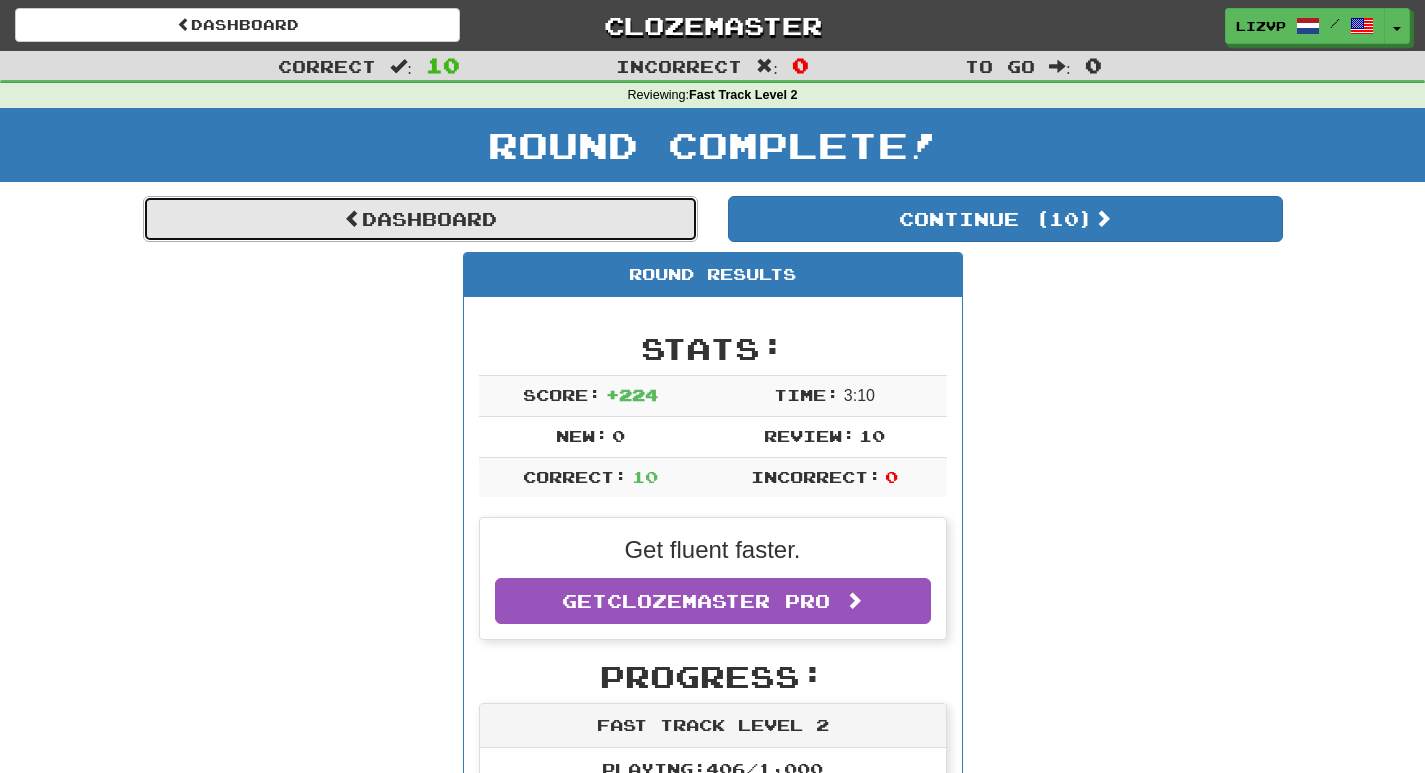click on "Dashboard" at bounding box center (420, 219) 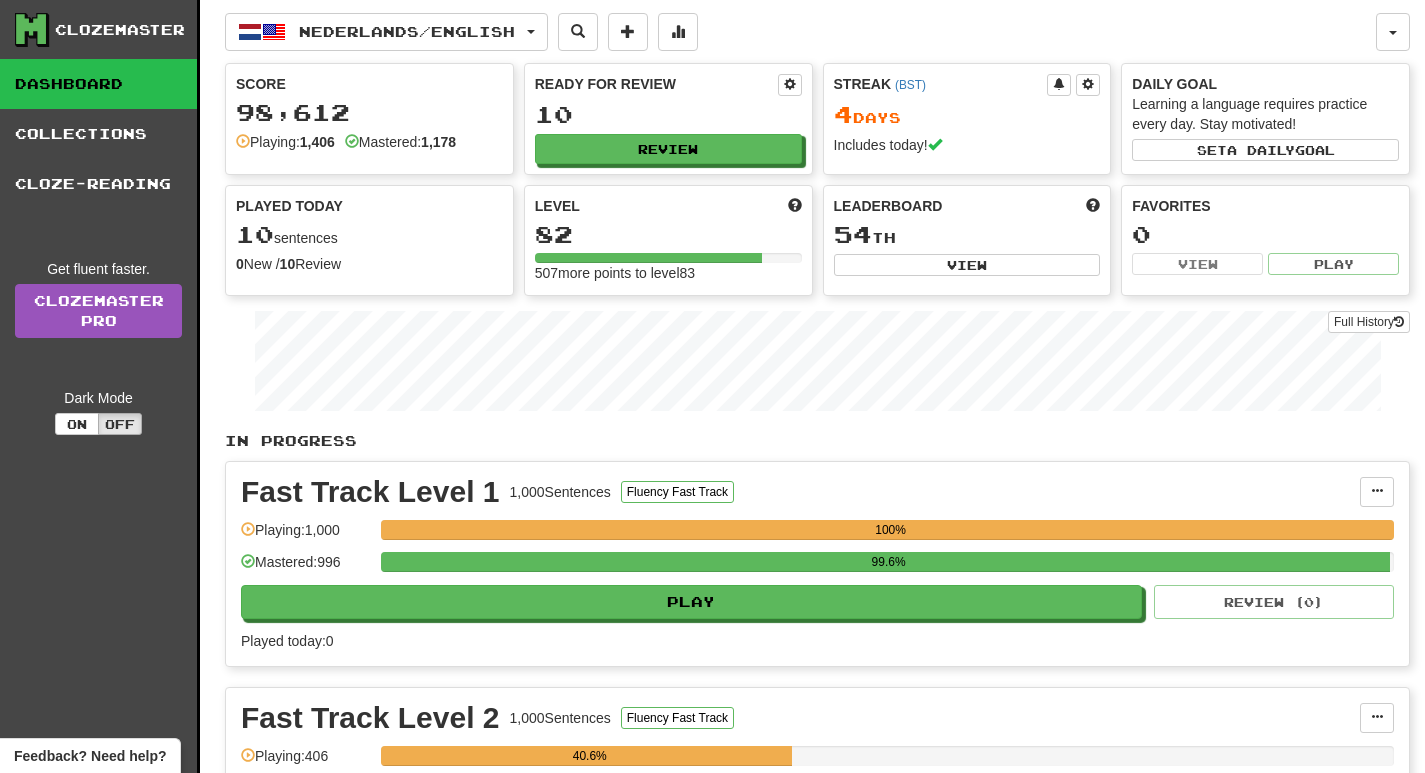 scroll, scrollTop: 0, scrollLeft: 0, axis: both 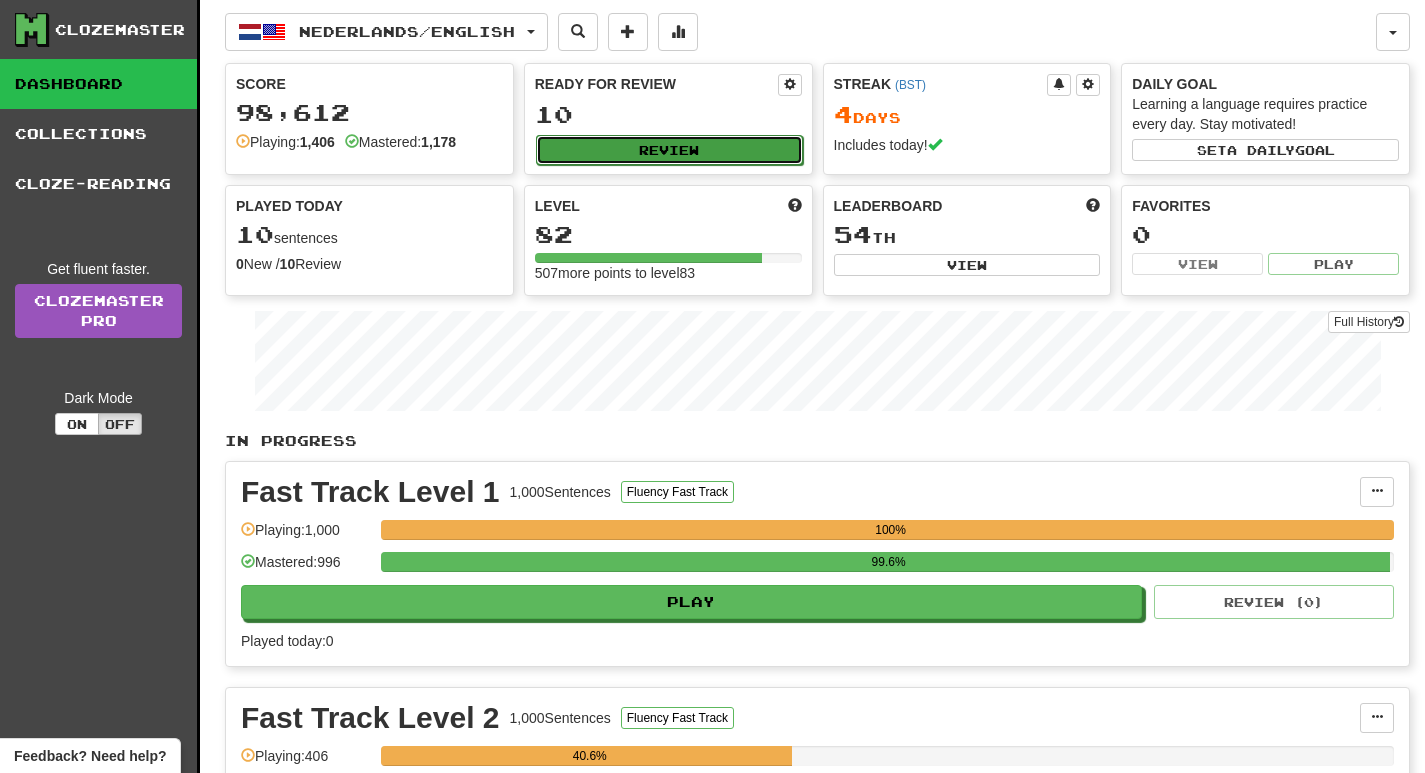 click on "Review" at bounding box center [669, 150] 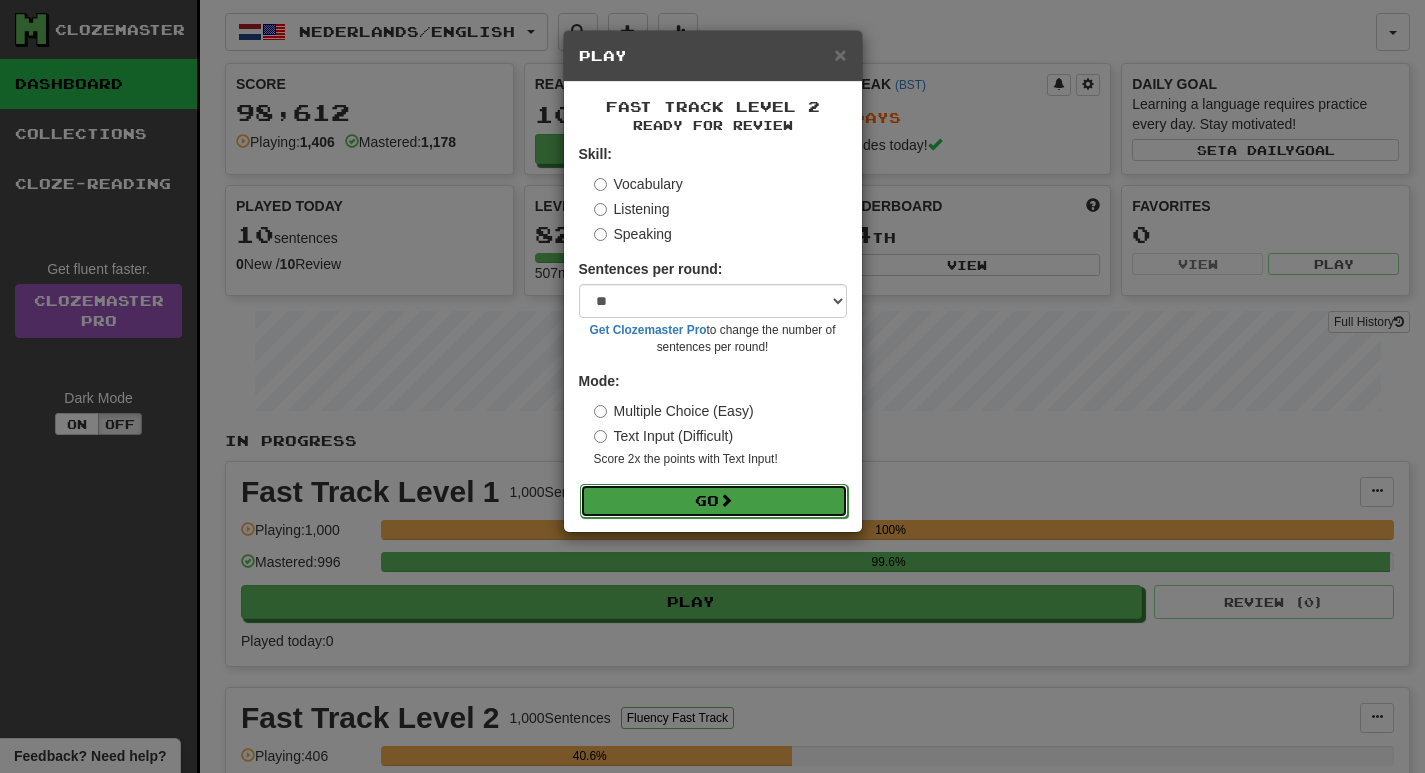 click on "Go" at bounding box center [714, 501] 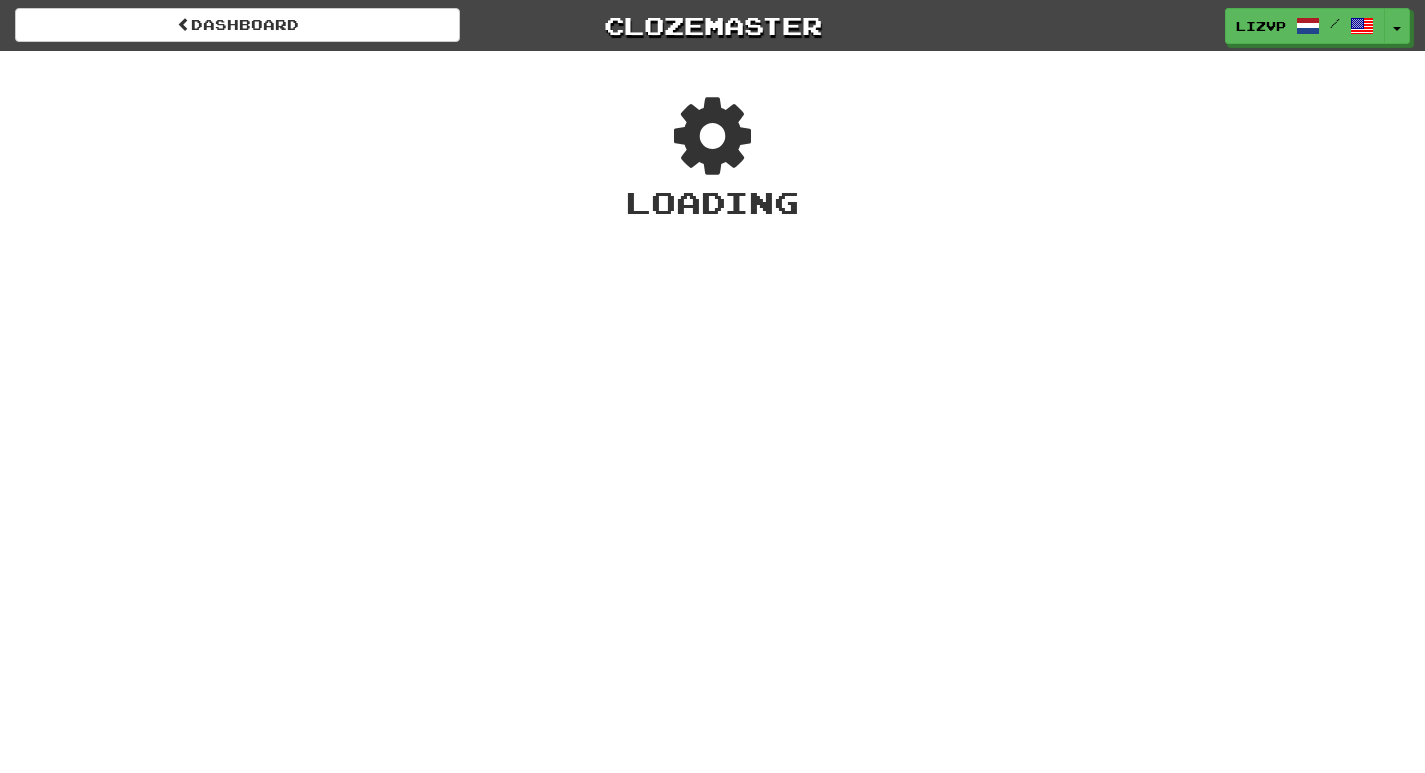 scroll, scrollTop: 0, scrollLeft: 0, axis: both 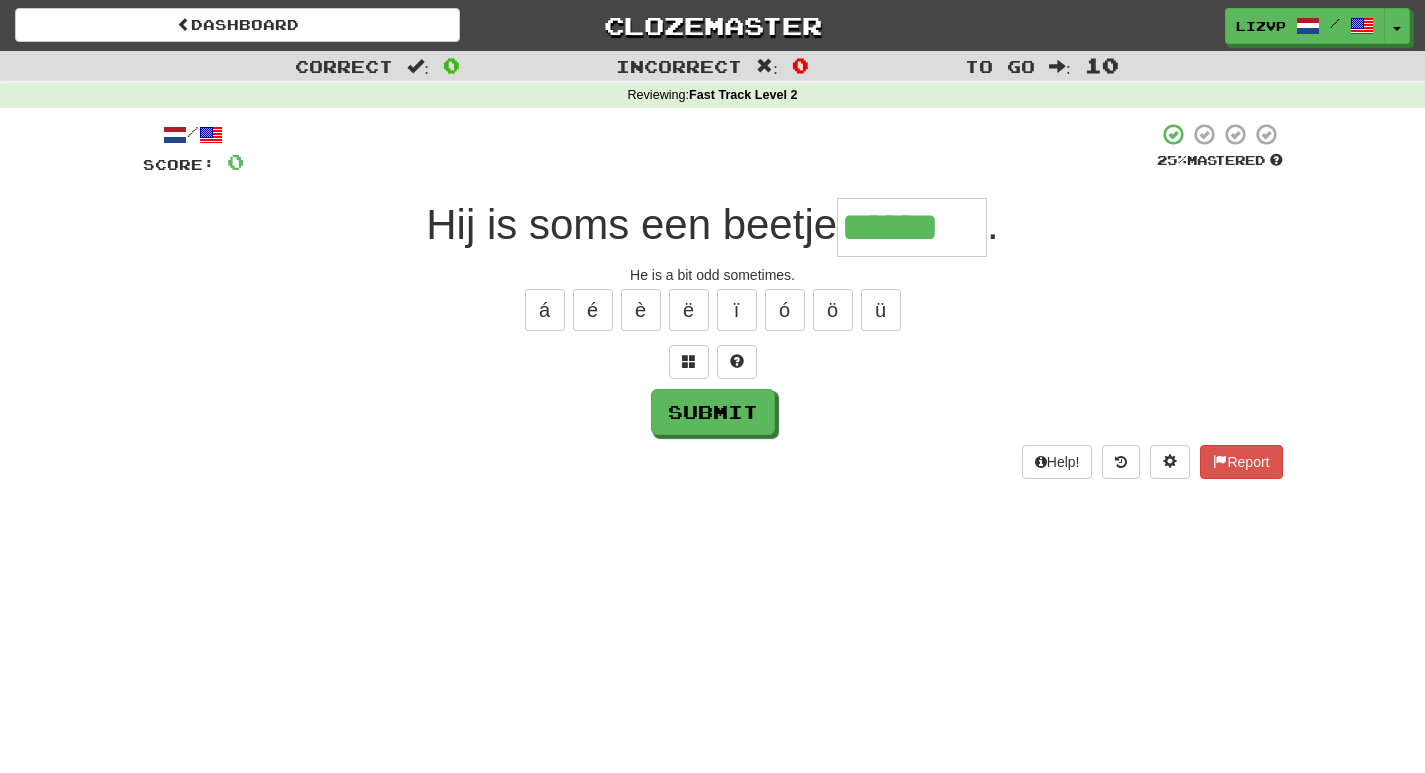 type on "******" 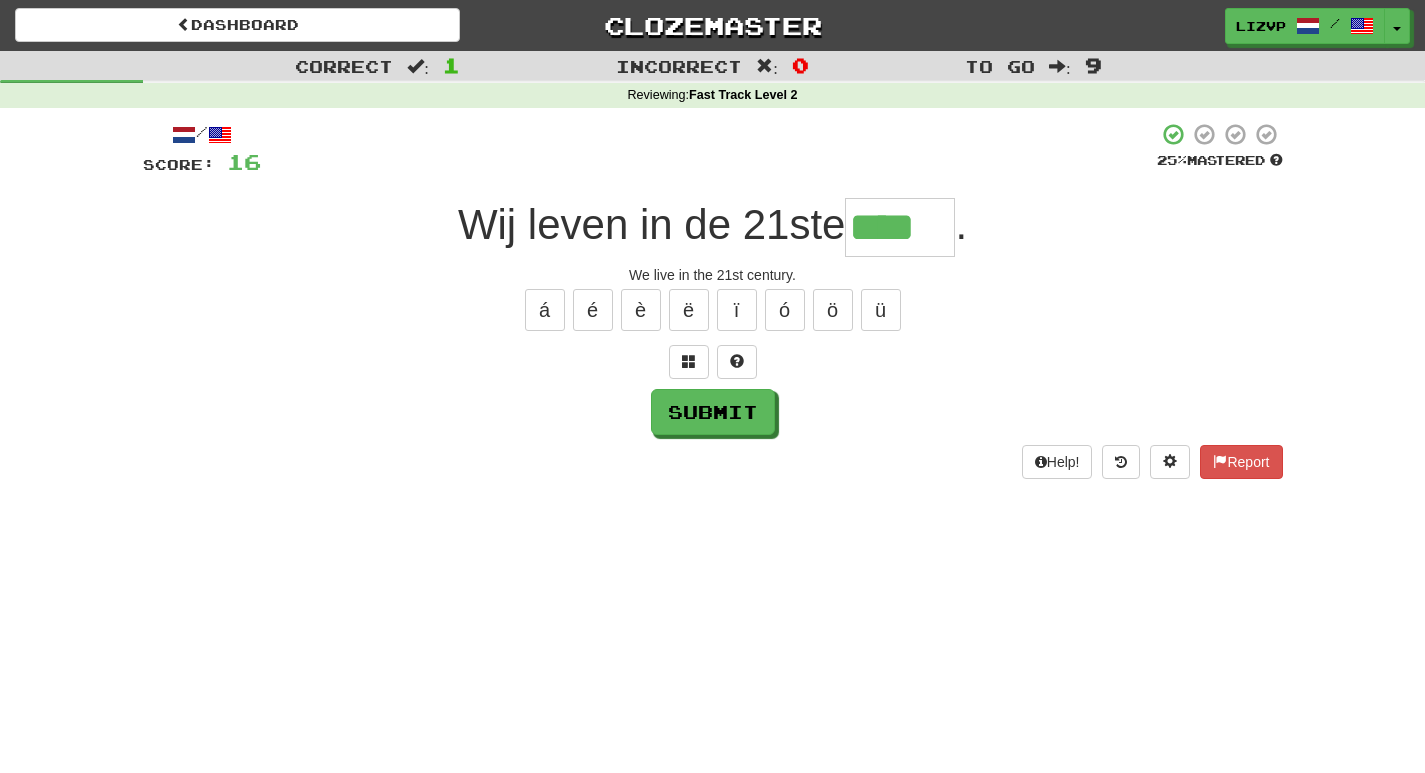 type on "****" 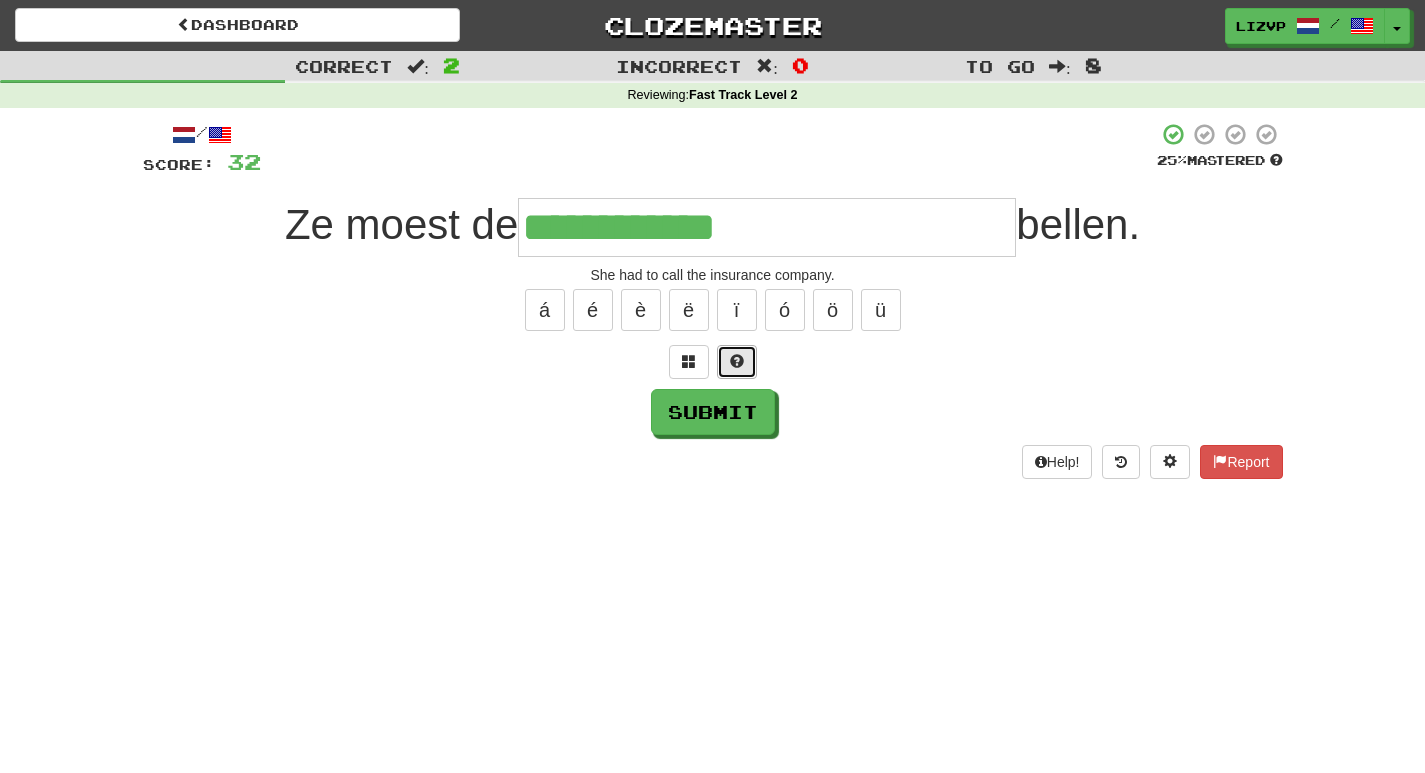 click at bounding box center (737, 361) 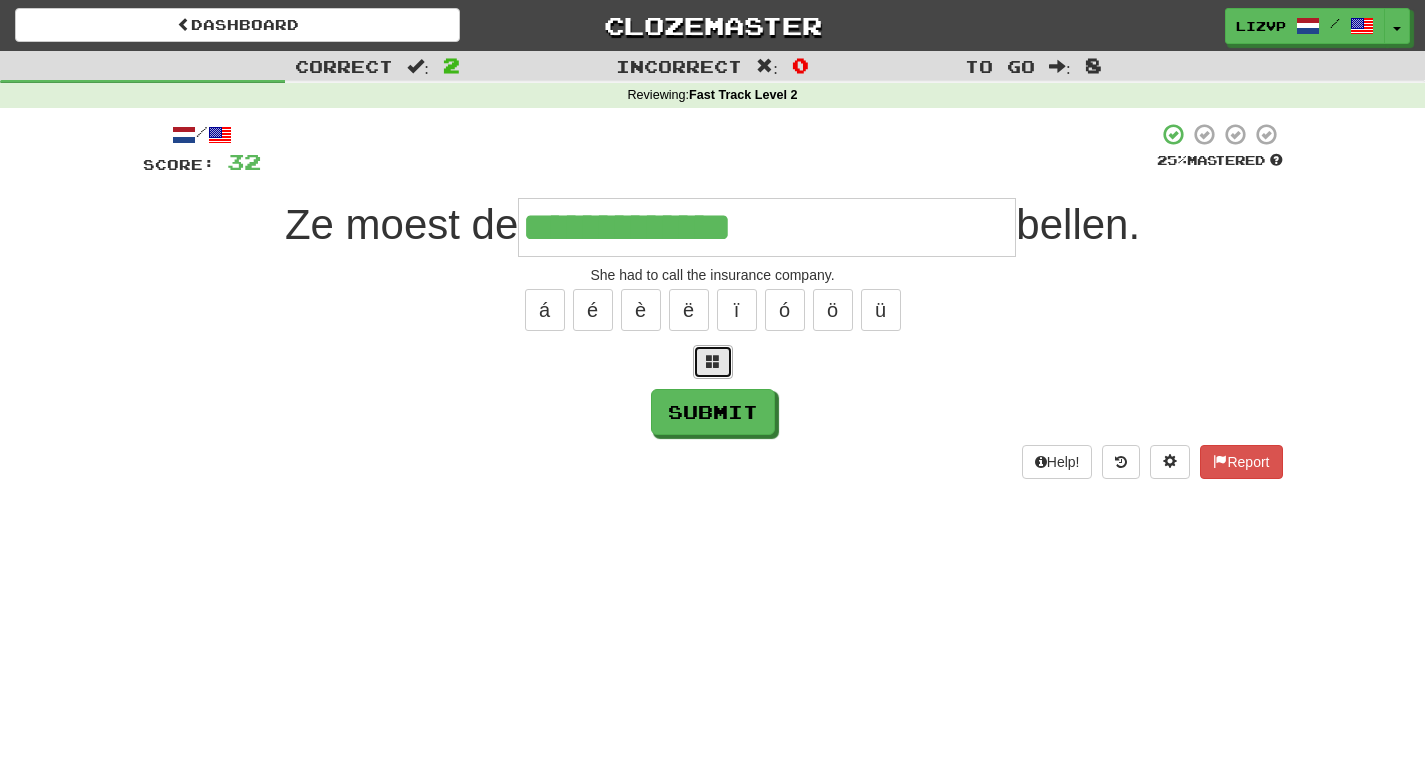 click at bounding box center [713, 361] 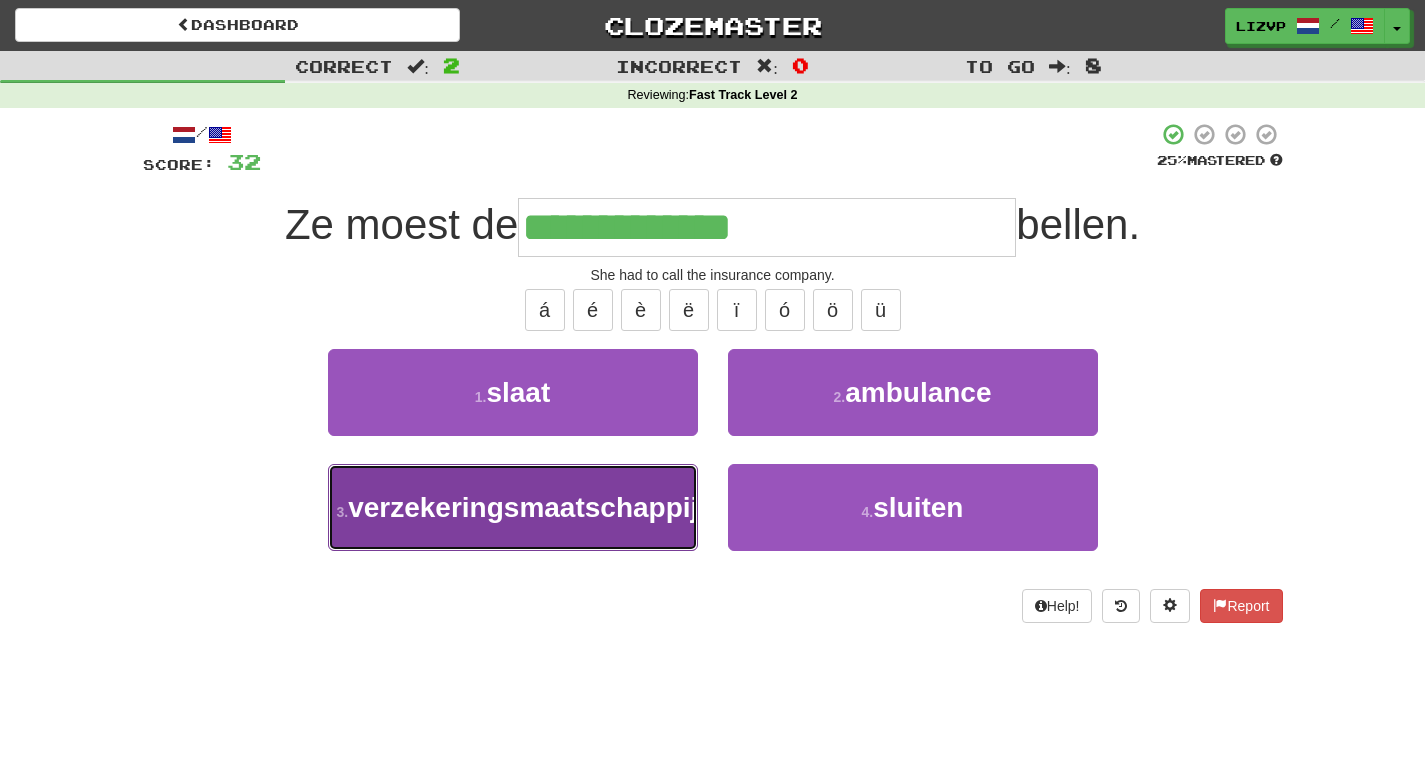 click on "verzekeringsmaatschappij" at bounding box center (523, 507) 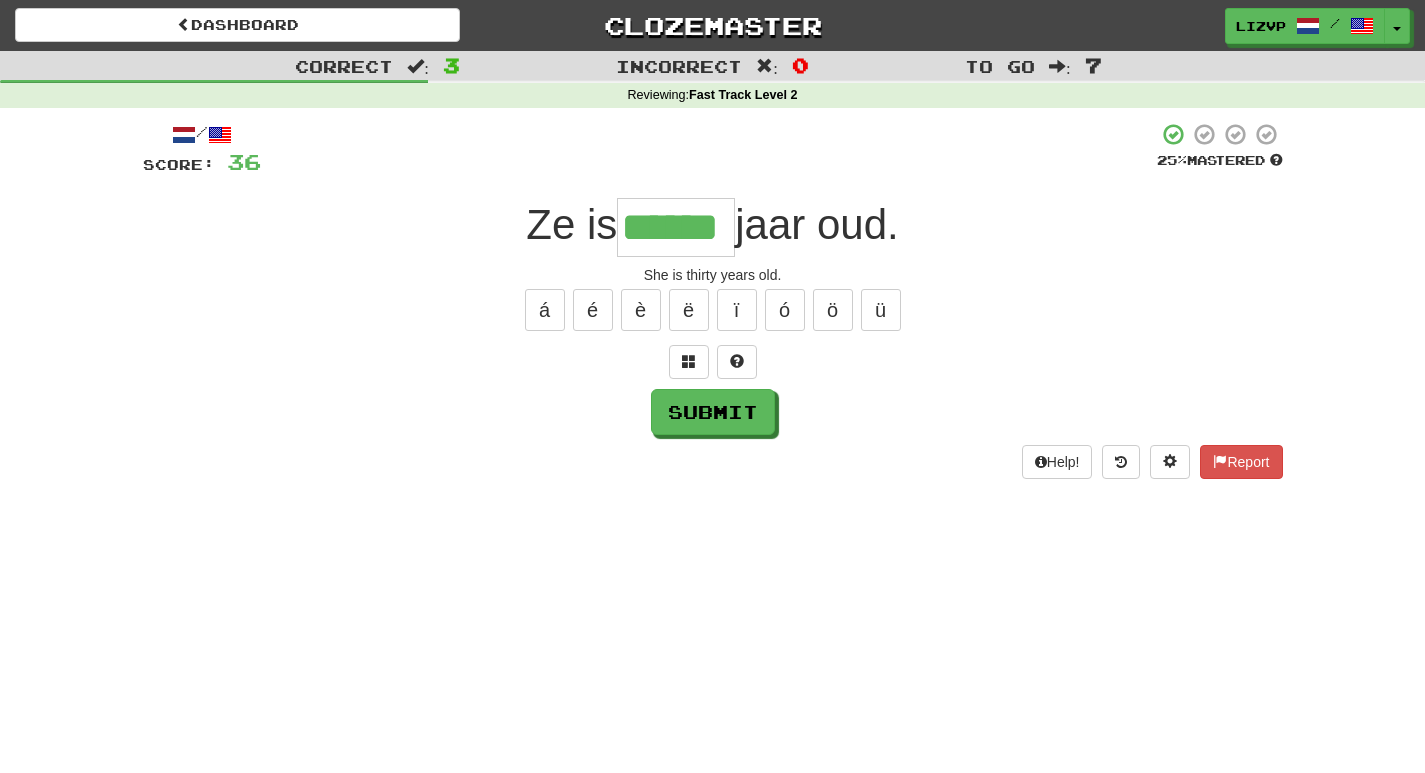 type on "******" 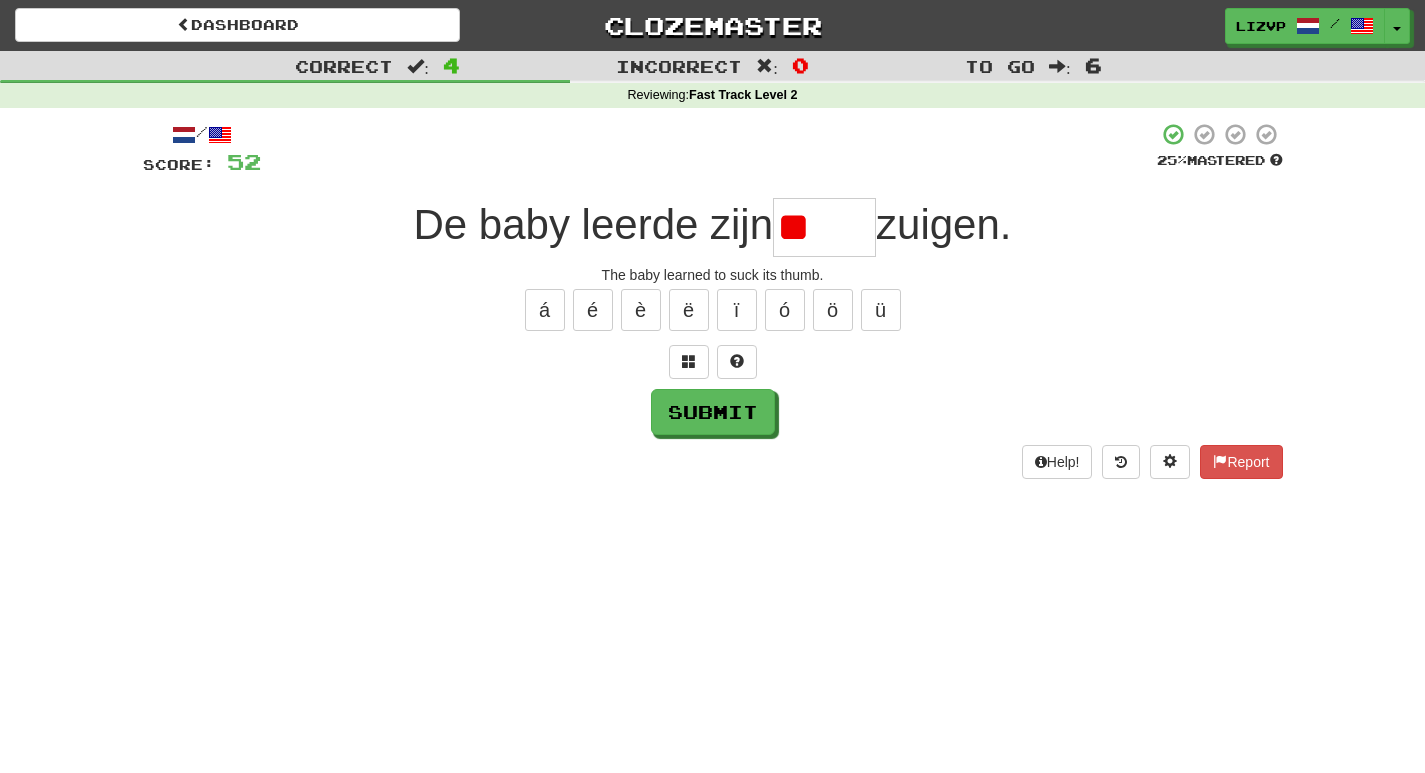 type on "*" 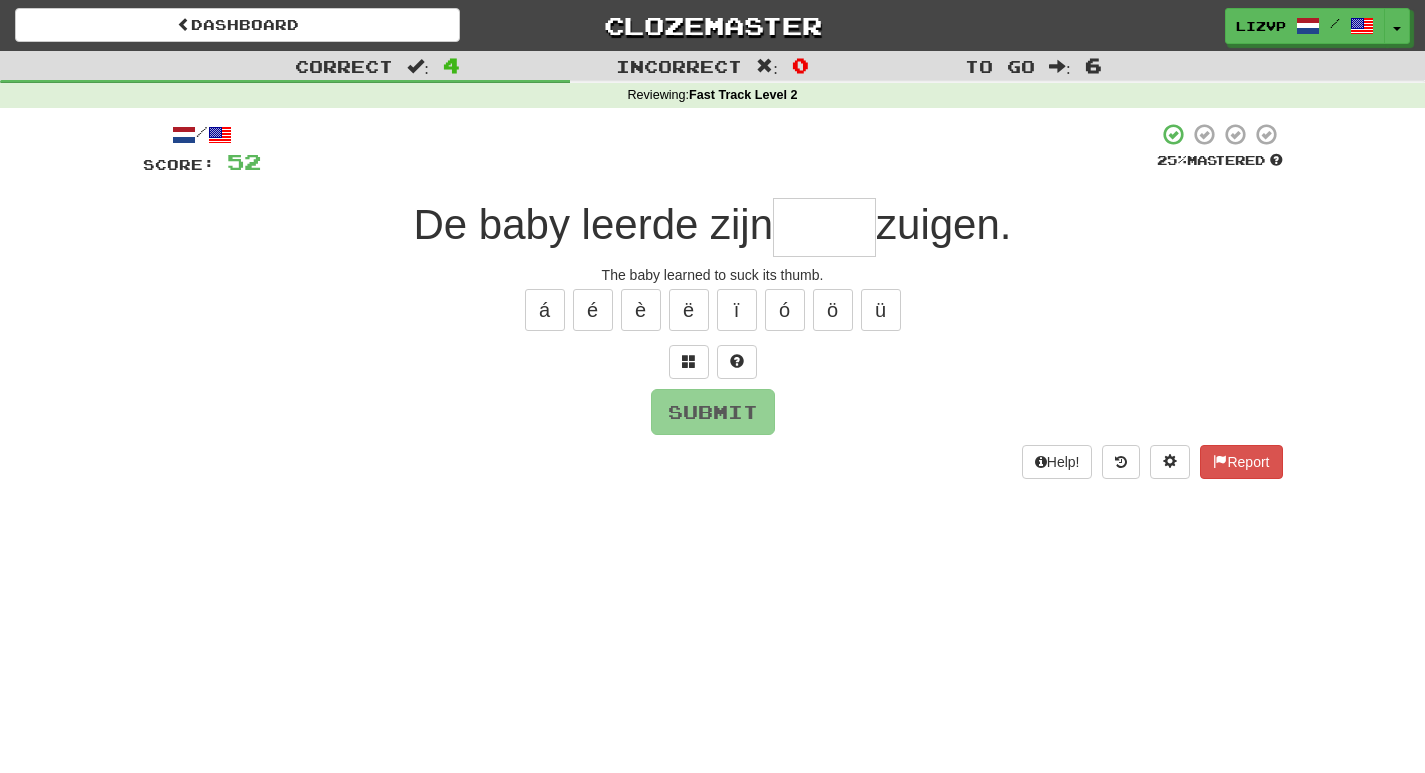 type on "*" 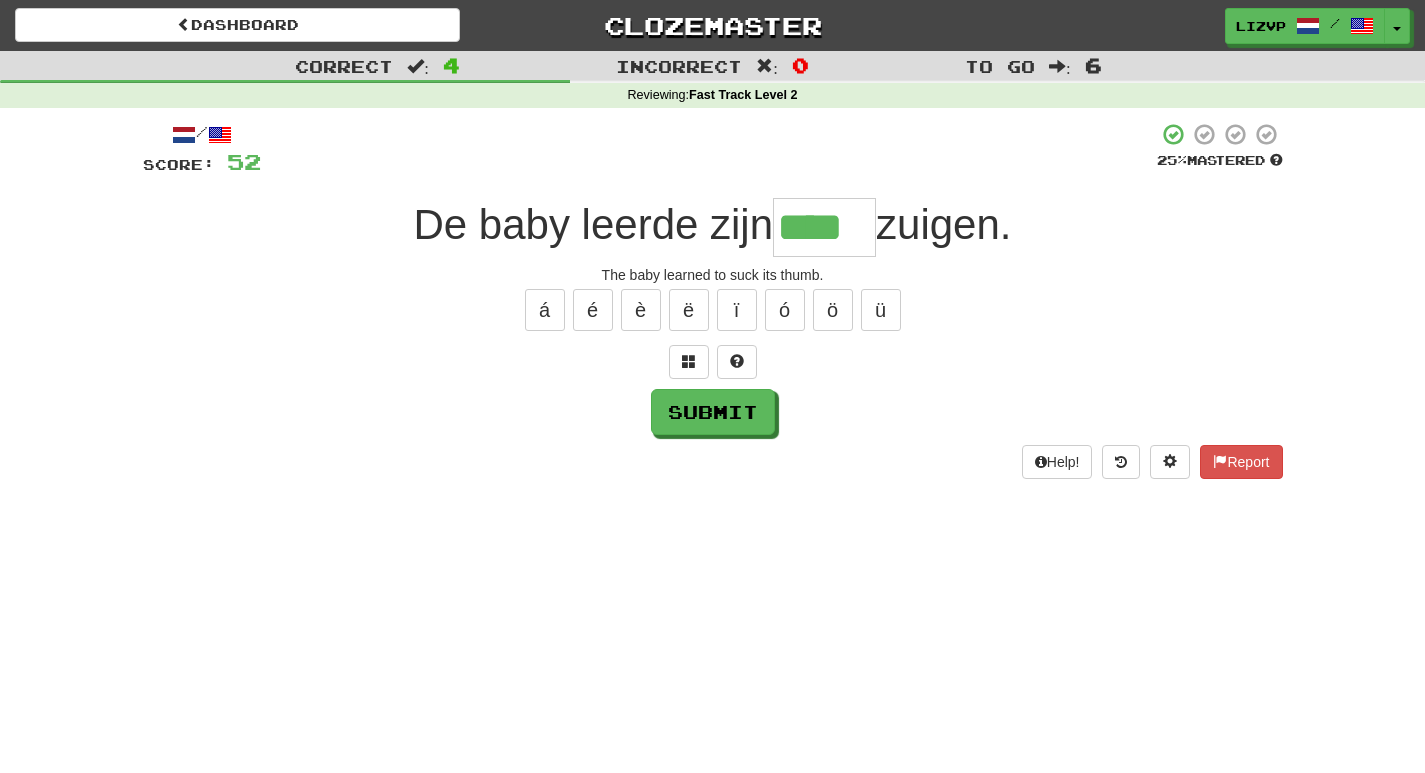 type on "****" 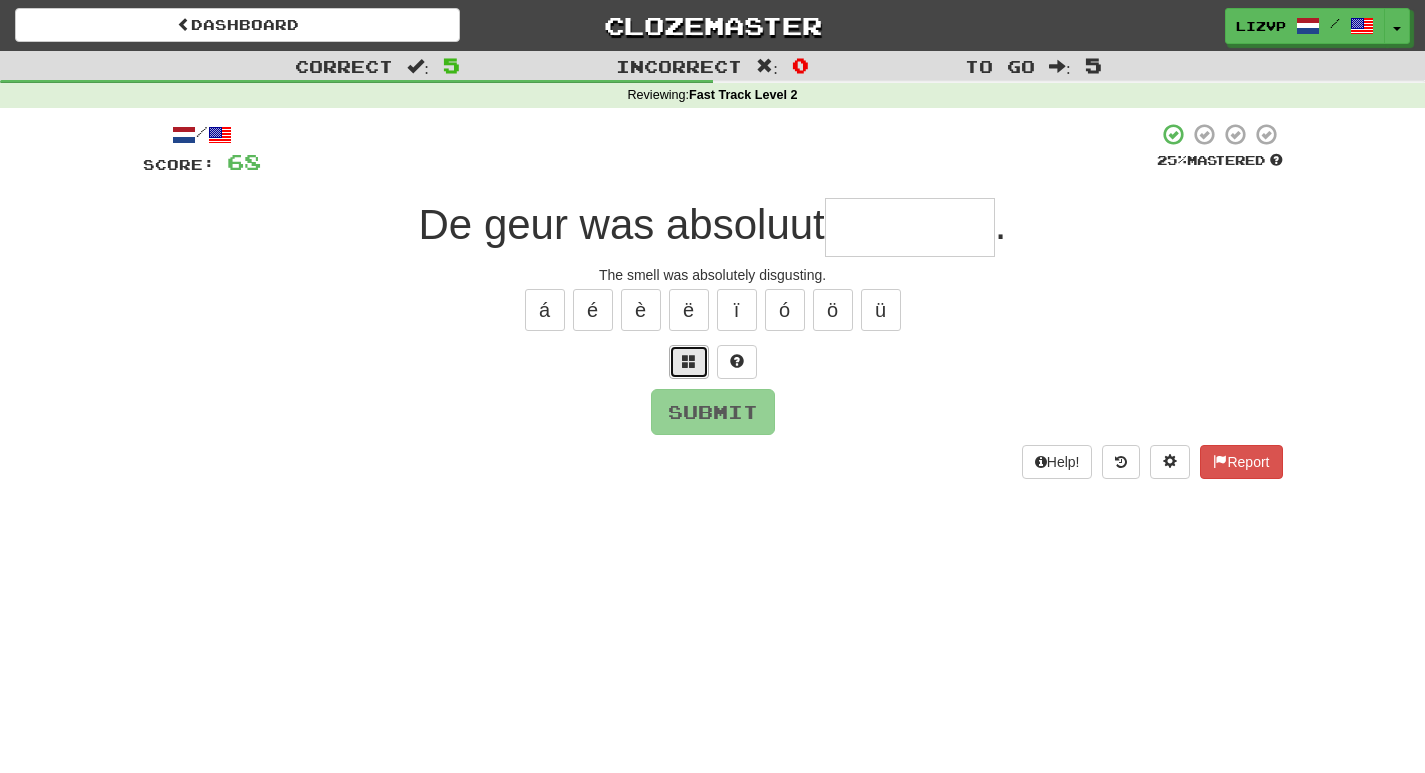 click at bounding box center [689, 361] 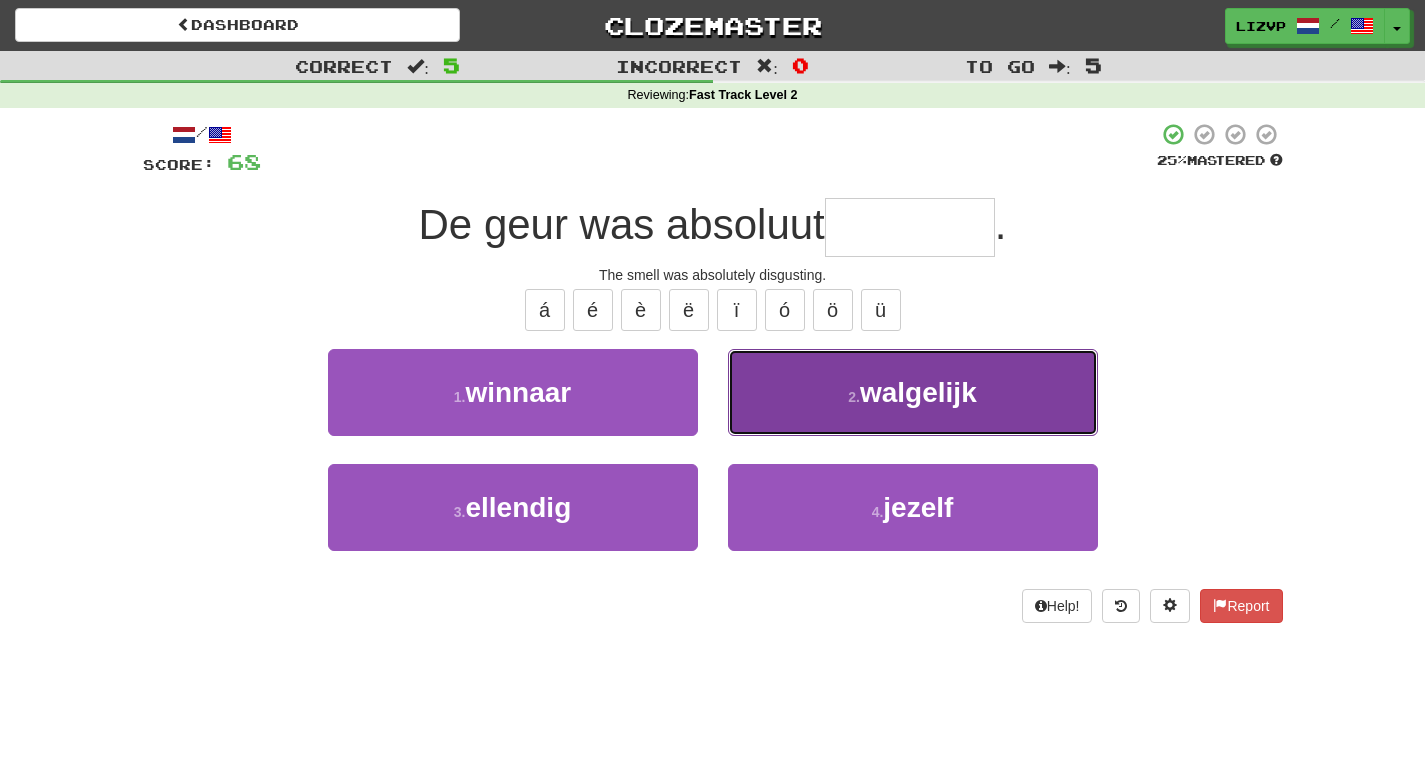 click on "2 .  walgelijk" at bounding box center (913, 392) 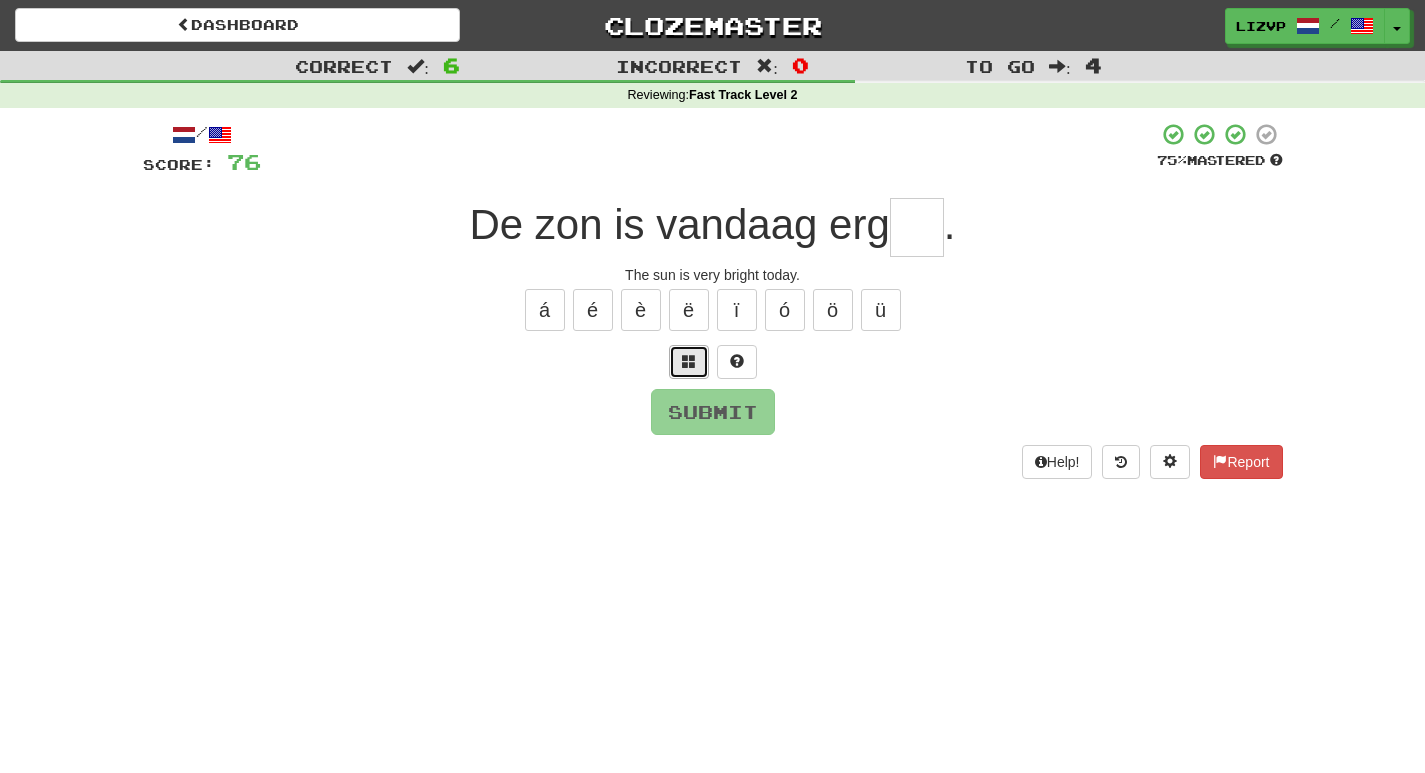 click at bounding box center (689, 361) 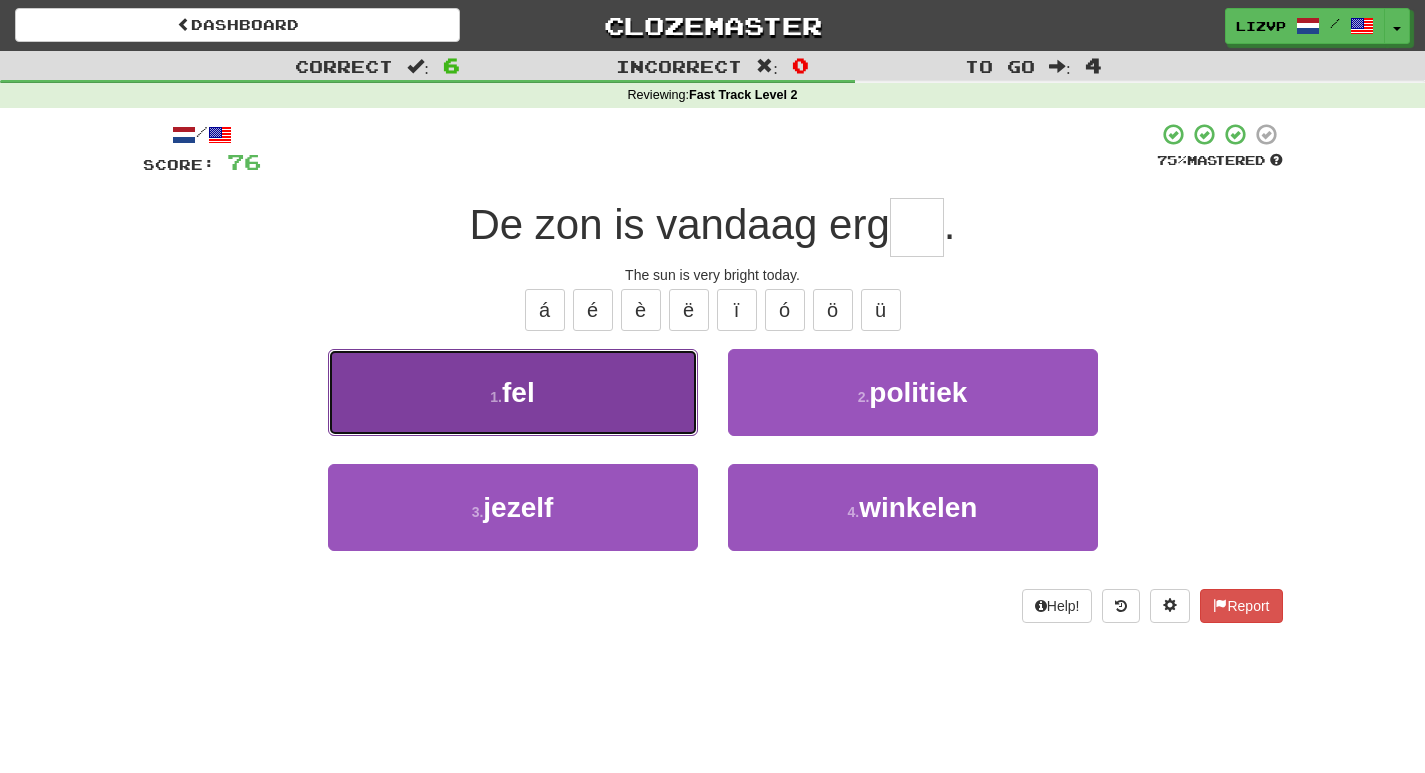 click on "1 .  fel" at bounding box center [513, 392] 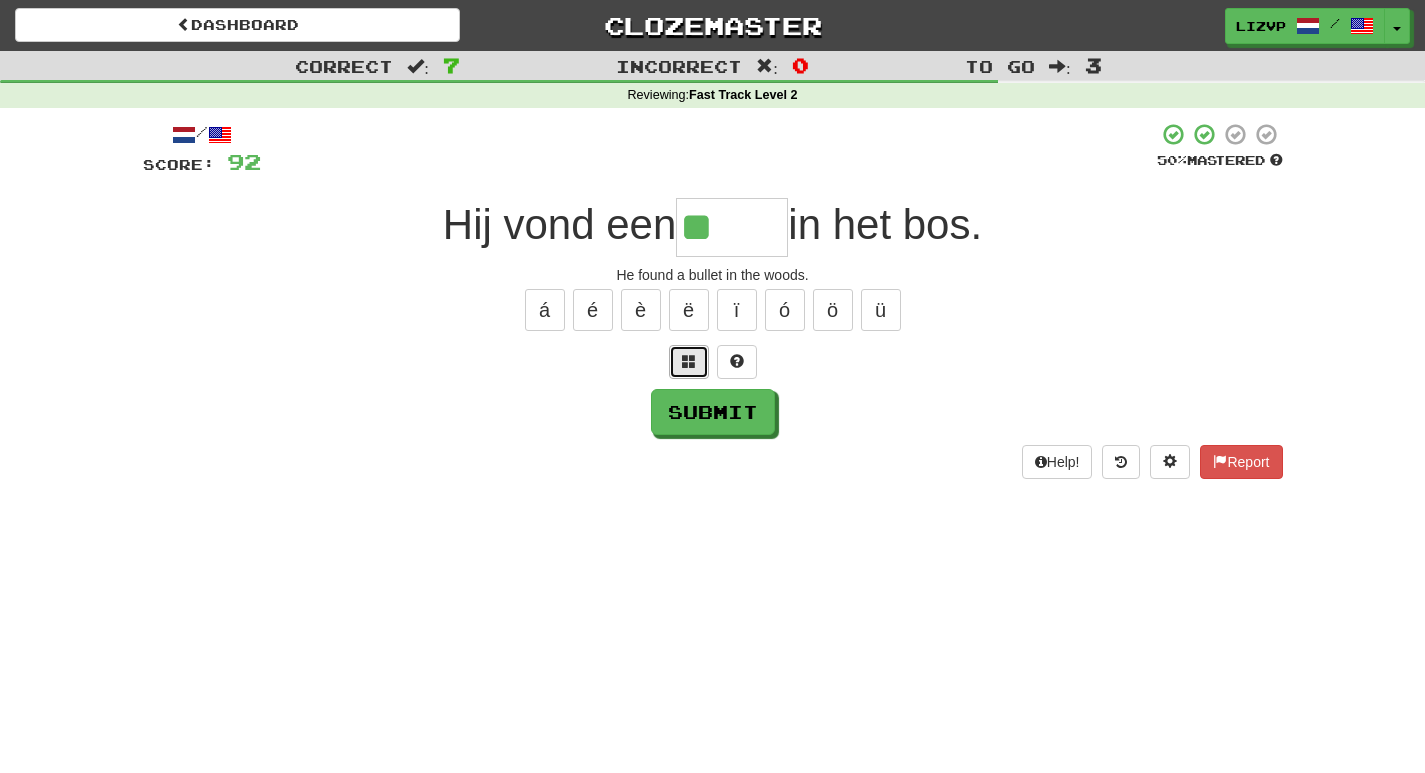 click at bounding box center [689, 361] 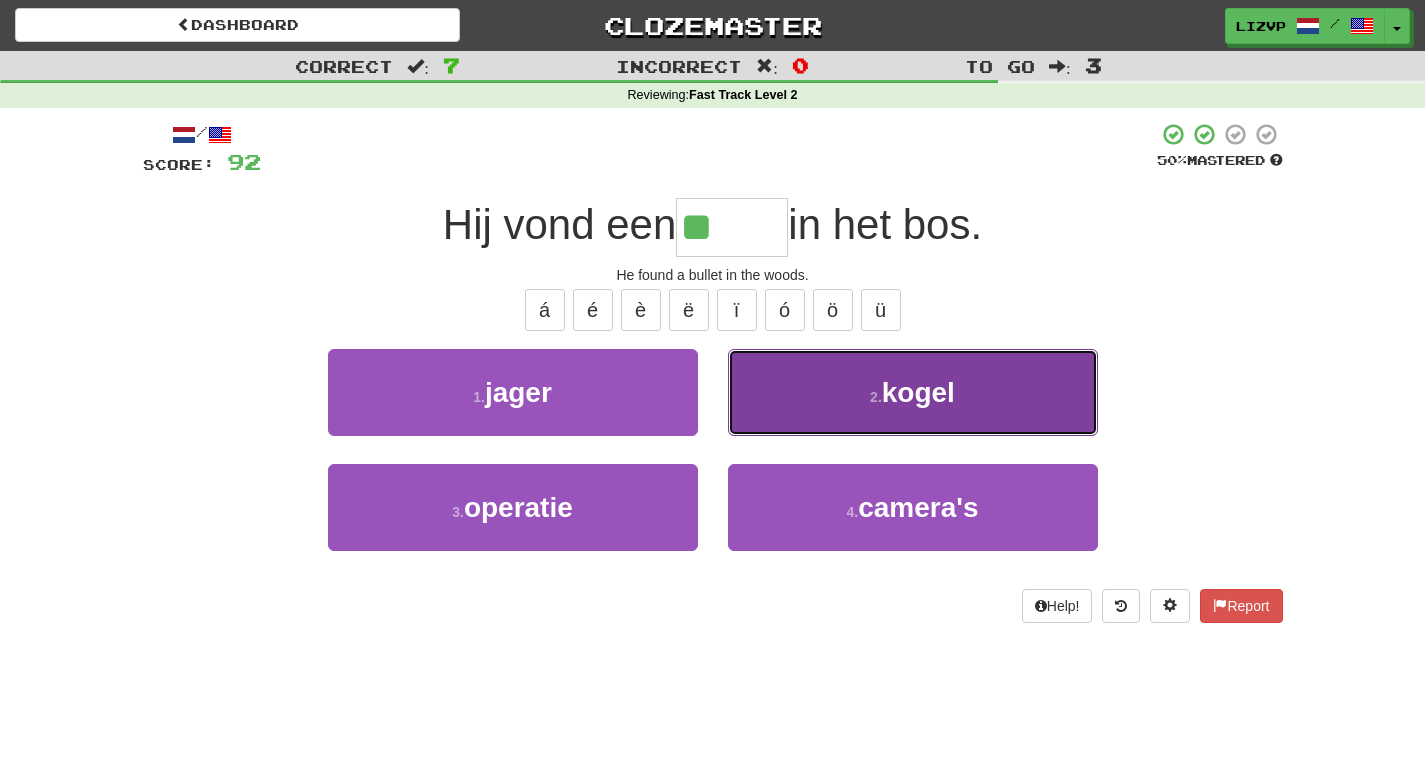 click on "2 .  kogel" at bounding box center [913, 392] 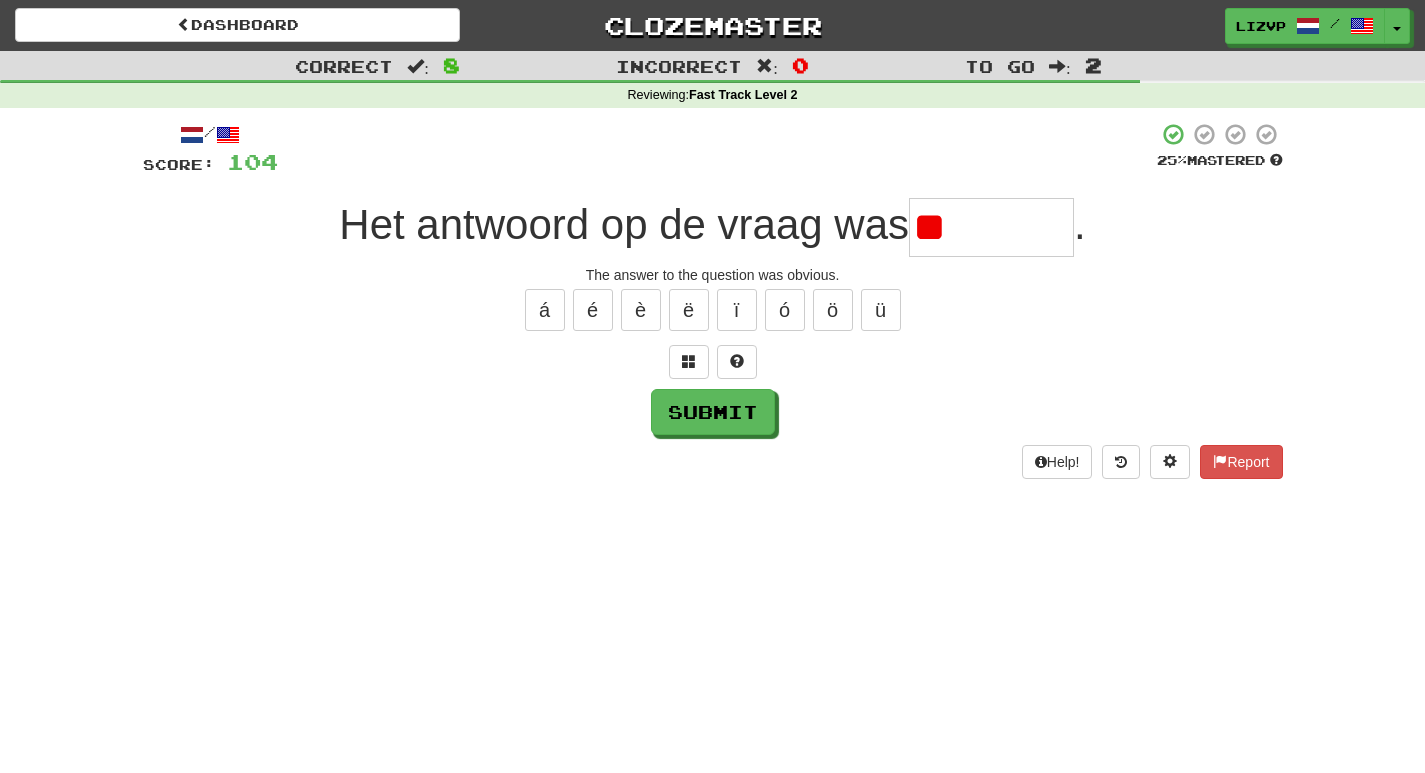 type on "*" 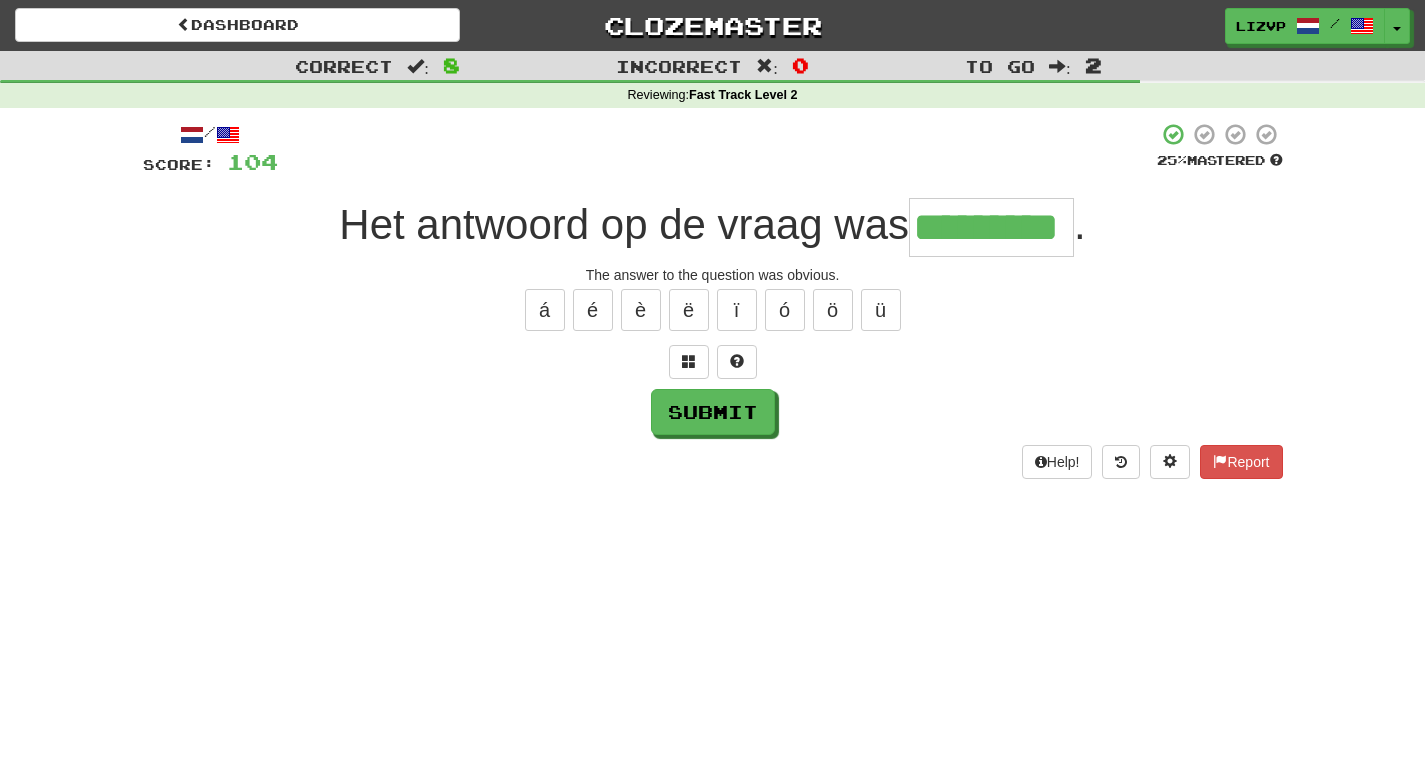 type on "*********" 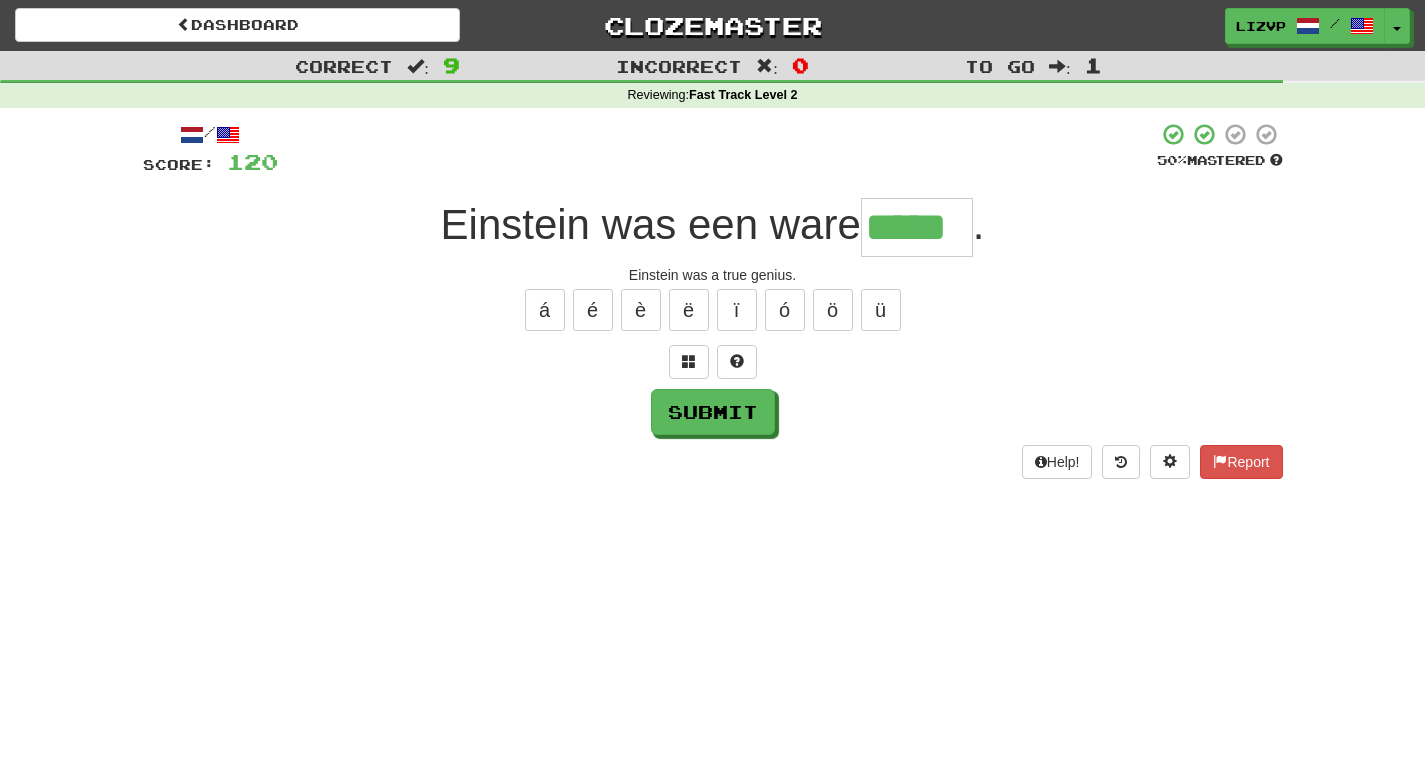 type on "*****" 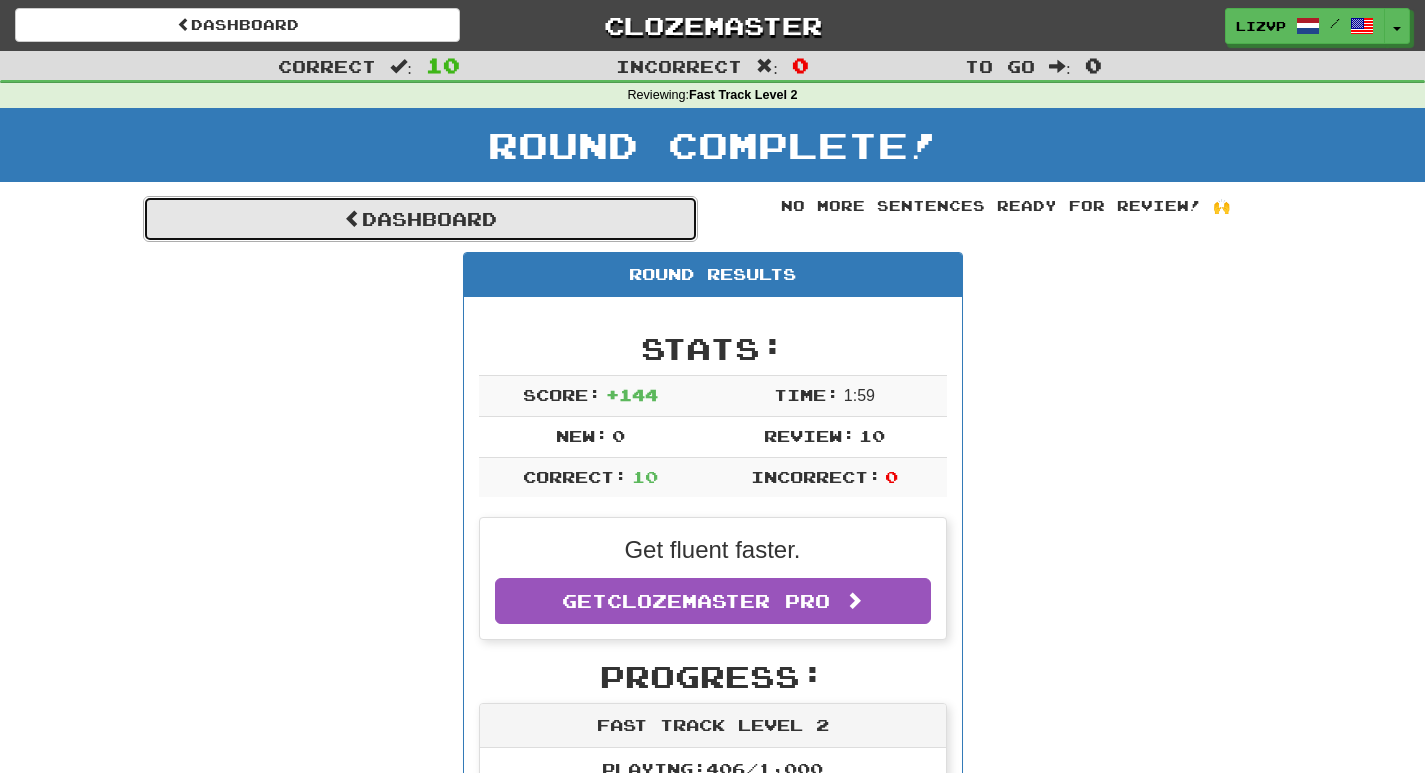 click on "Dashboard" at bounding box center (420, 219) 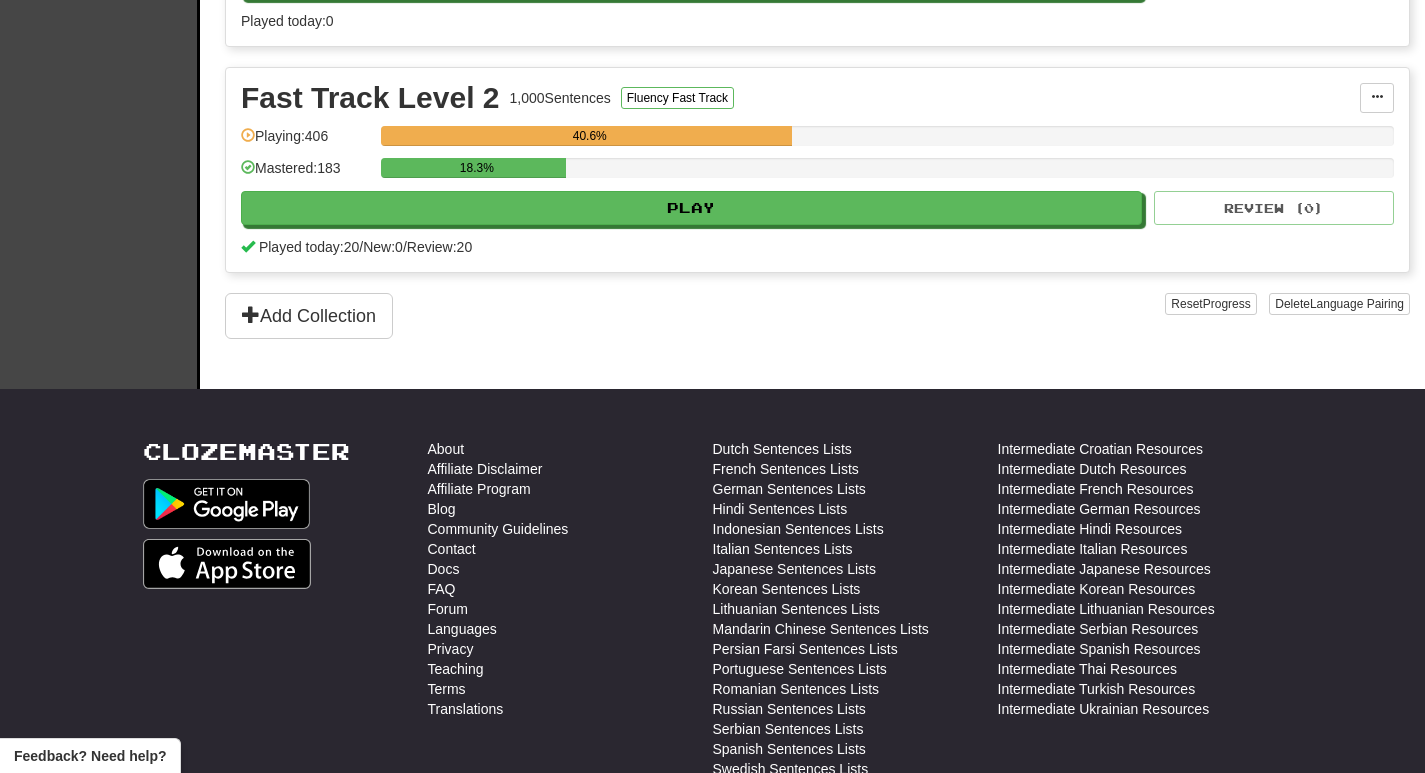 scroll, scrollTop: 564, scrollLeft: 0, axis: vertical 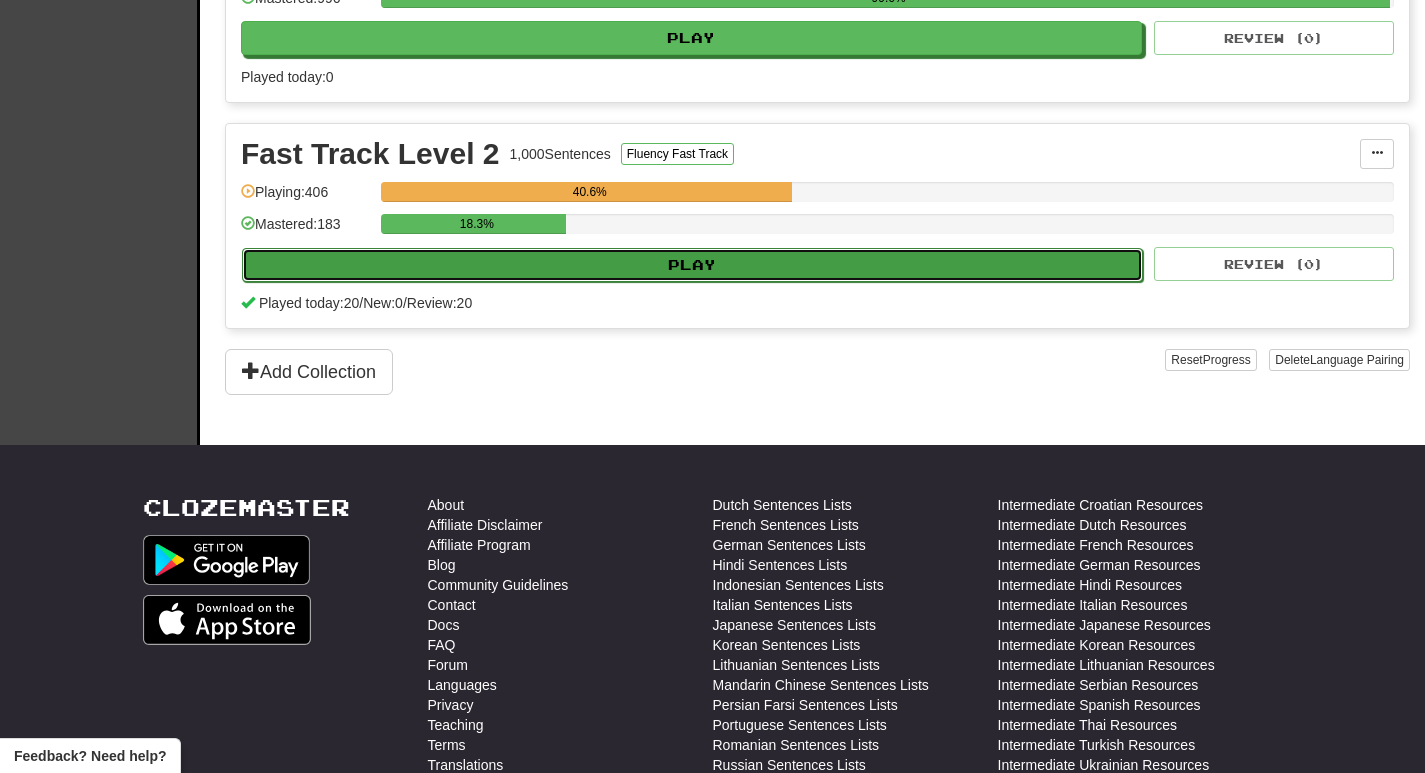 click on "Play" at bounding box center [692, 265] 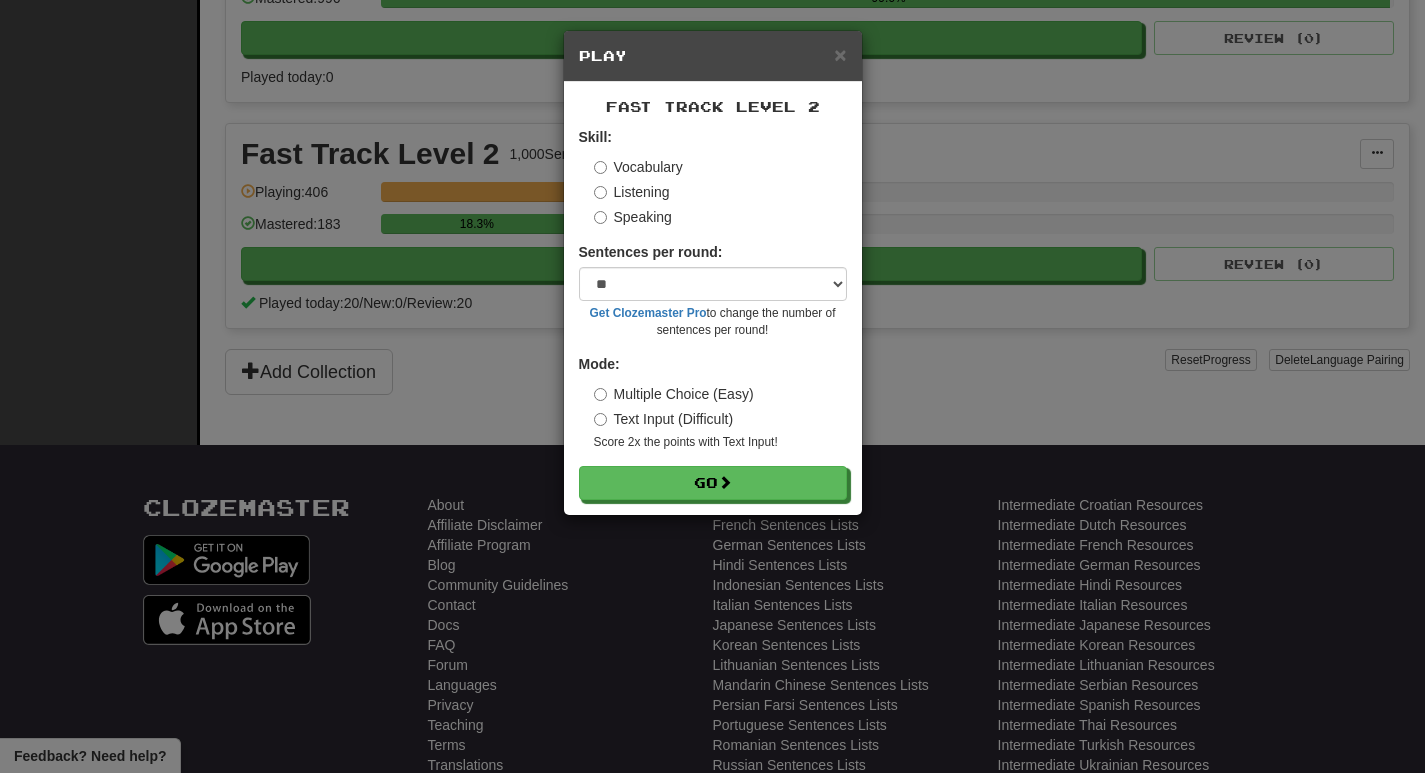 click on "Skill: Vocabulary Listening Speaking Sentences per round: * ** ** ** ** ** *** ******** Get Clozemaster Pro  to change the number of sentences per round! Mode: Multiple Choice (Easy) Text Input (Difficult) Score 2x the points with Text Input ! Go" at bounding box center (713, 313) 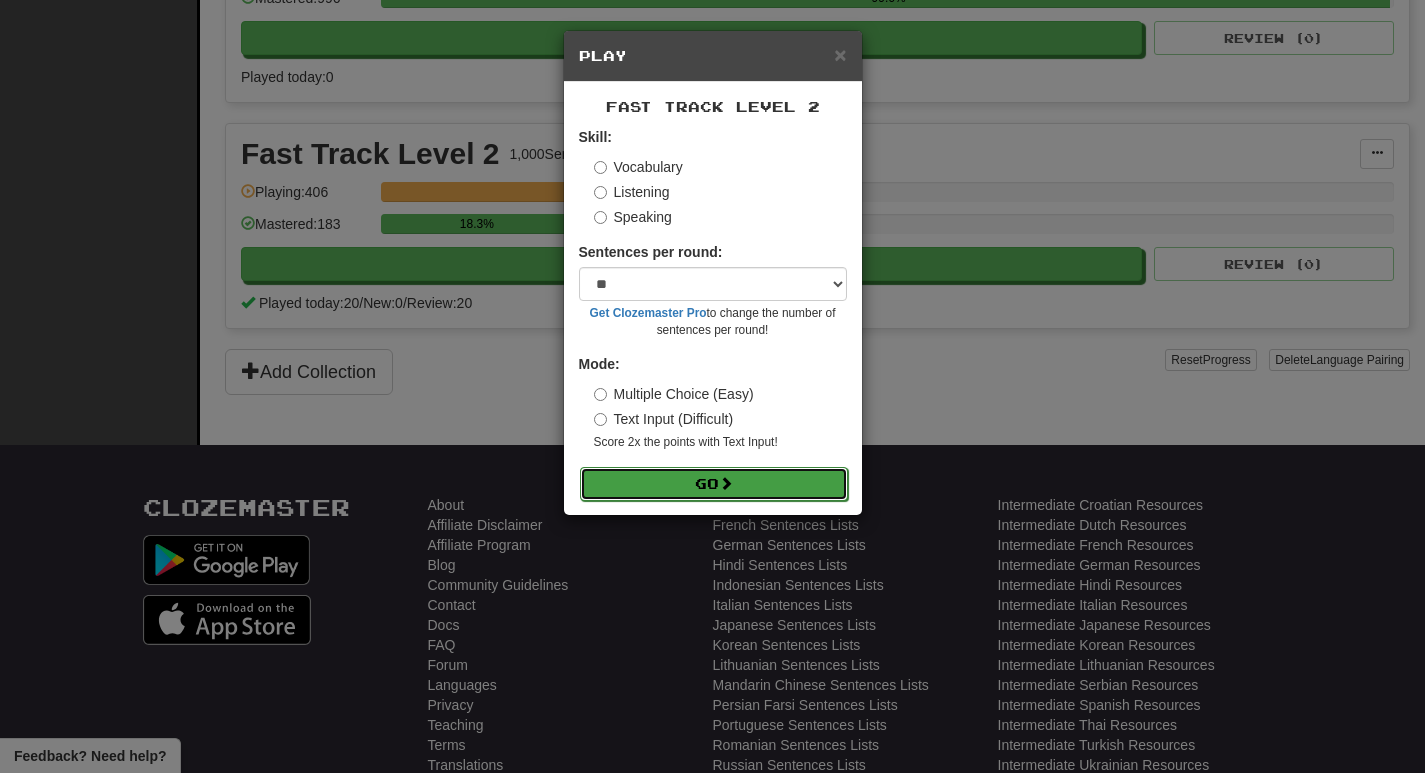 click at bounding box center [726, 483] 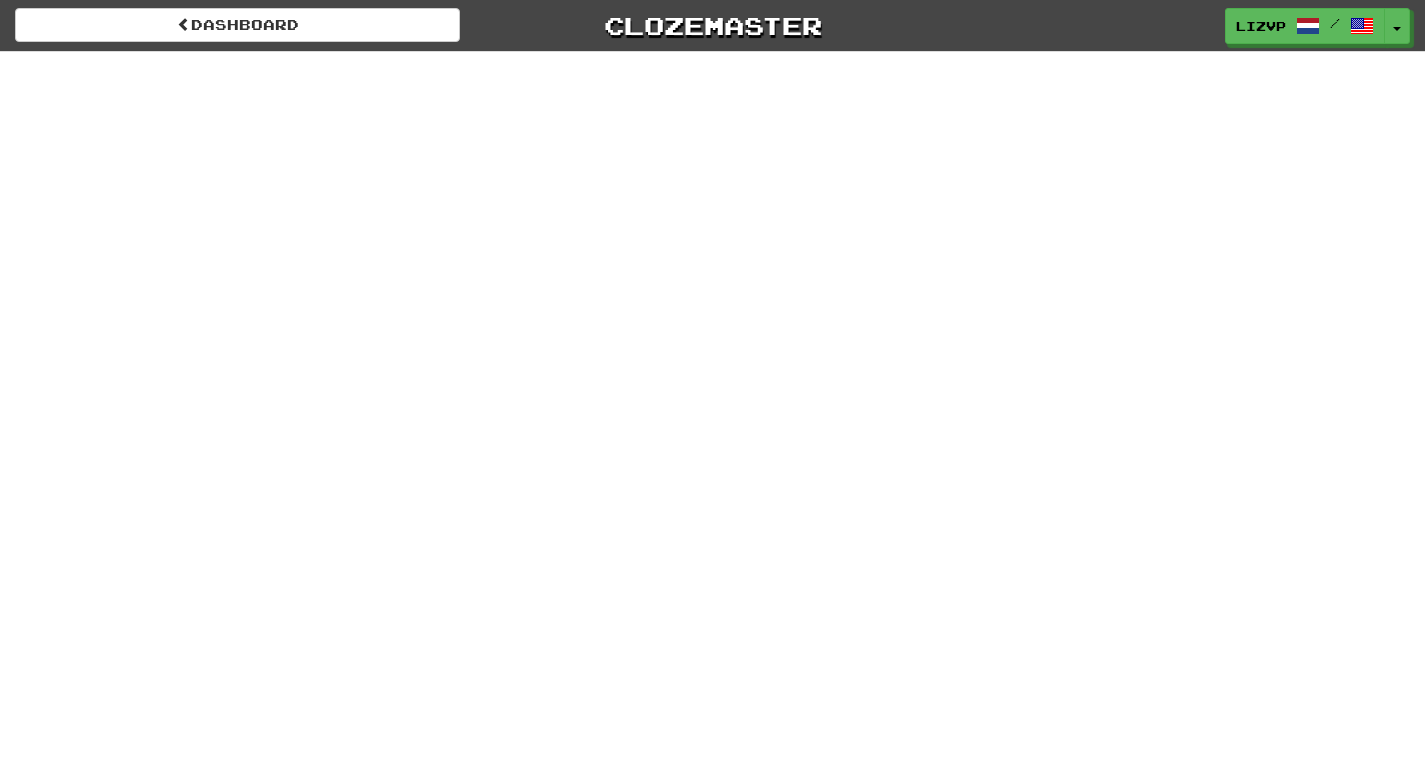 scroll, scrollTop: 0, scrollLeft: 0, axis: both 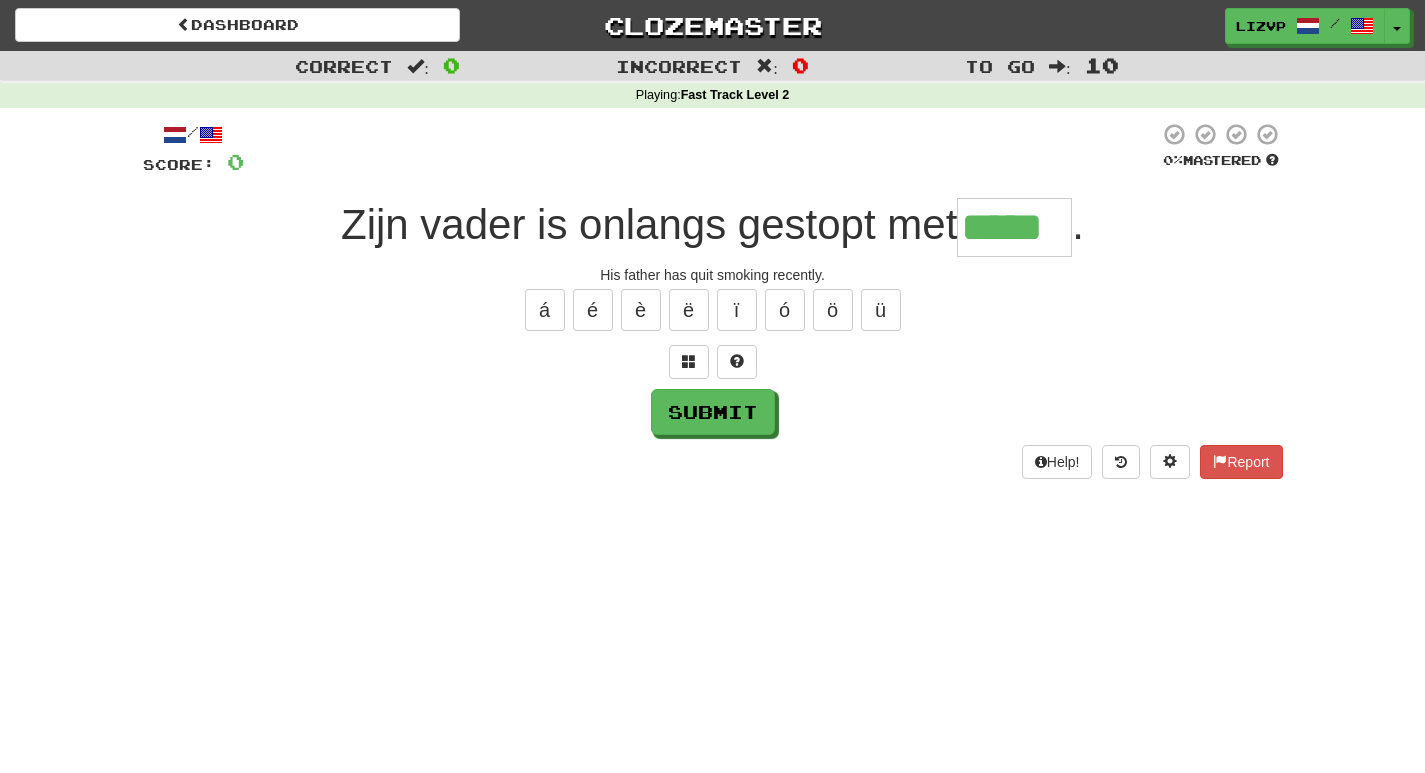 type on "*****" 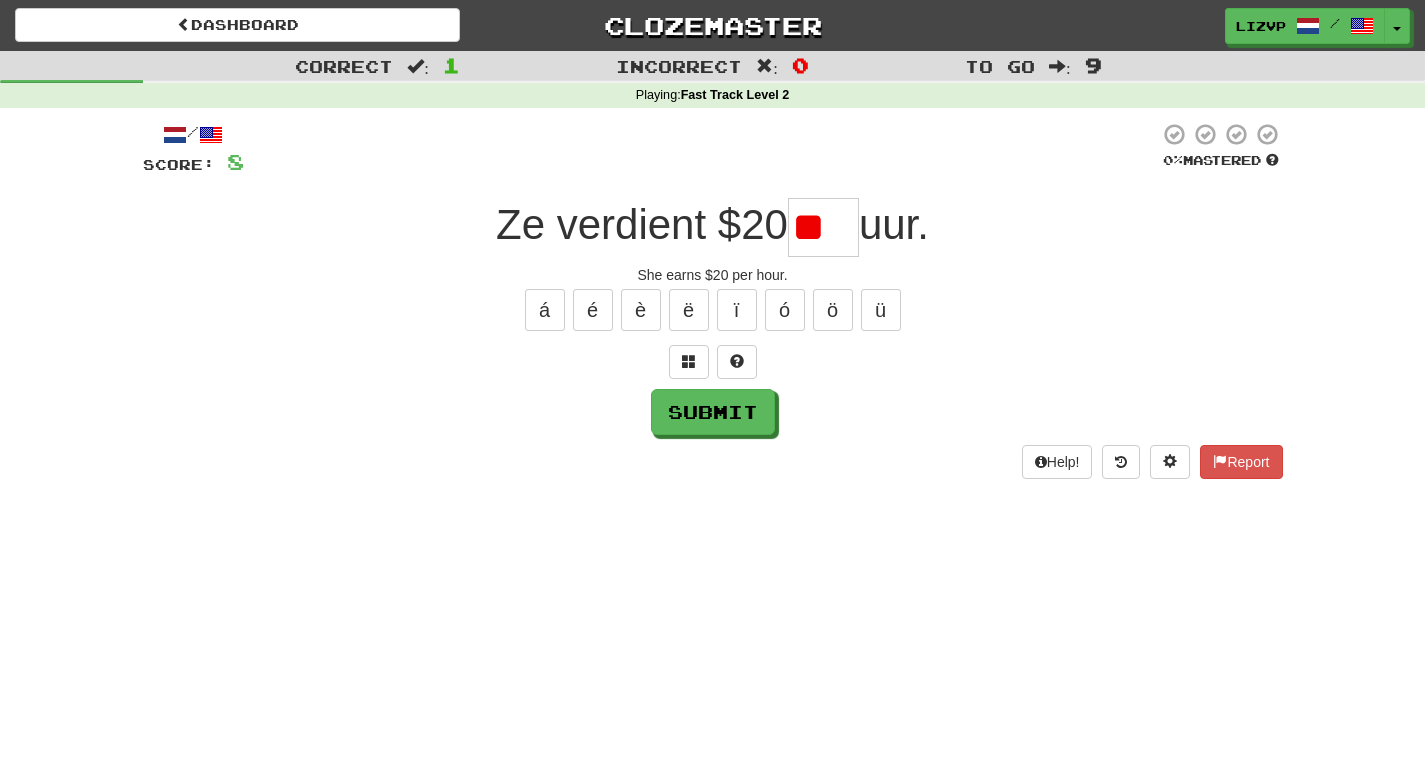 scroll, scrollTop: 0, scrollLeft: 0, axis: both 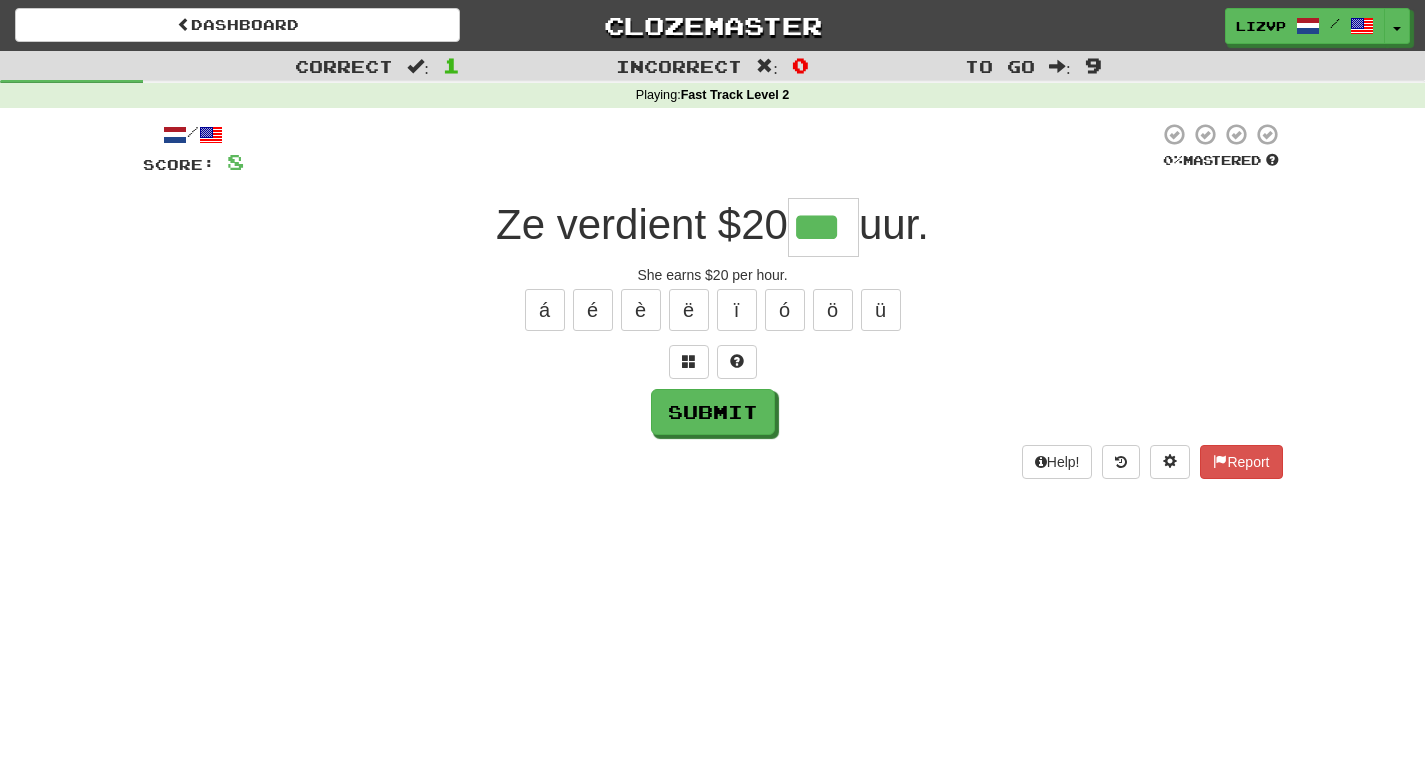type on "***" 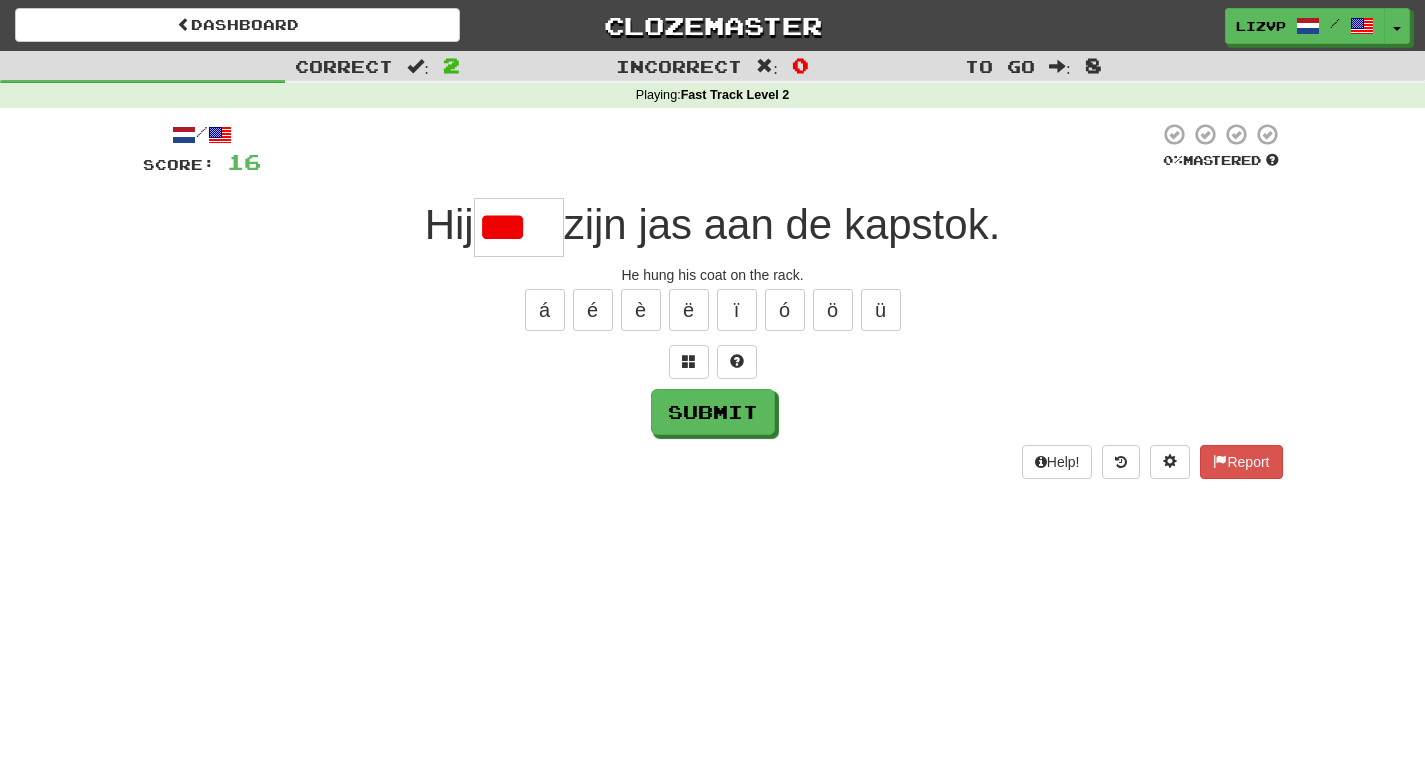 scroll, scrollTop: 0, scrollLeft: 0, axis: both 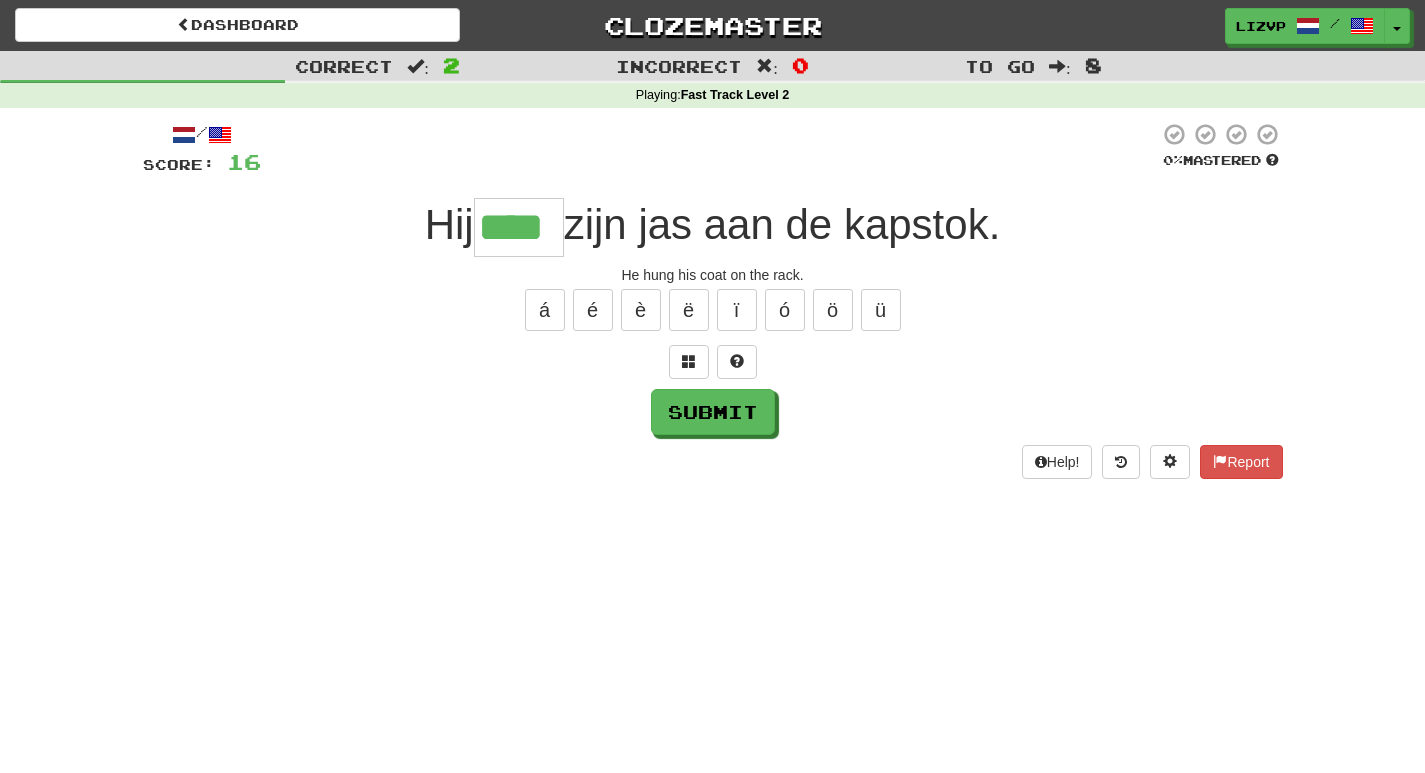 type on "****" 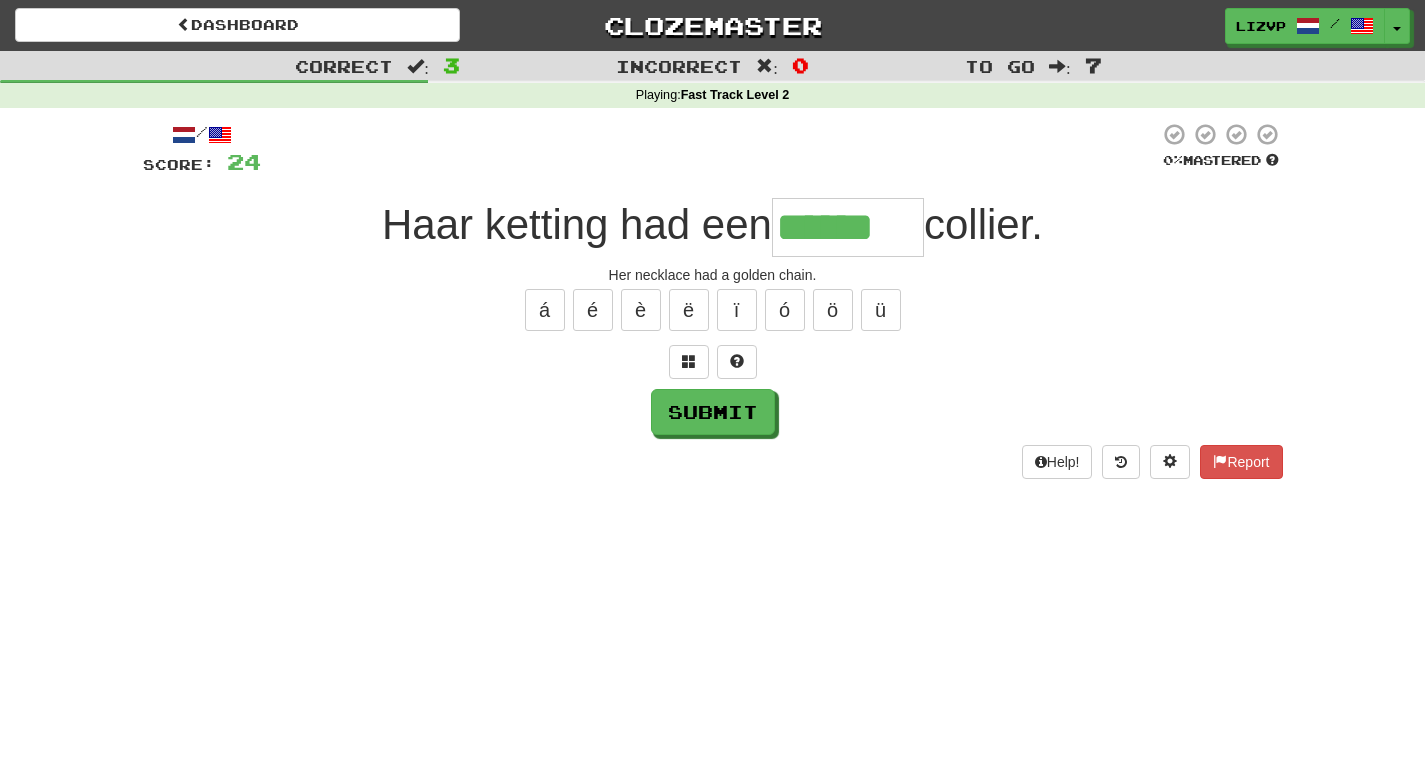 type on "******" 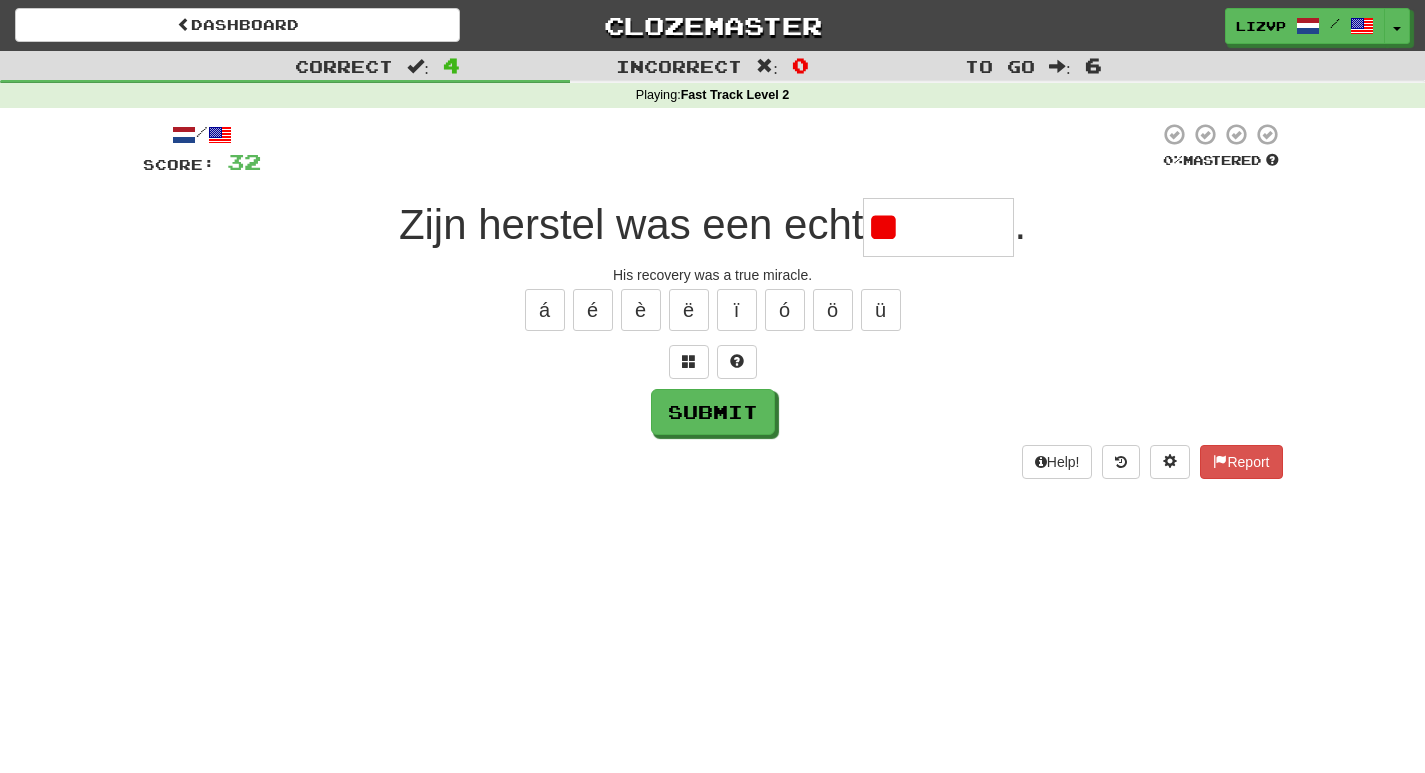 type on "*" 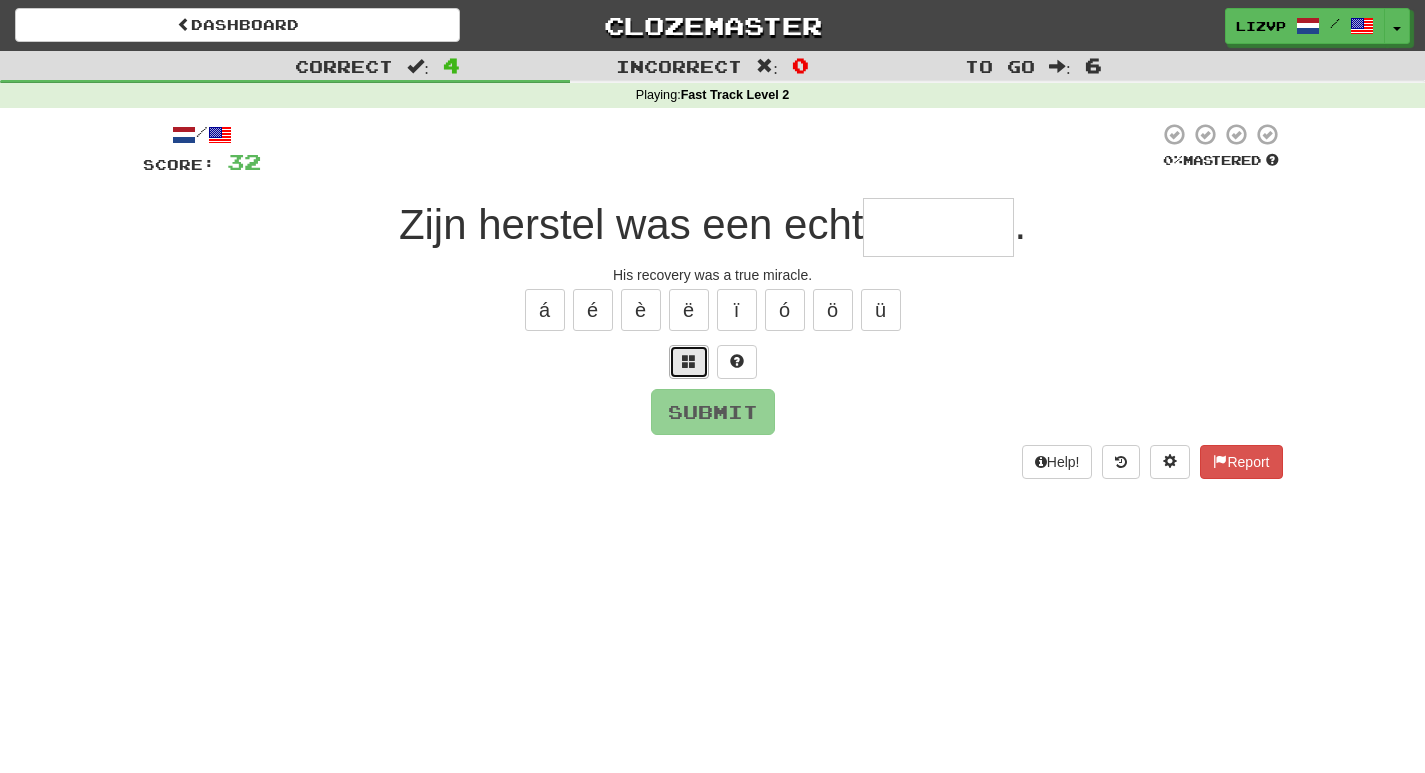 click at bounding box center [689, 362] 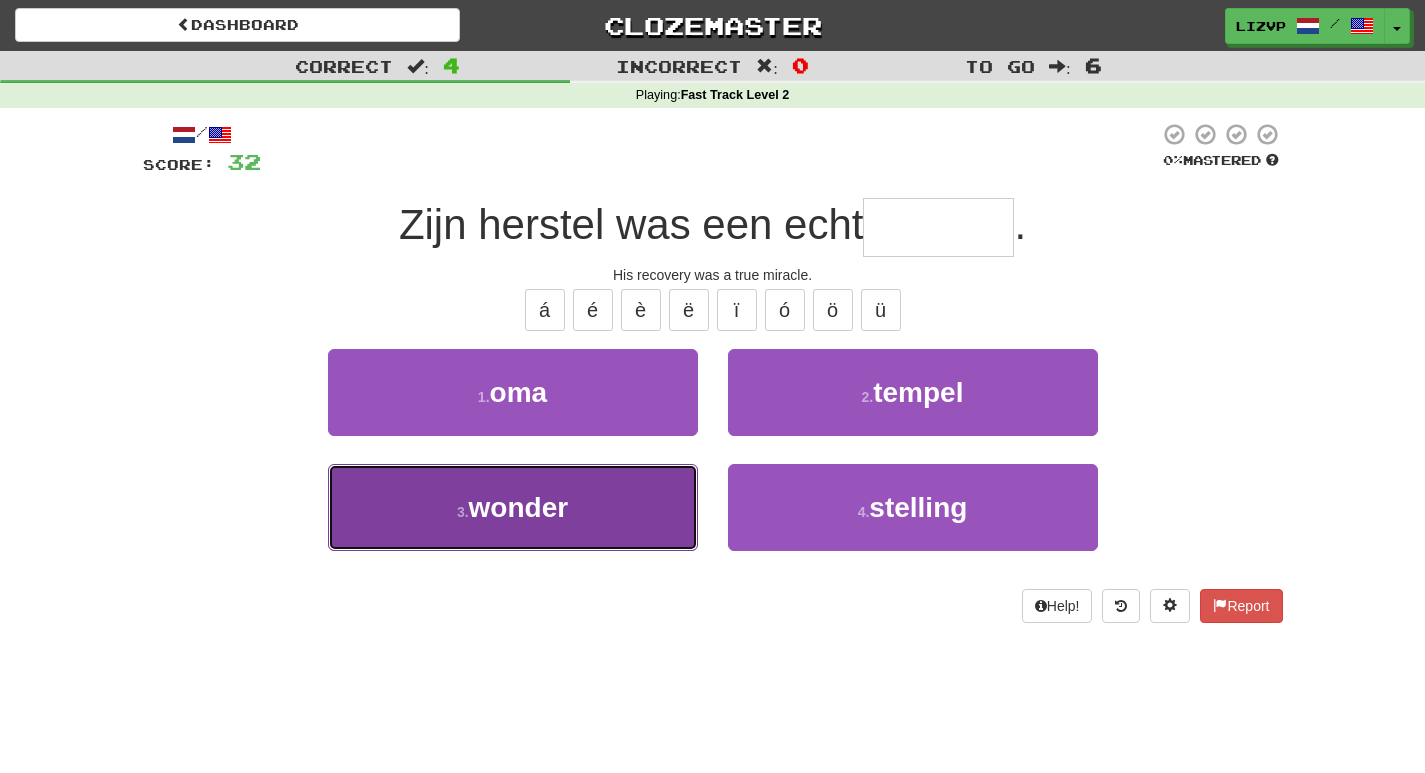 click on "3 .  wonder" at bounding box center [513, 507] 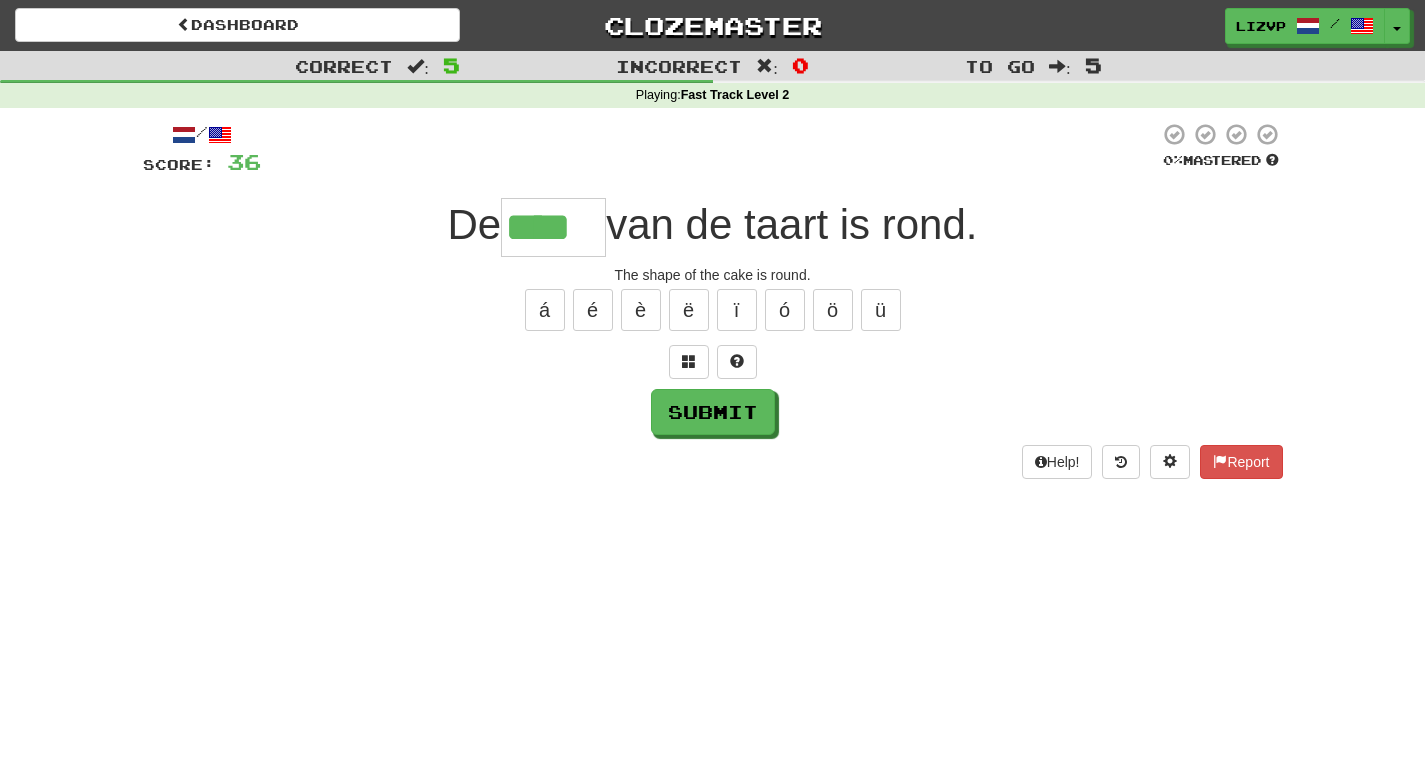 type on "****" 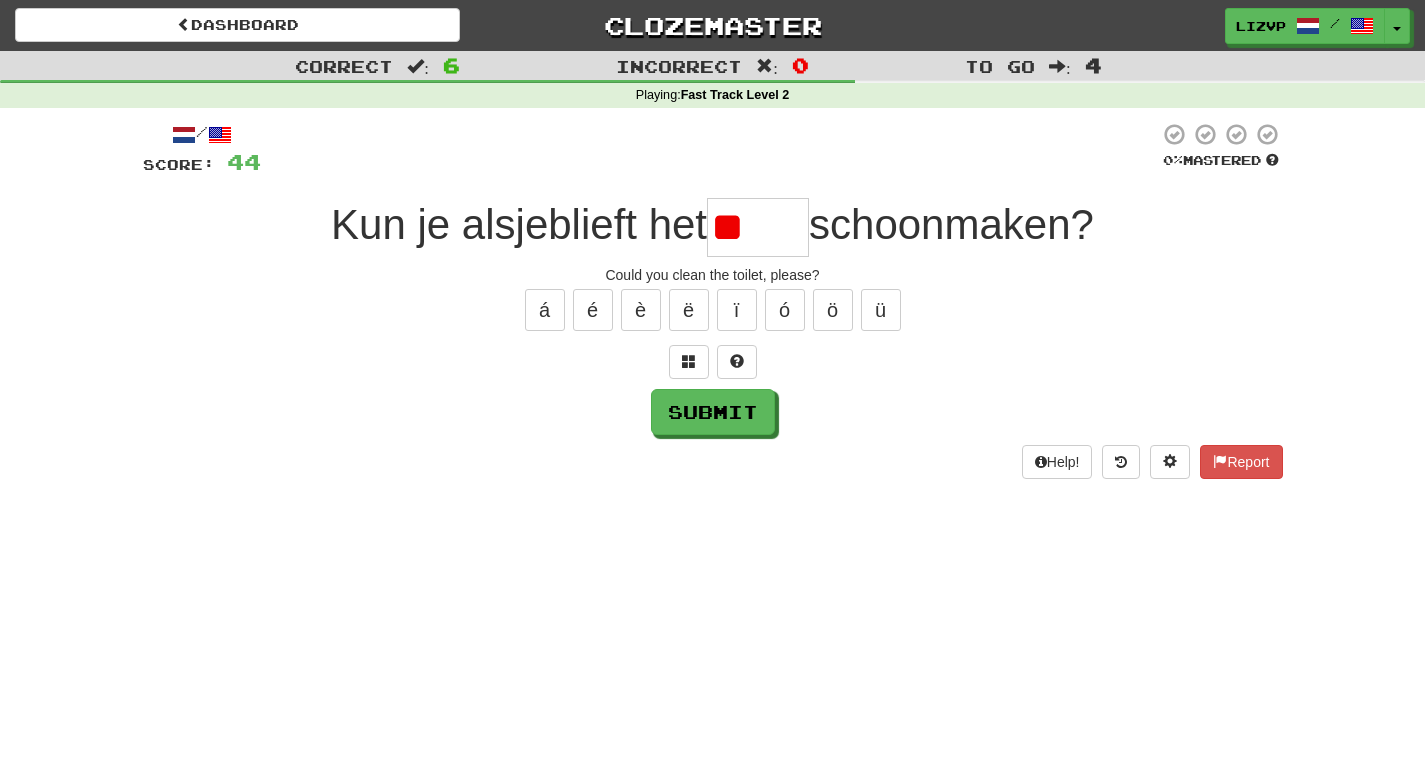 type on "*" 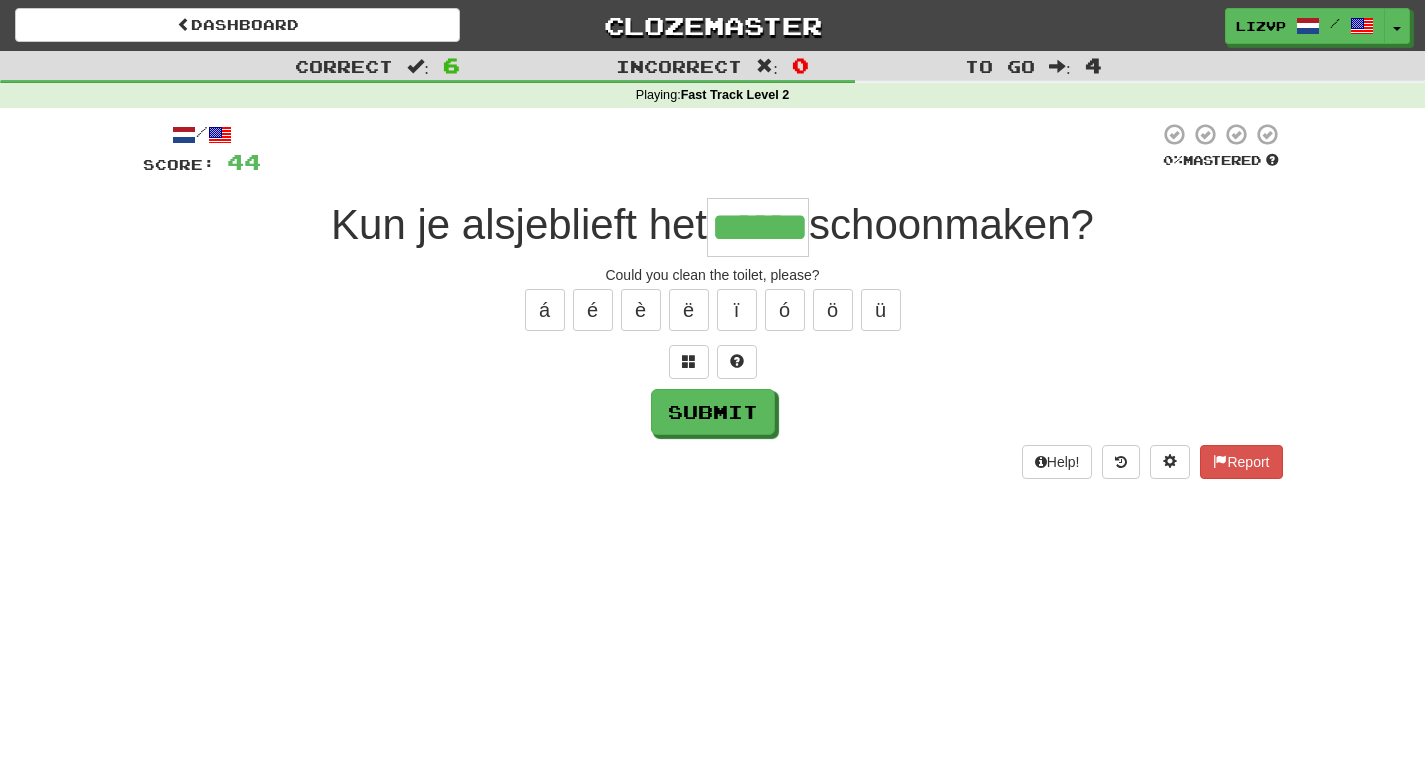 type on "******" 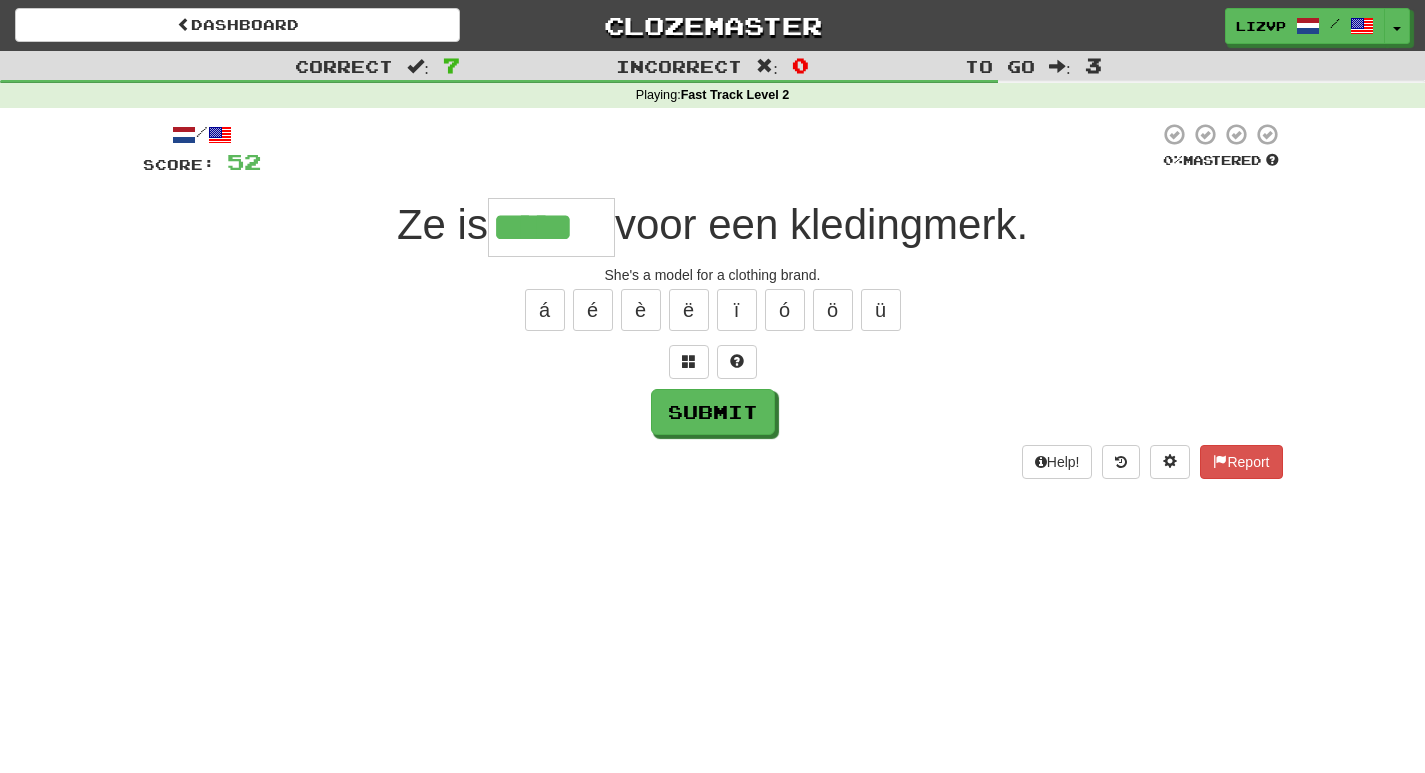 type on "*****" 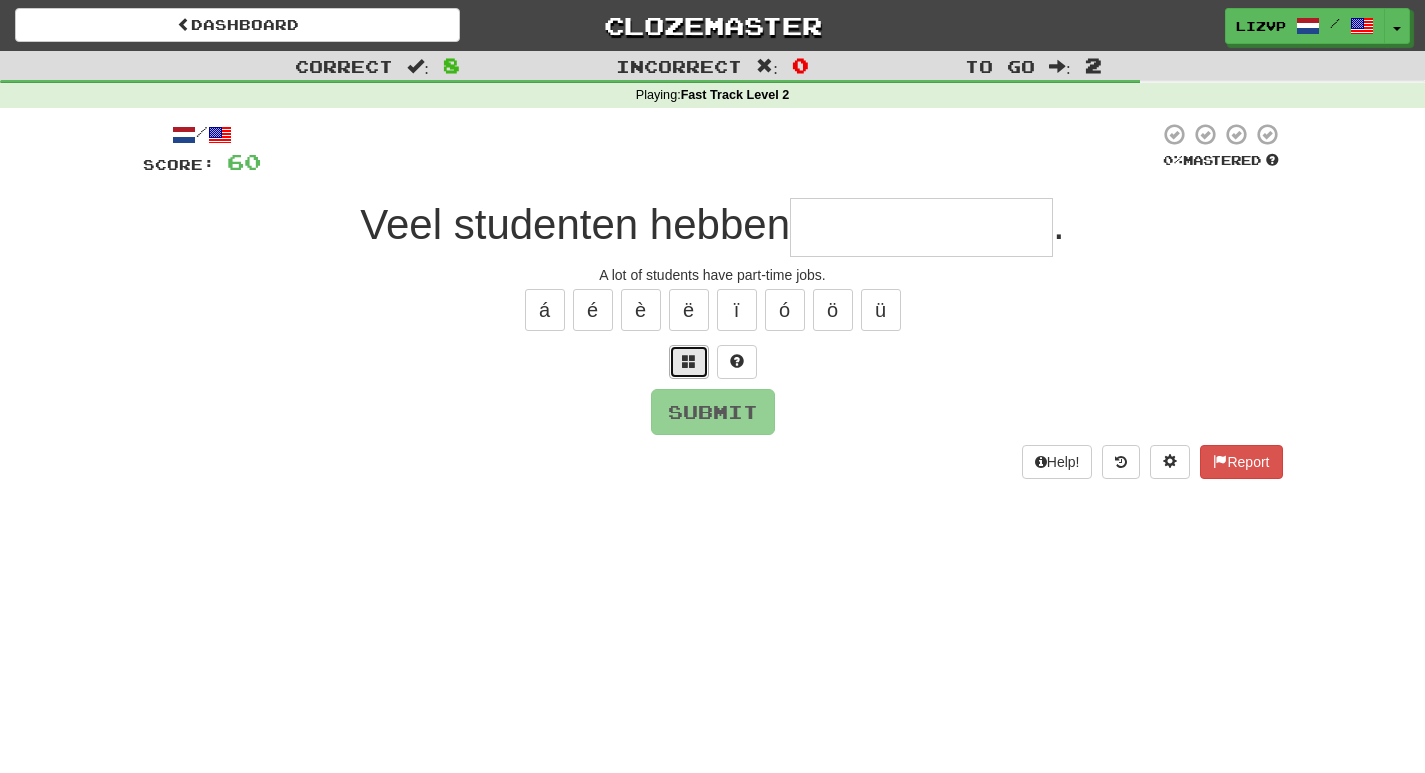 click at bounding box center (689, 361) 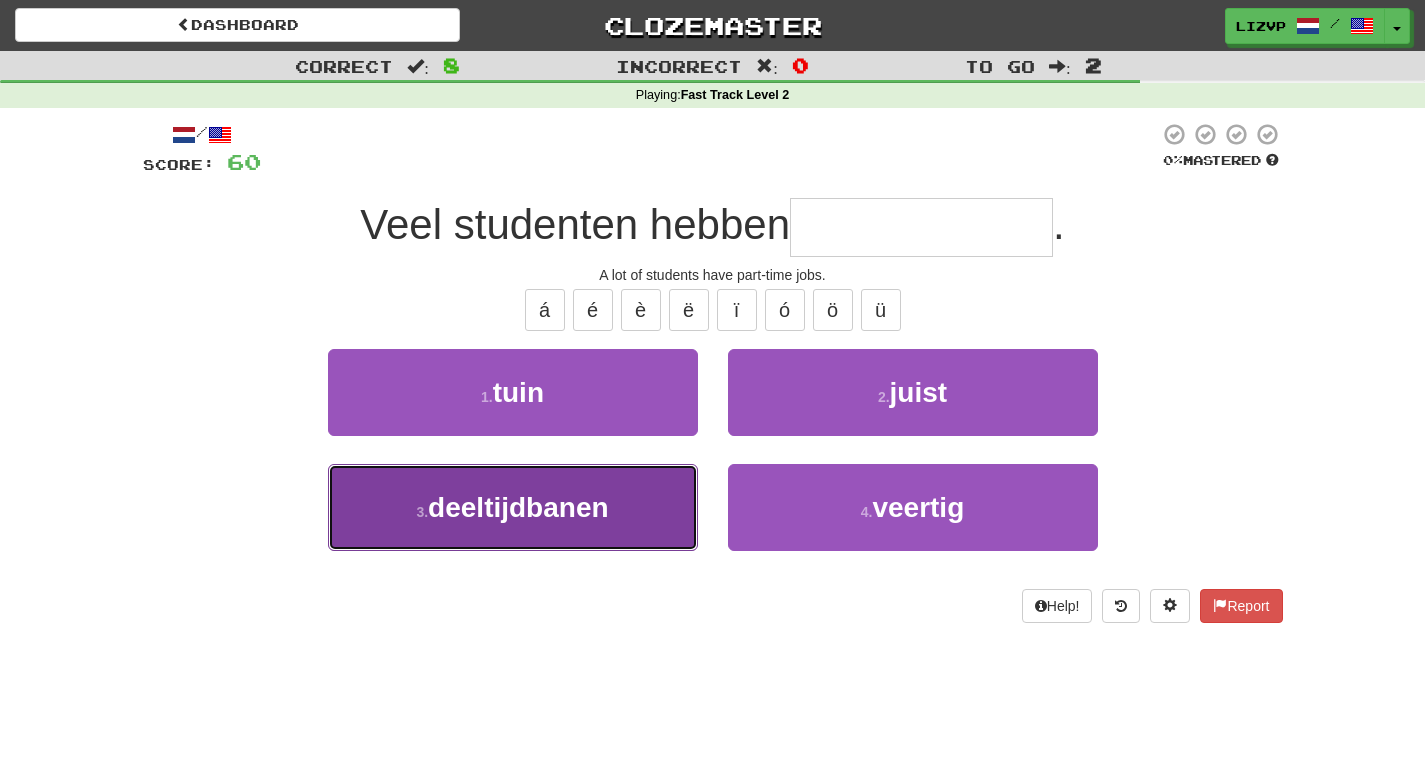 click on "3 .  deeltijdbanen" at bounding box center [513, 507] 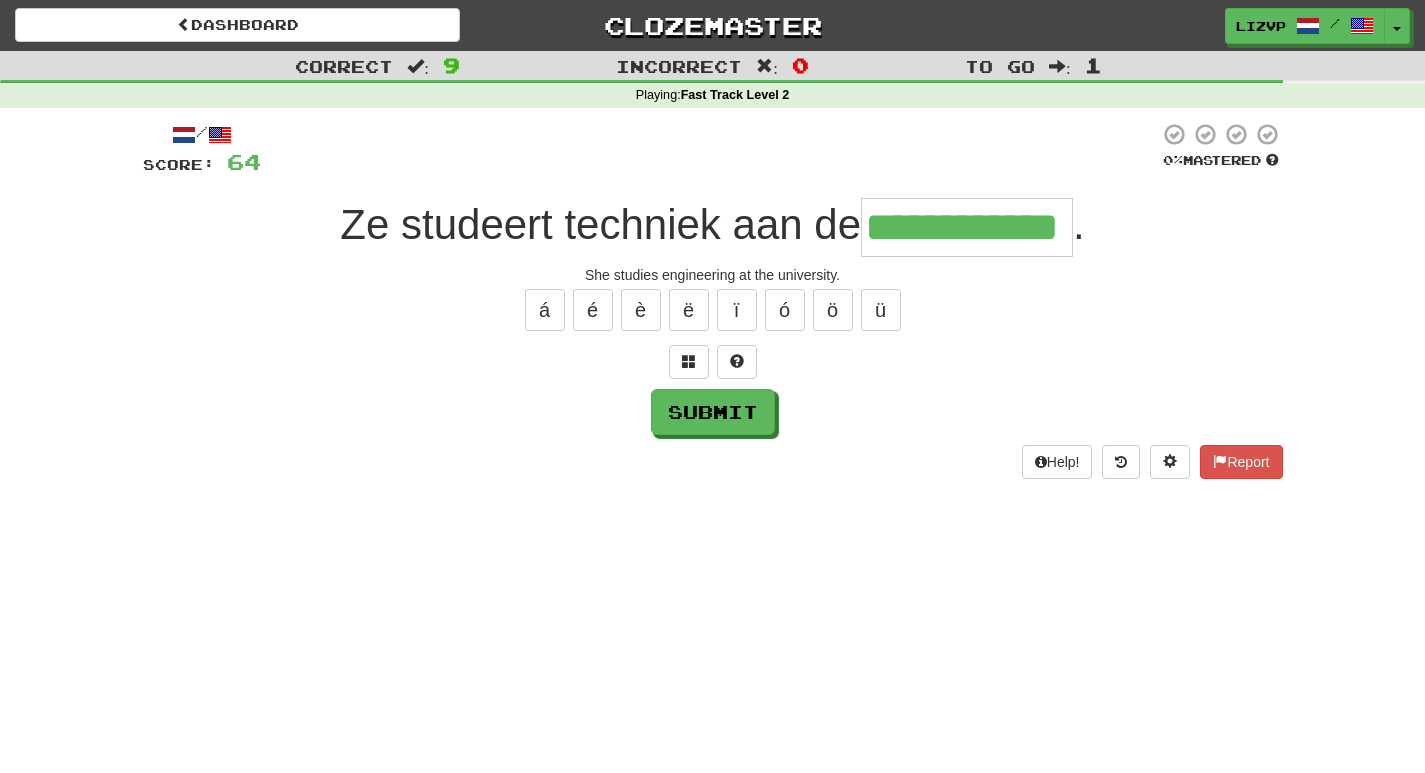 type on "**********" 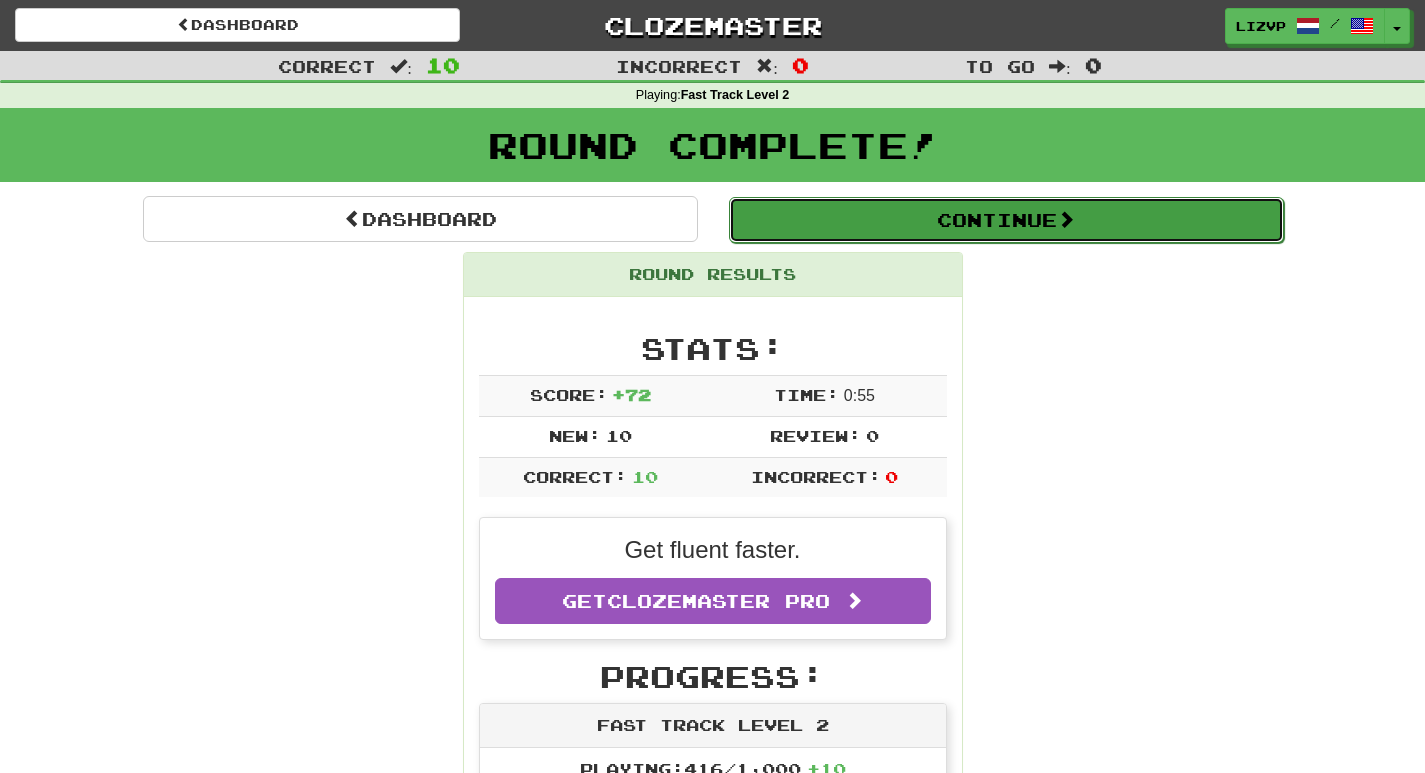 click on "Continue" at bounding box center [1006, 220] 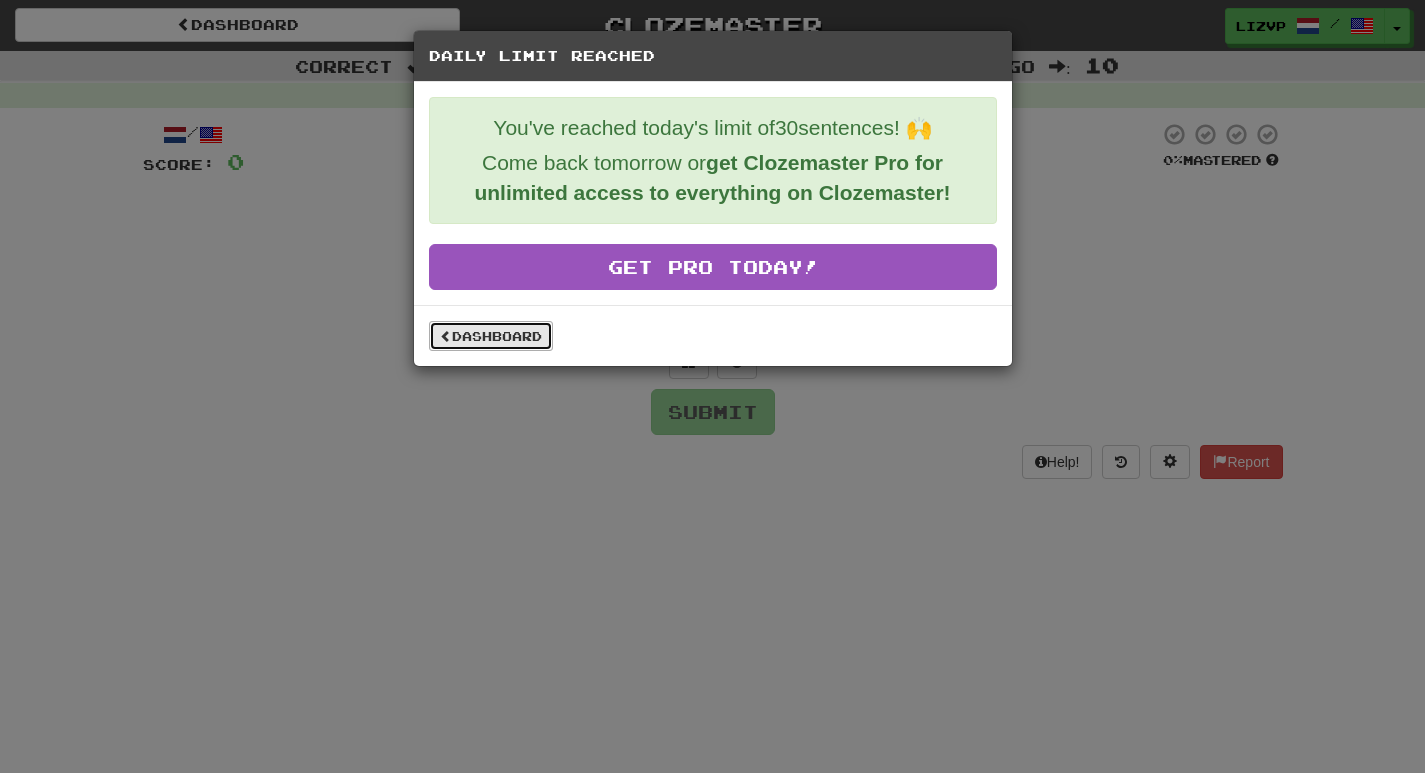 click on "Dashboard" at bounding box center (491, 336) 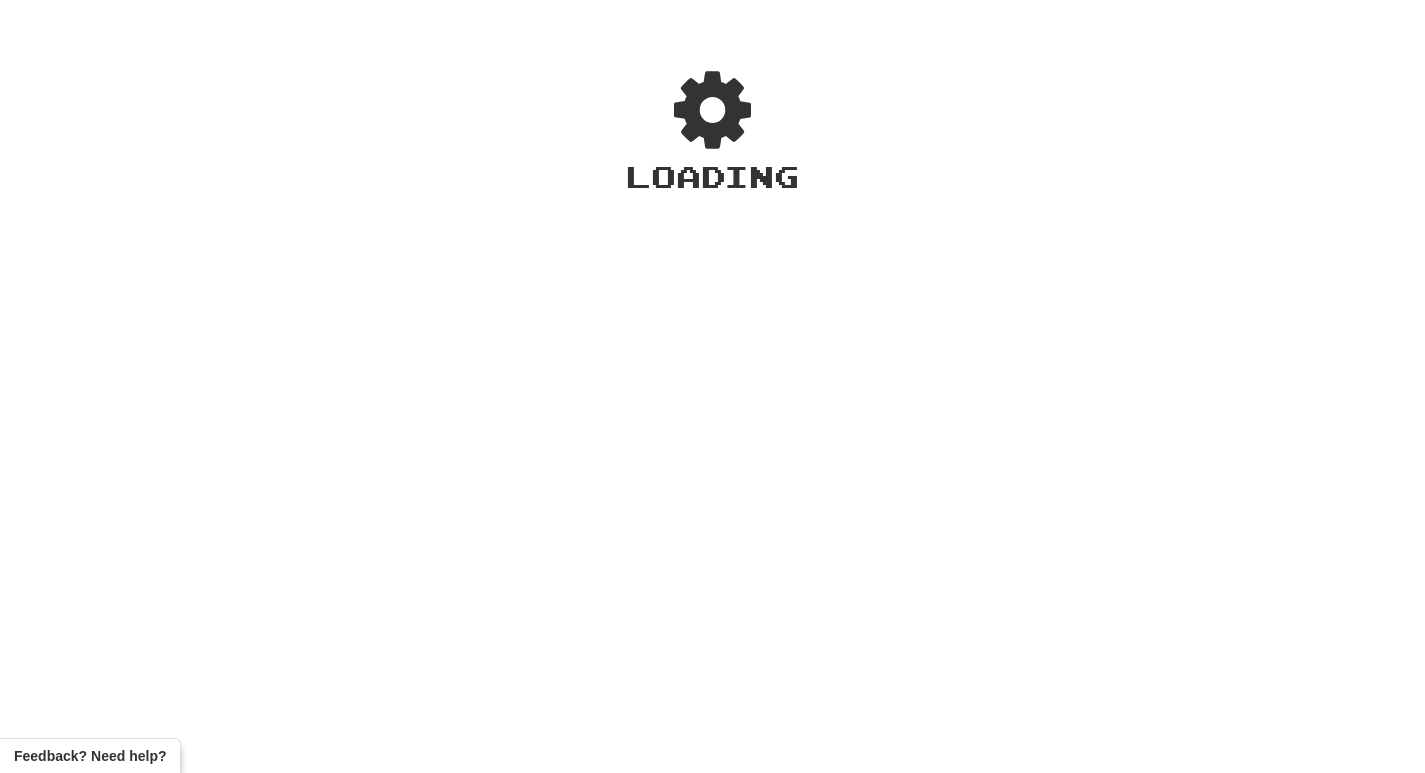 scroll, scrollTop: 0, scrollLeft: 0, axis: both 